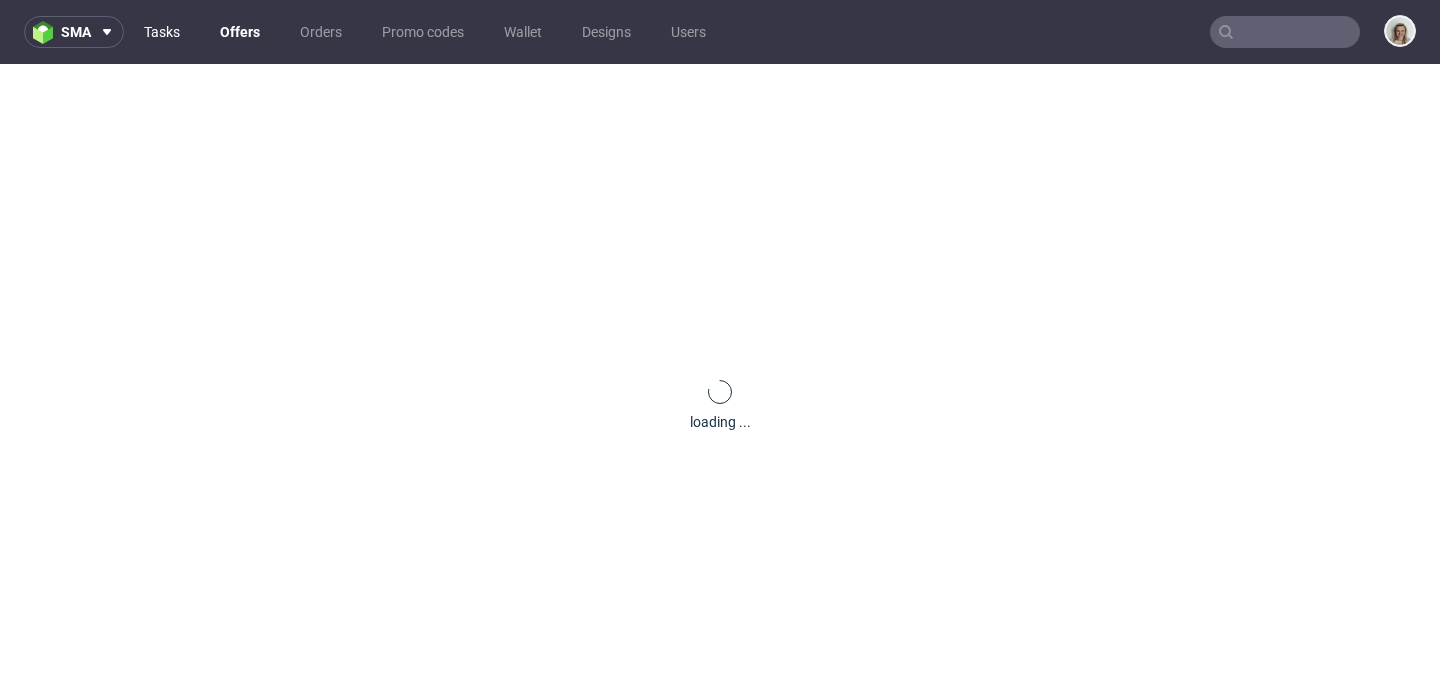 scroll, scrollTop: 0, scrollLeft: 0, axis: both 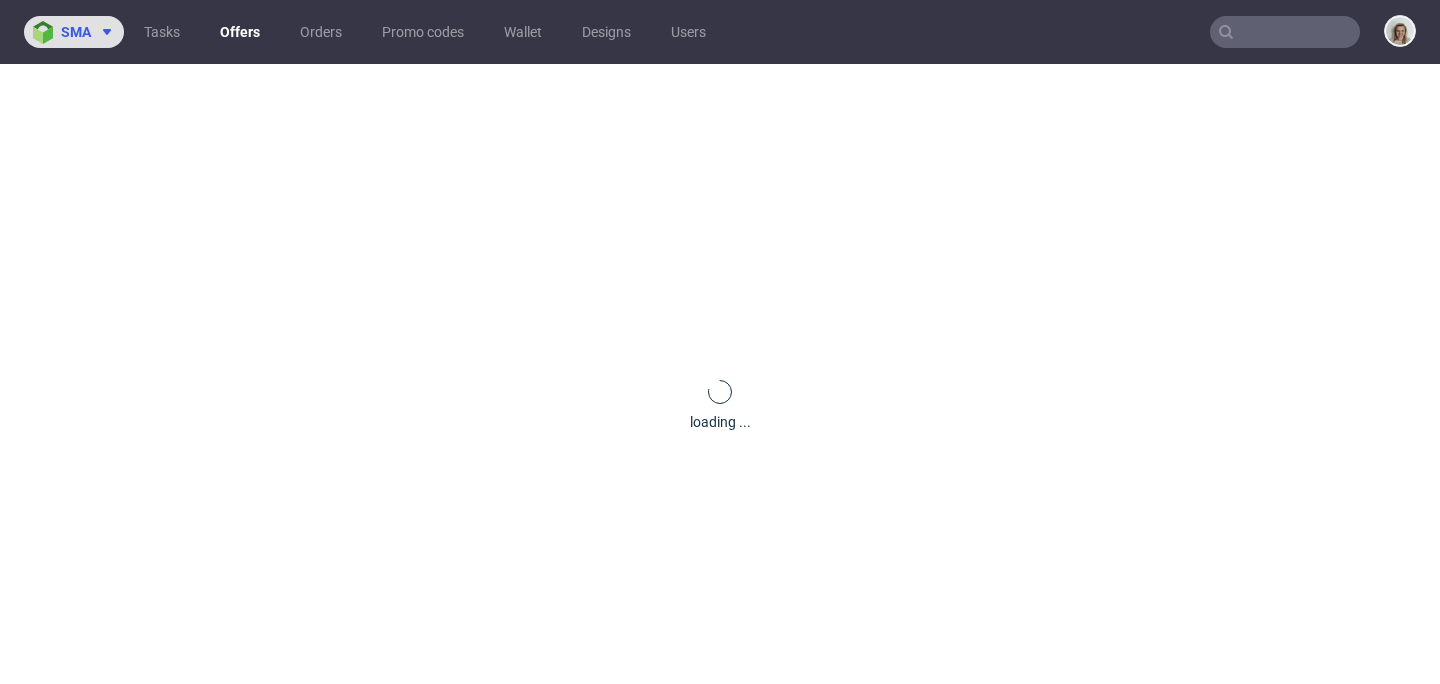 click on "sma" at bounding box center (76, 32) 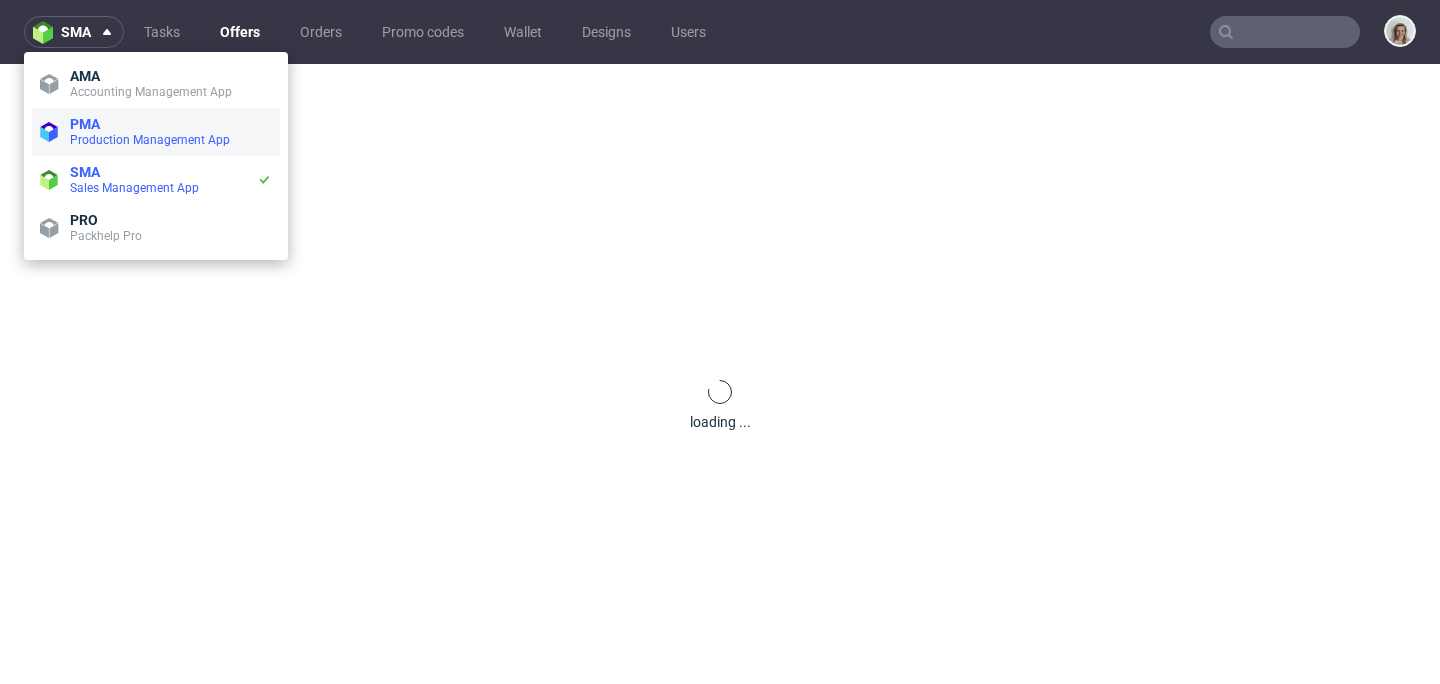 click on "Production Management App" at bounding box center (150, 140) 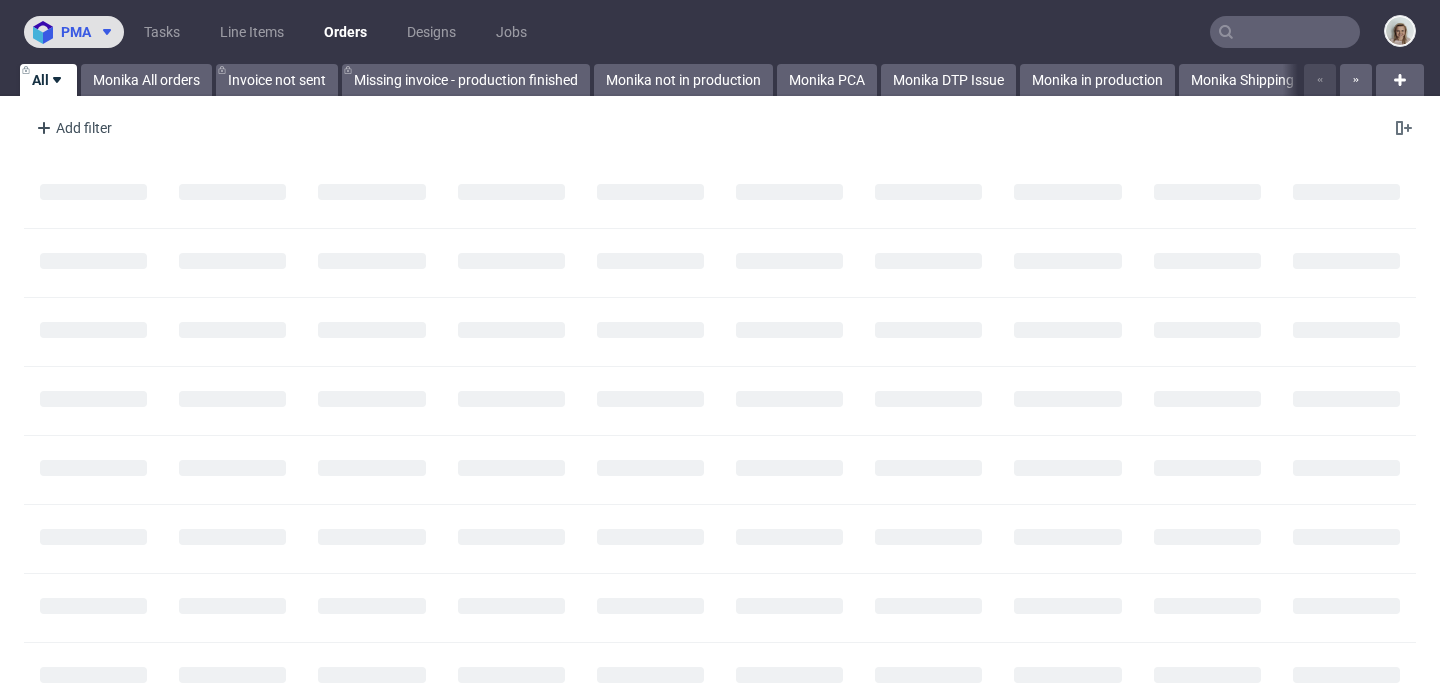 click on "pma" at bounding box center (76, 32) 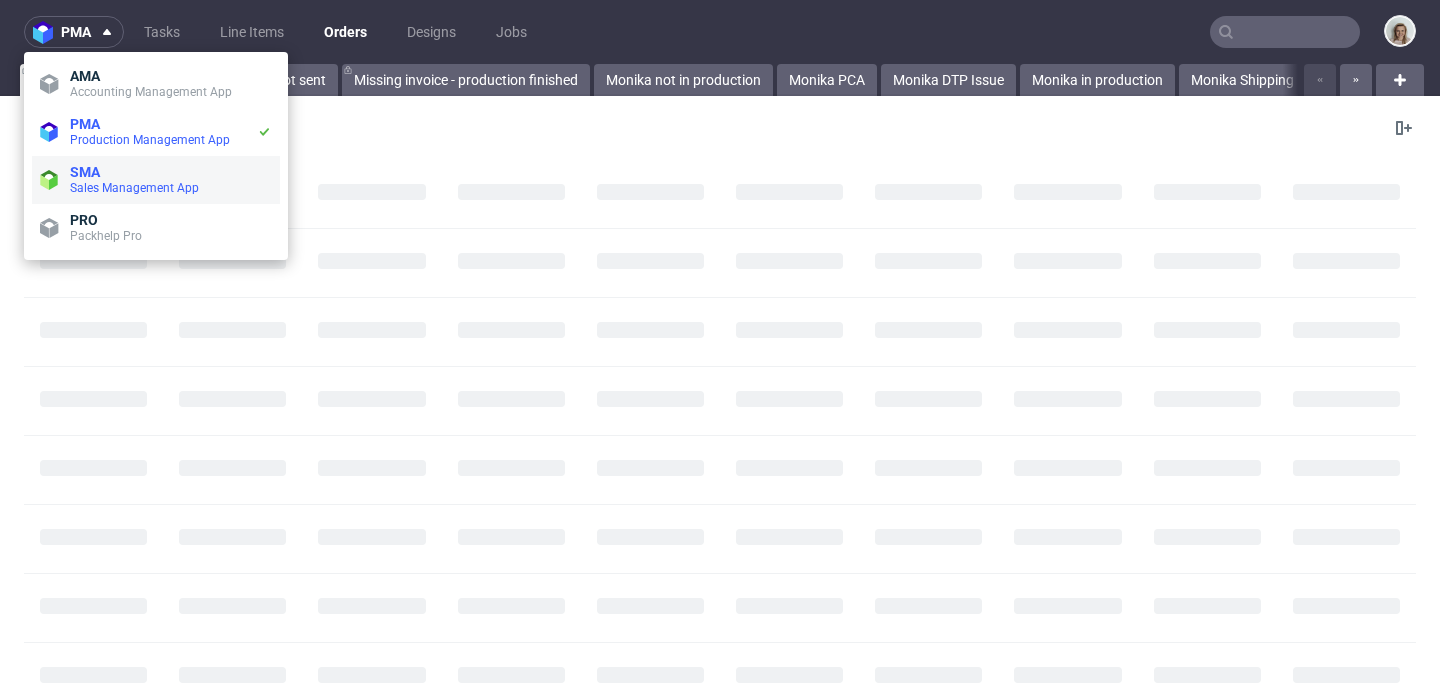 click on "SMA" at bounding box center (171, 172) 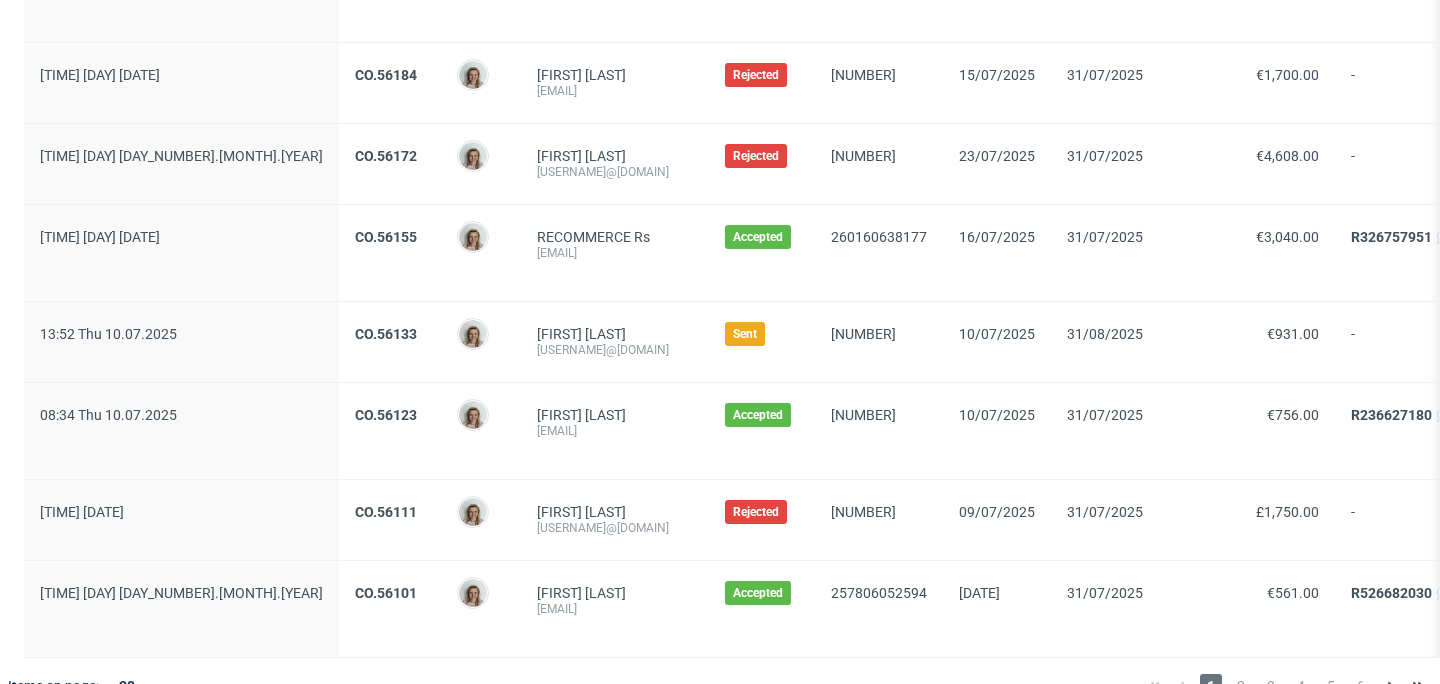 scroll, scrollTop: 2300, scrollLeft: 0, axis: vertical 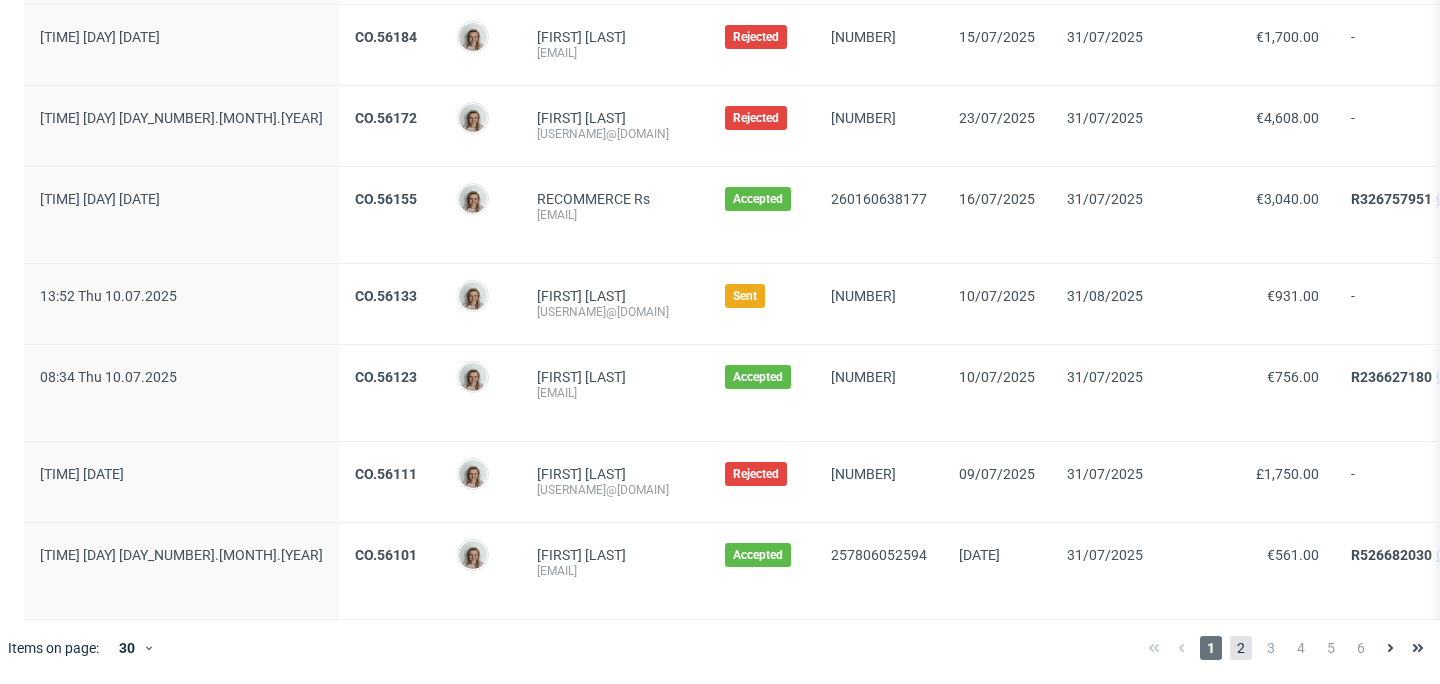 click on "2" at bounding box center (1241, 648) 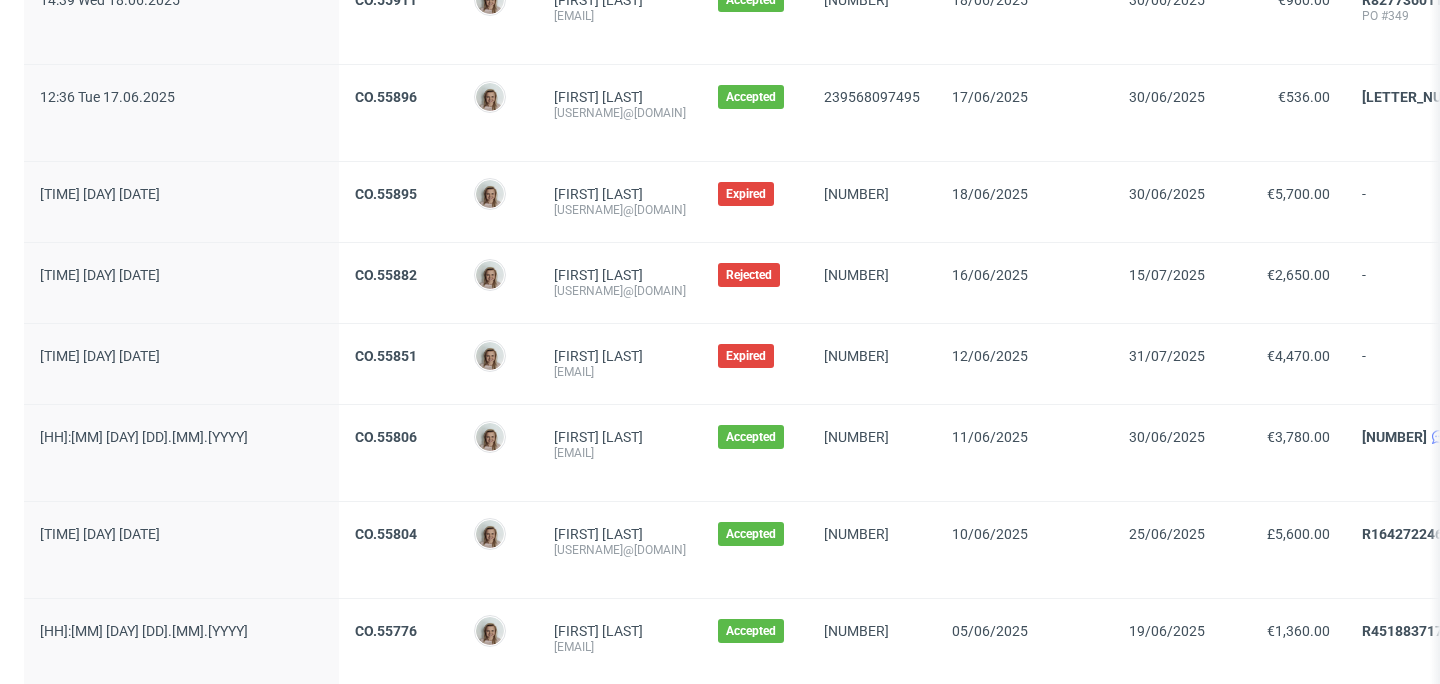 scroll, scrollTop: 2332, scrollLeft: 0, axis: vertical 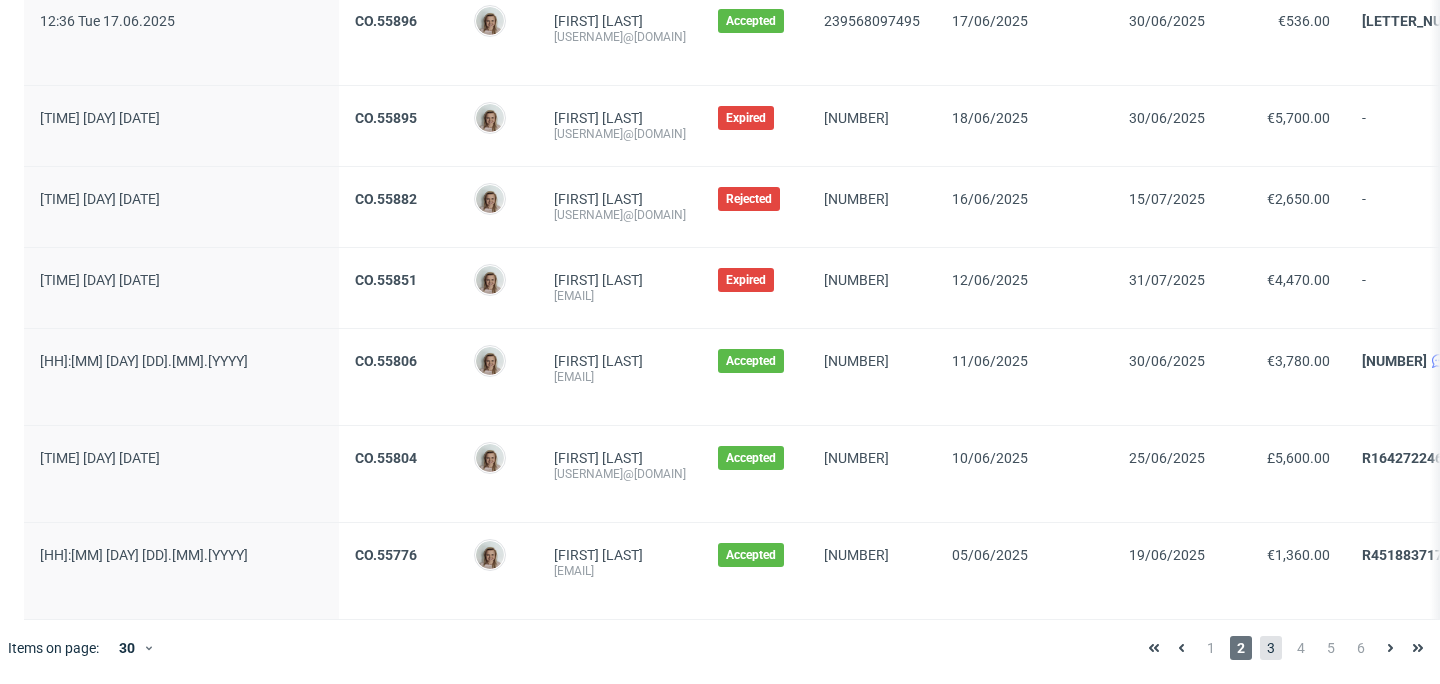 click on "3" at bounding box center [1271, 648] 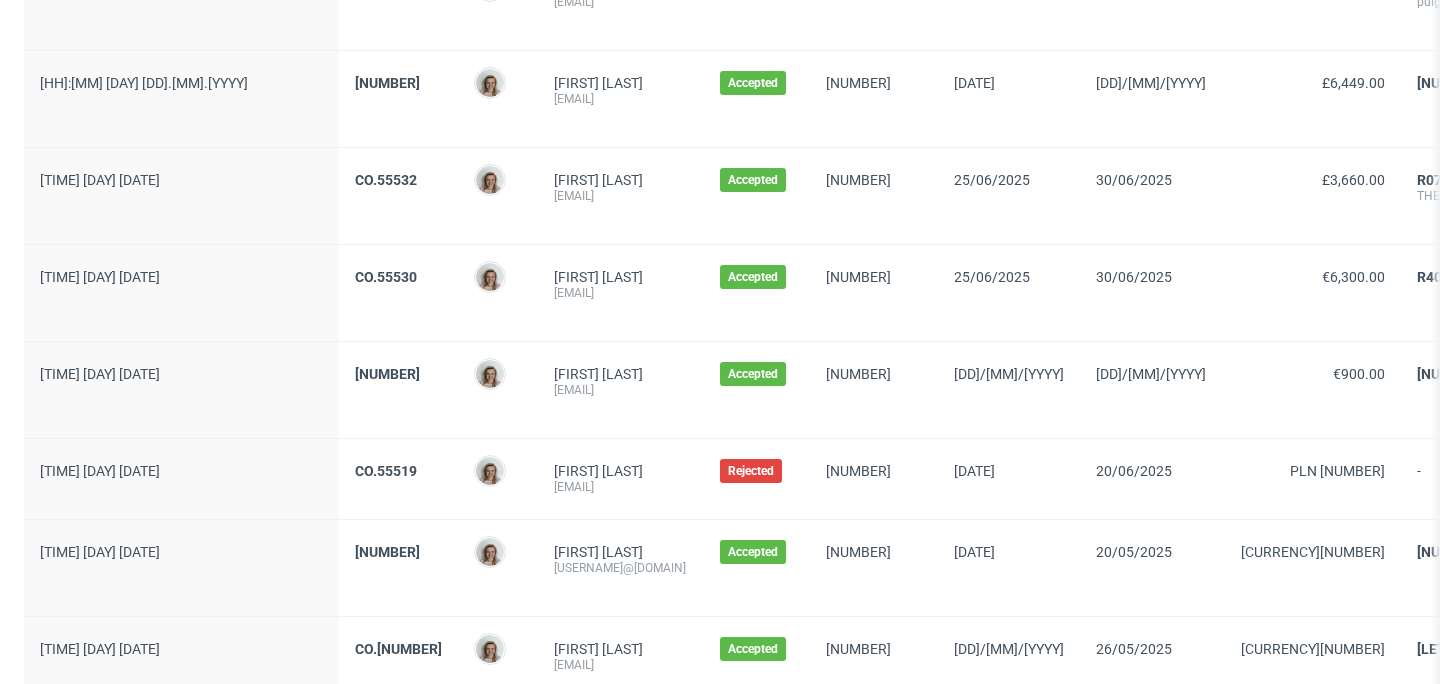 scroll, scrollTop: 2396, scrollLeft: 0, axis: vertical 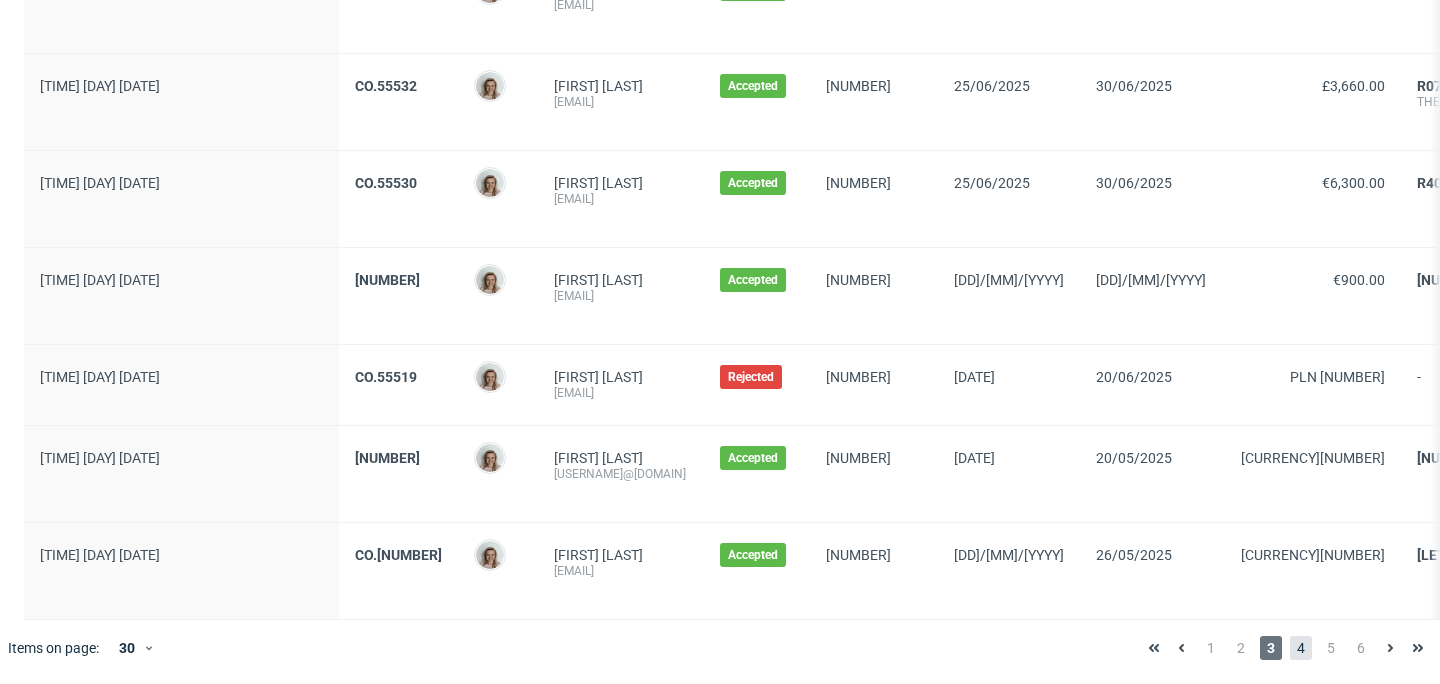 click on "4" at bounding box center [1301, 648] 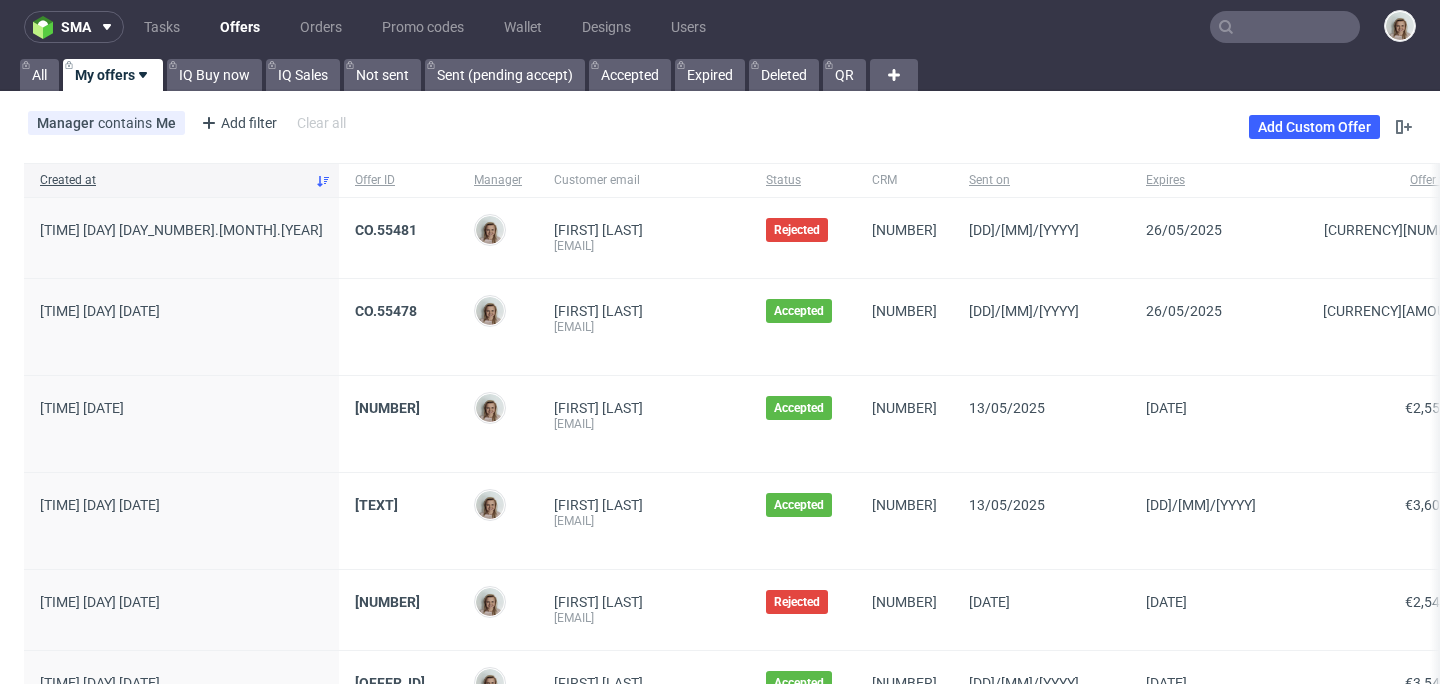 scroll, scrollTop: 0, scrollLeft: 0, axis: both 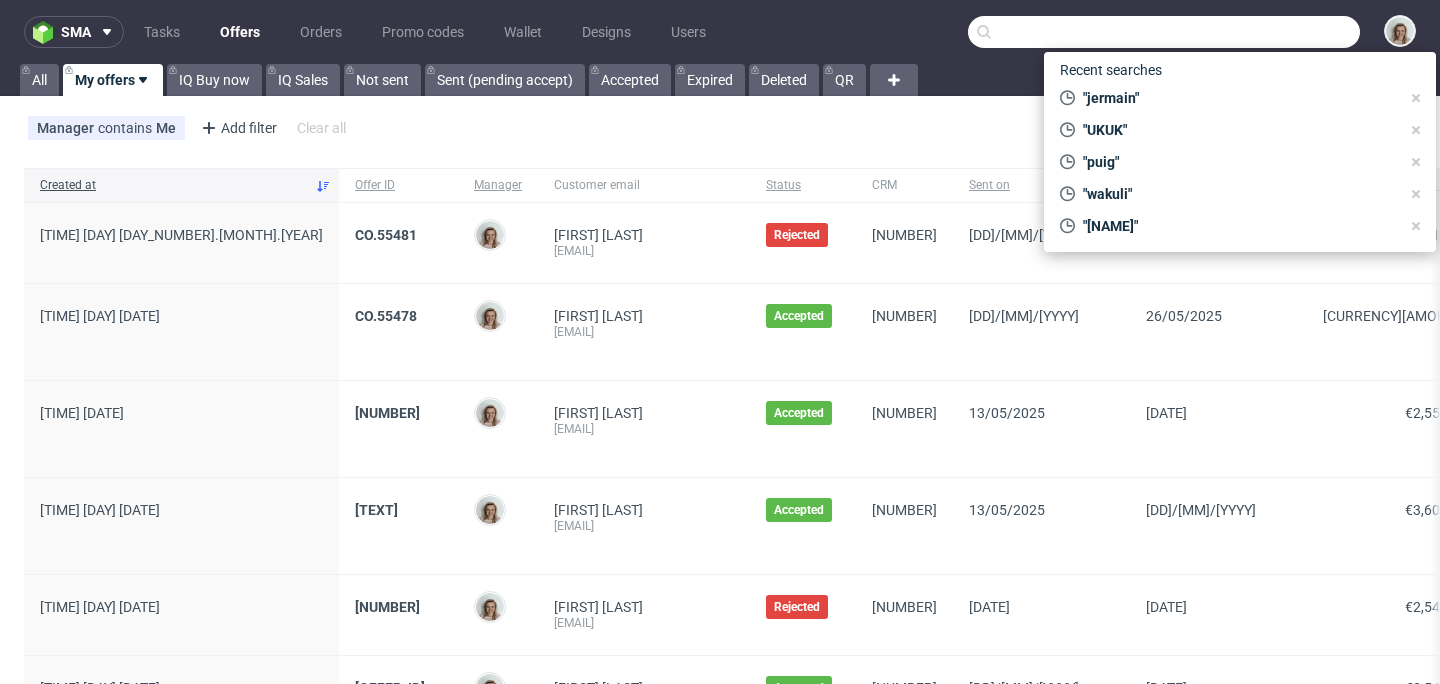 click at bounding box center [1164, 32] 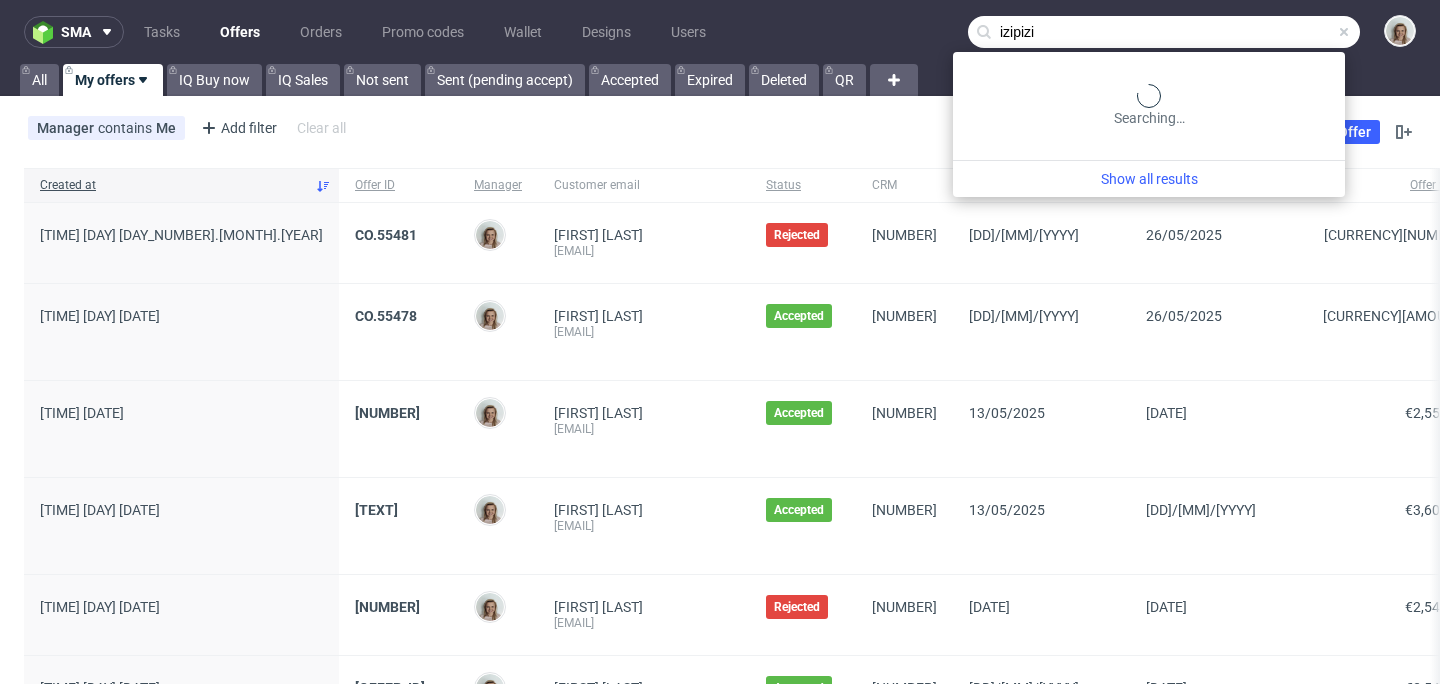 type on "izipizi" 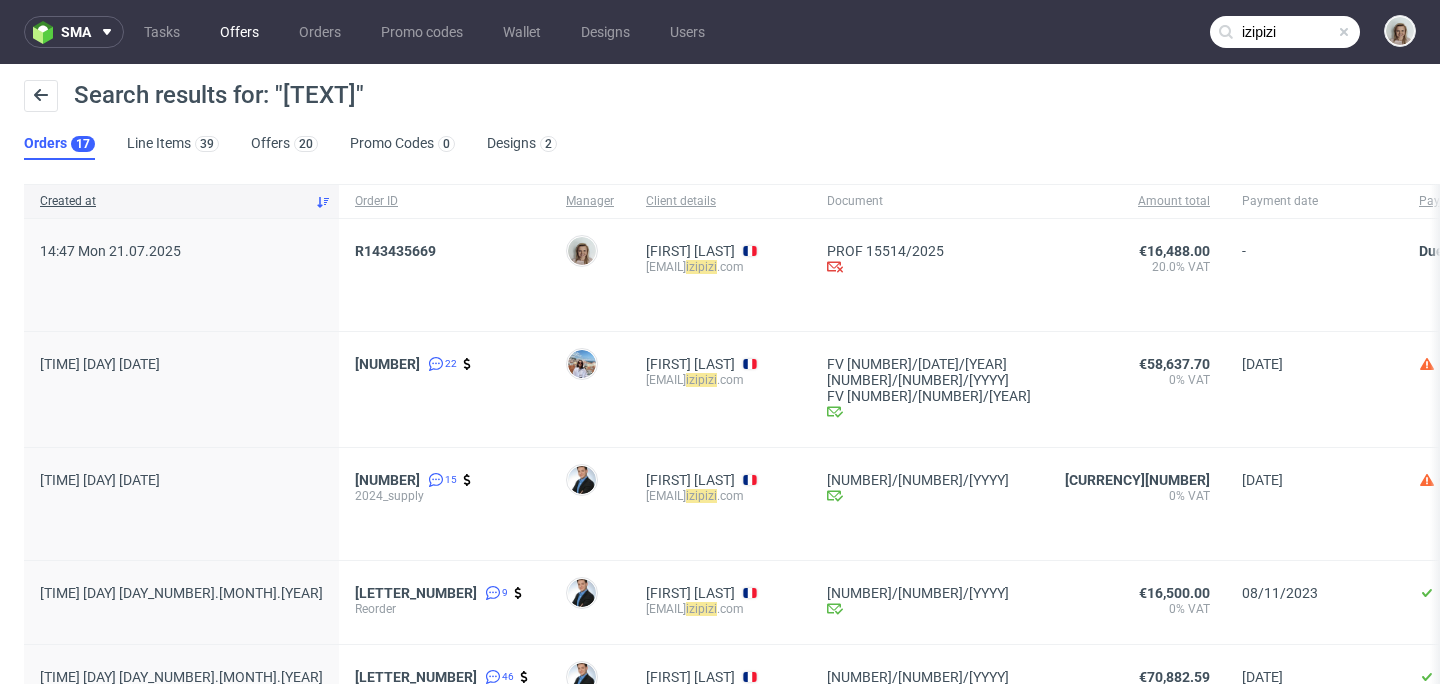 click on "Offers" at bounding box center [239, 32] 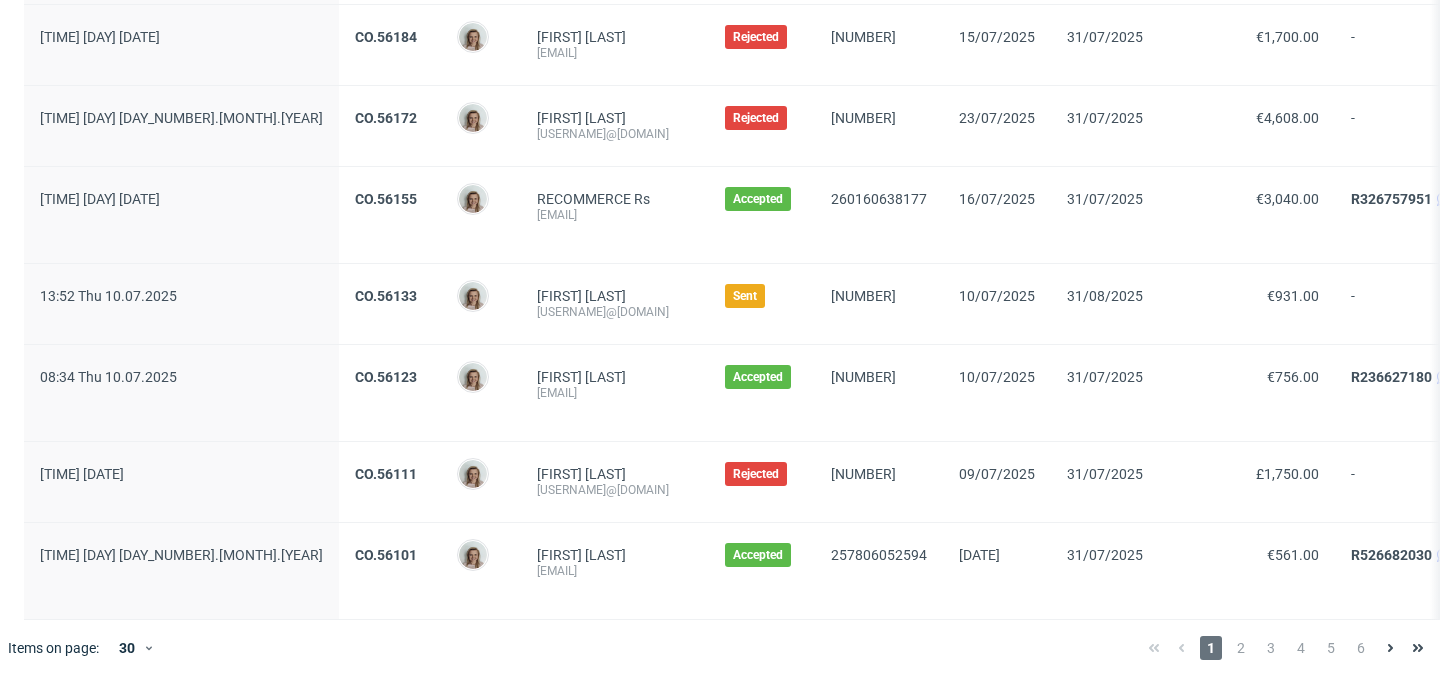 scroll, scrollTop: 2300, scrollLeft: 0, axis: vertical 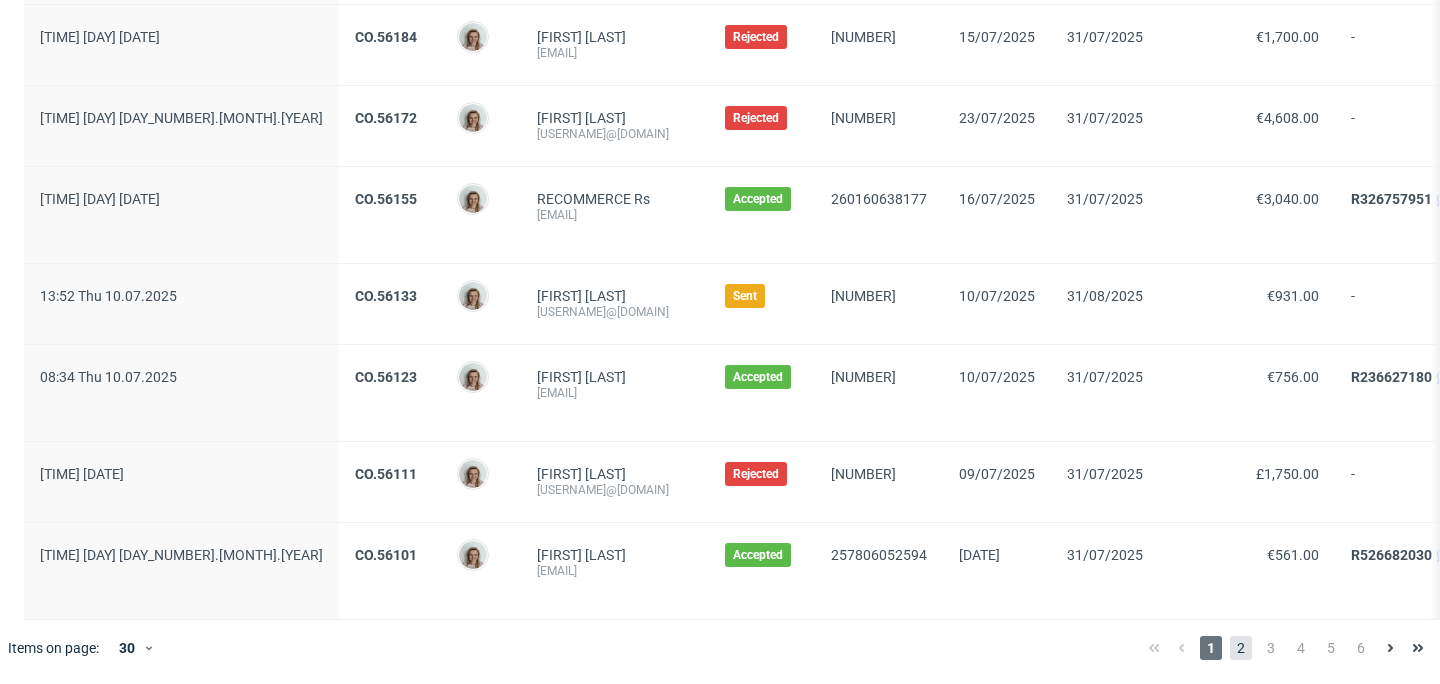 click on "2" at bounding box center [1241, 648] 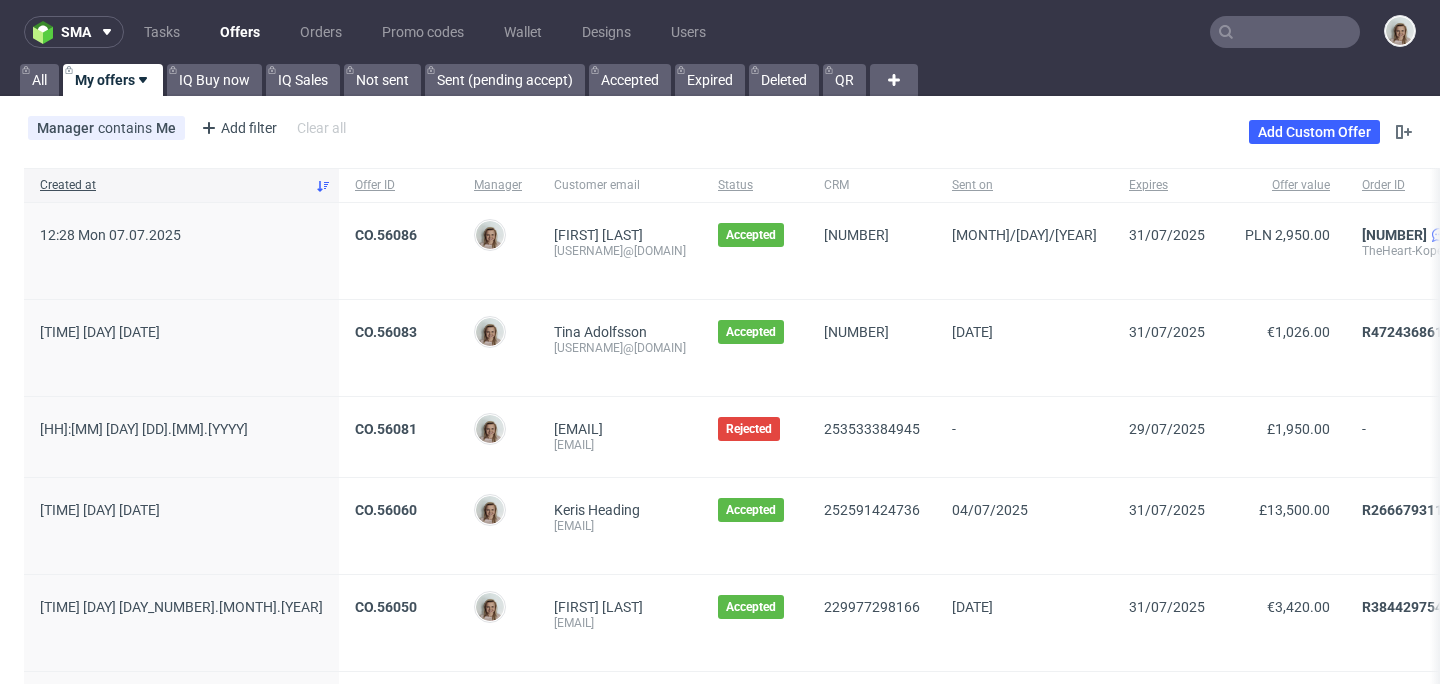 scroll, scrollTop: 0, scrollLeft: 0, axis: both 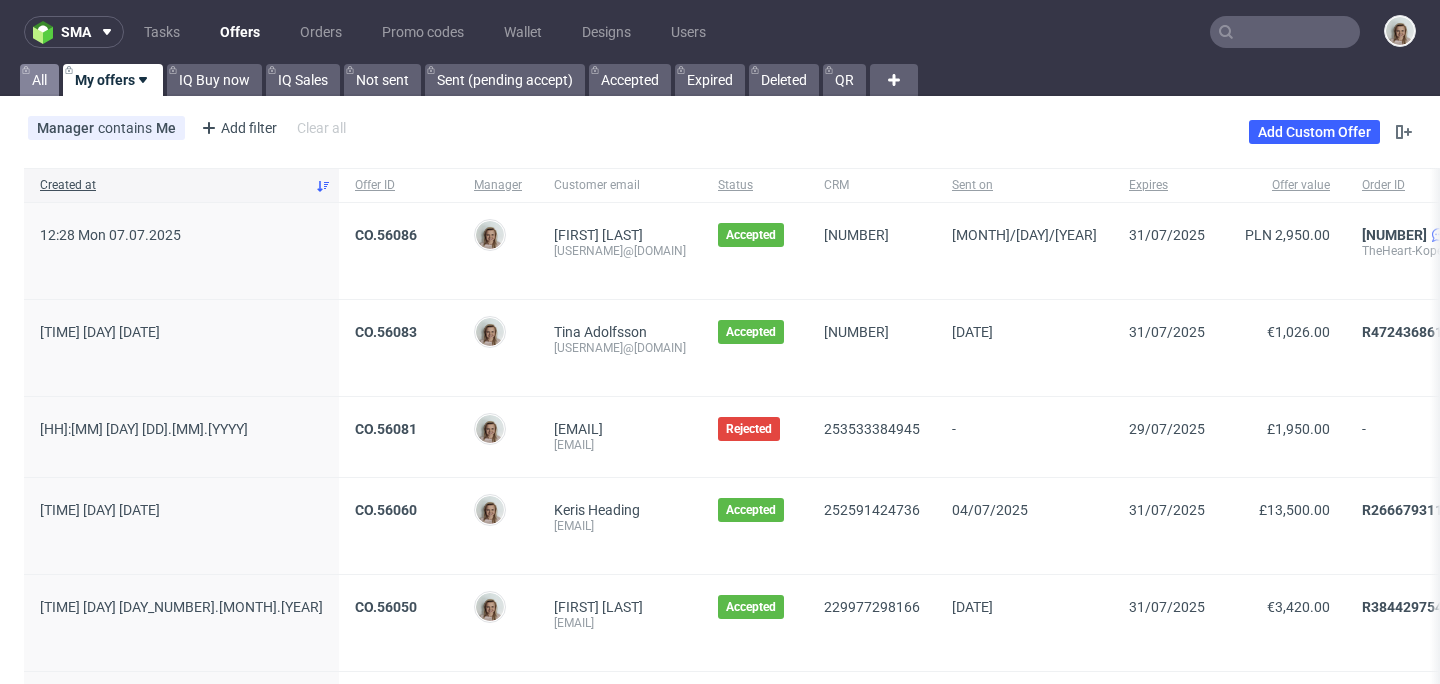 click on "All" at bounding box center (39, 80) 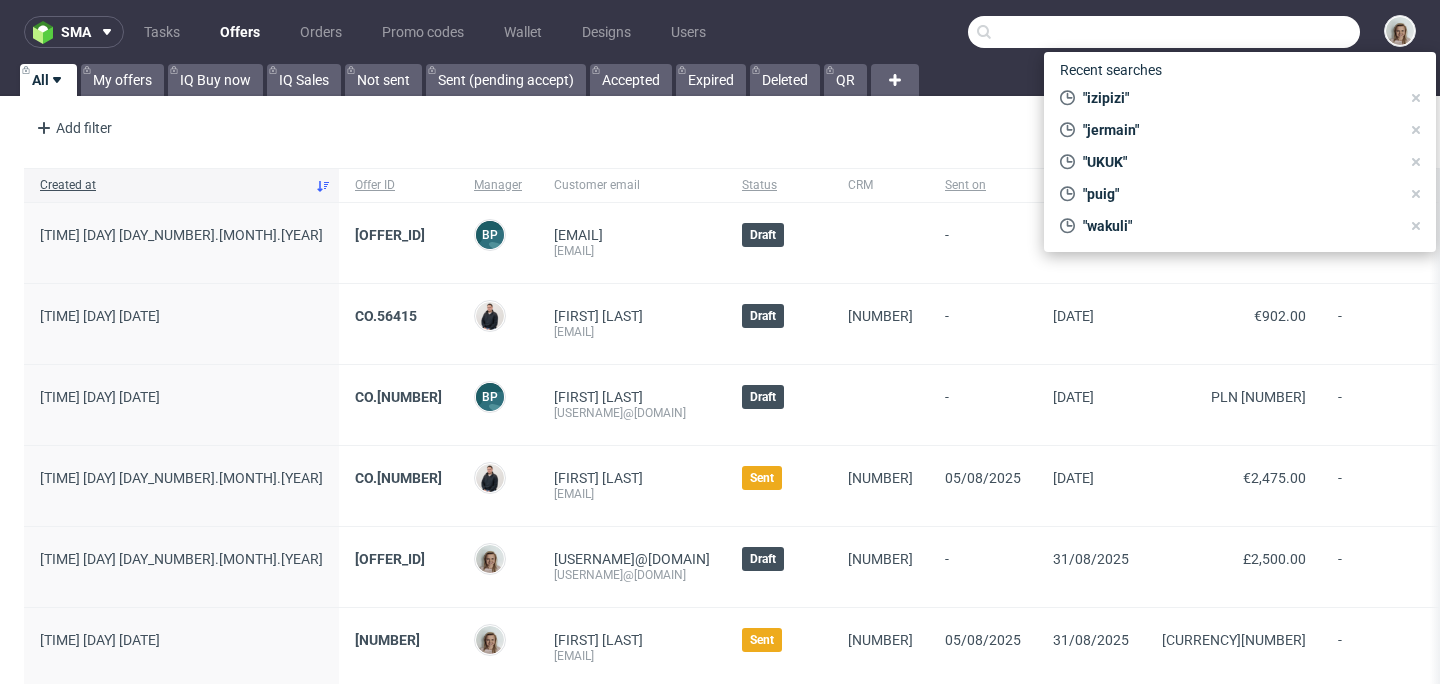click at bounding box center [1164, 32] 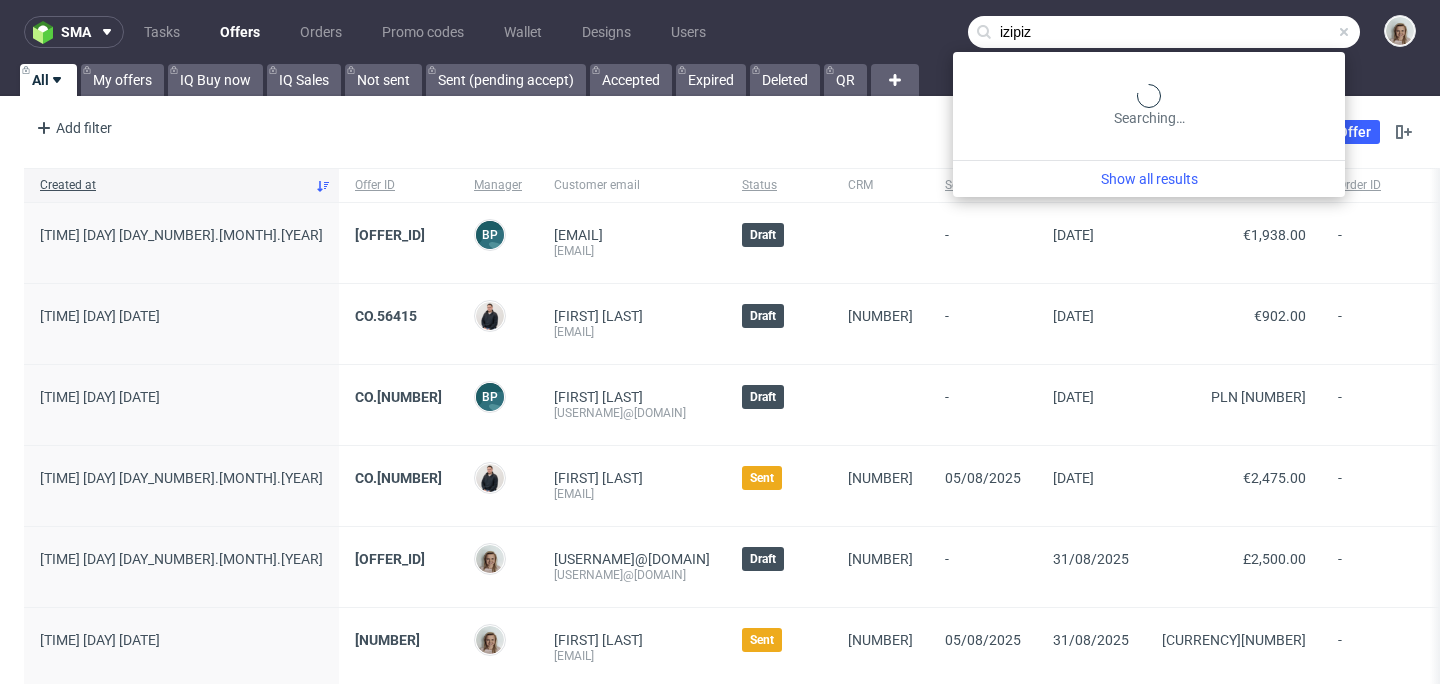 type on "izipiz" 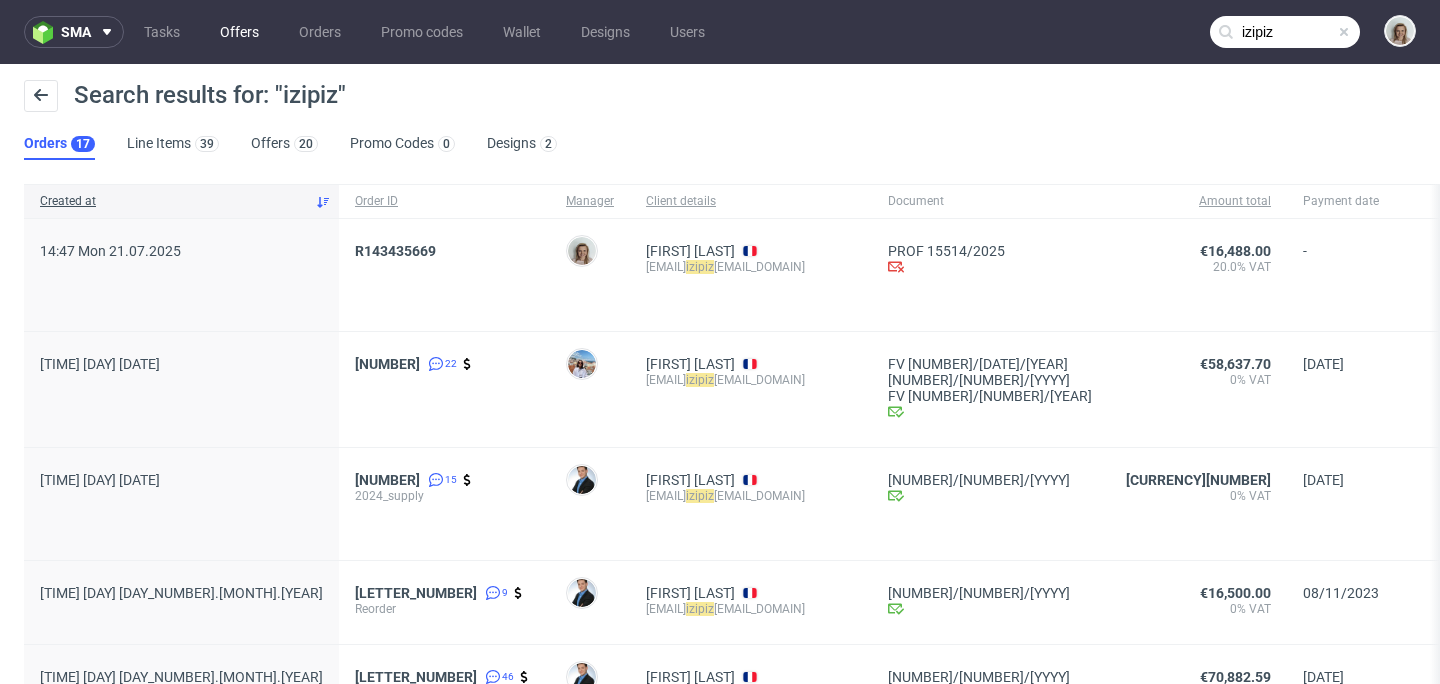 click on "Offers" at bounding box center (239, 32) 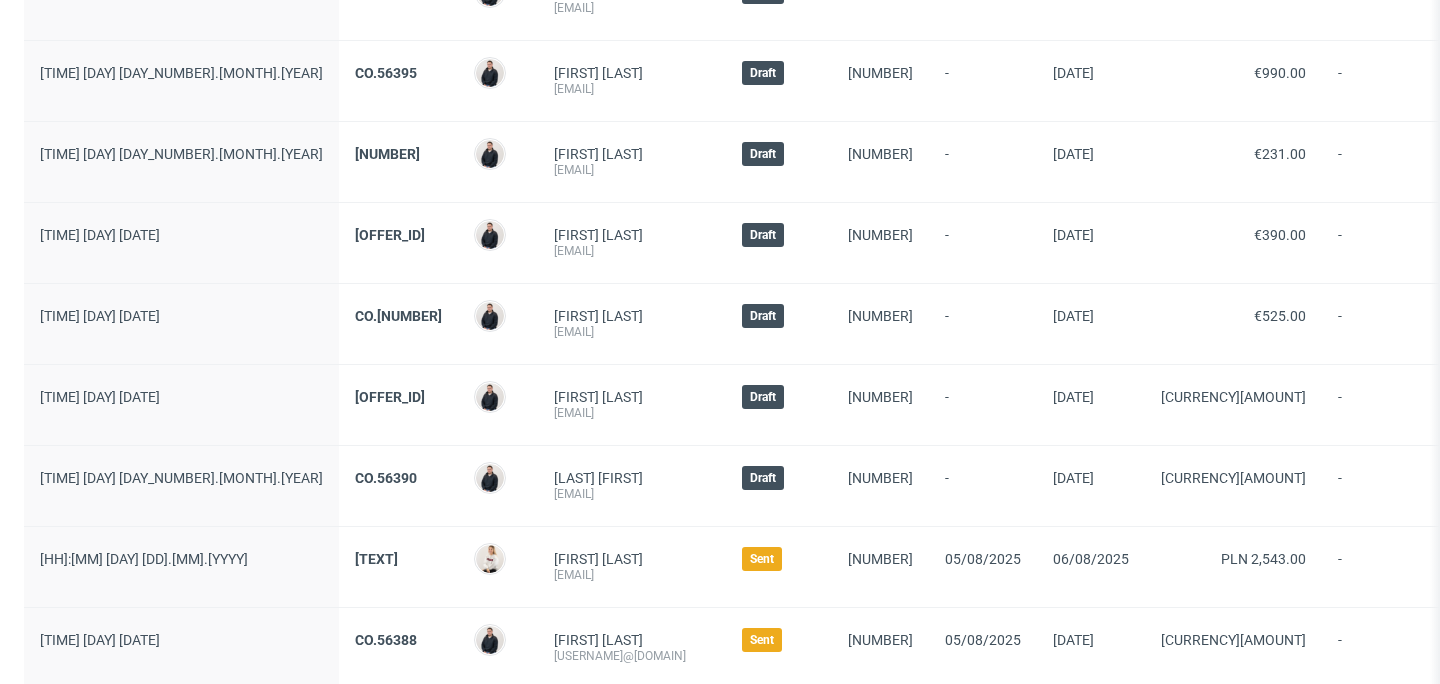 scroll, scrollTop: 2044, scrollLeft: 0, axis: vertical 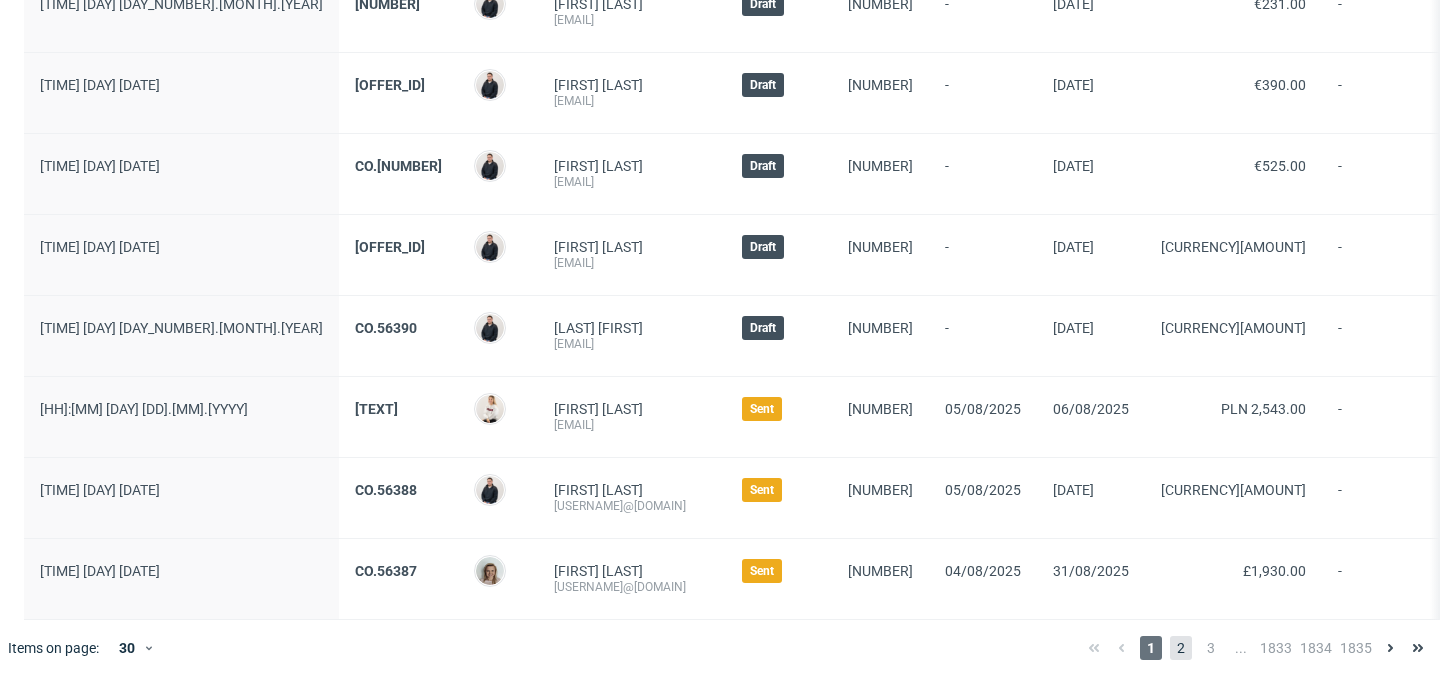 click on "2" at bounding box center (1181, 648) 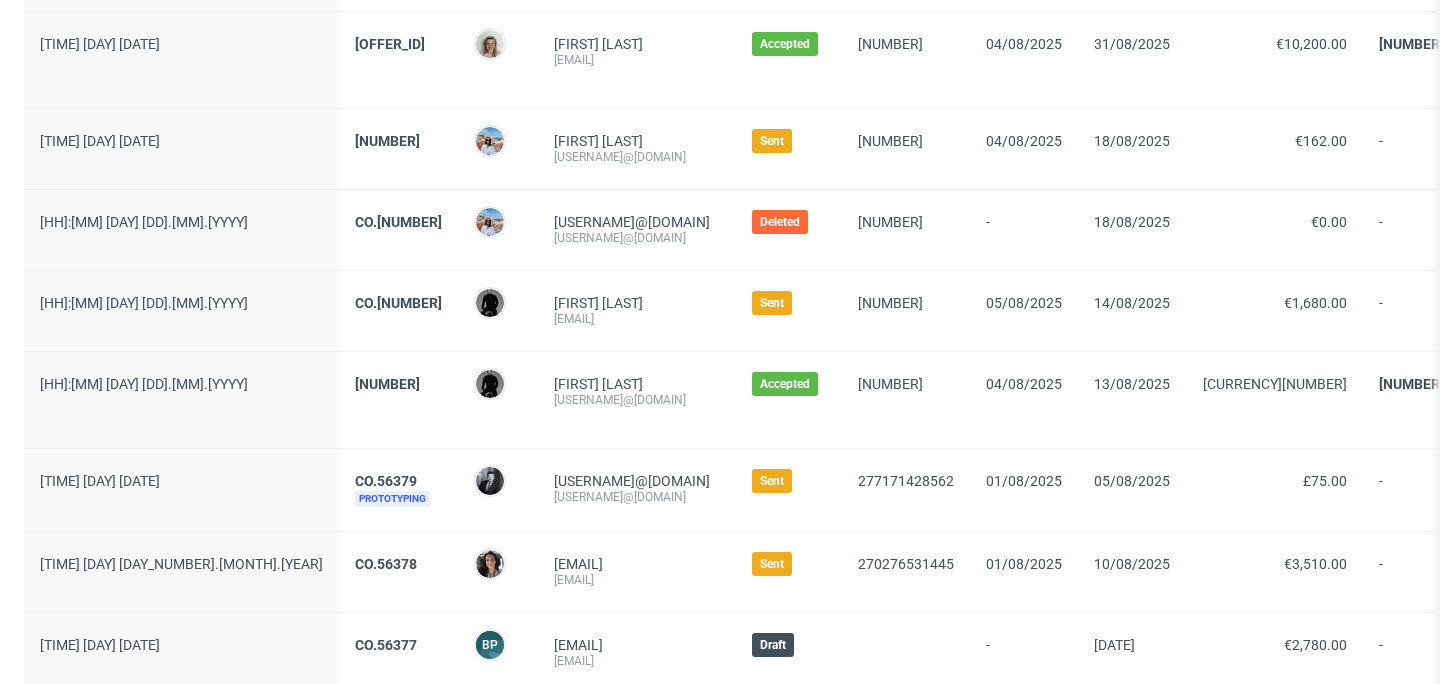 scroll, scrollTop: 0, scrollLeft: 0, axis: both 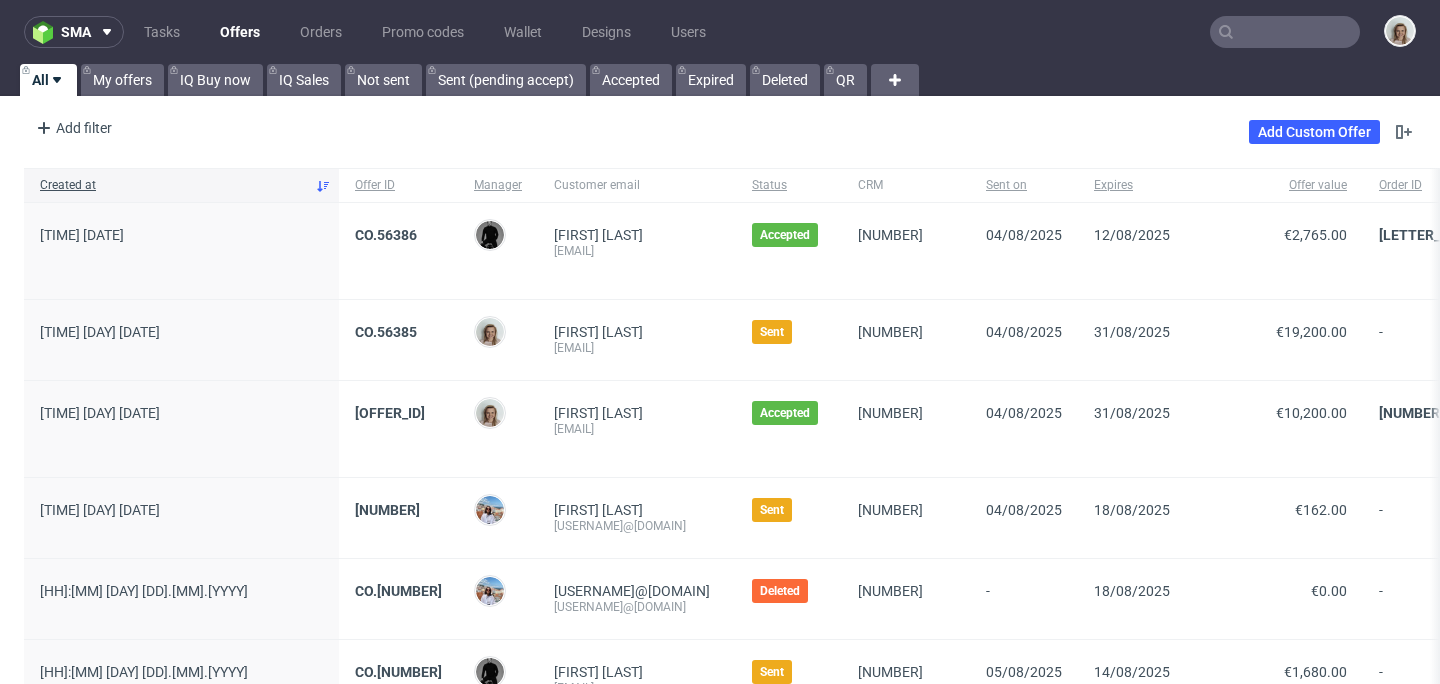 click at bounding box center [1285, 32] 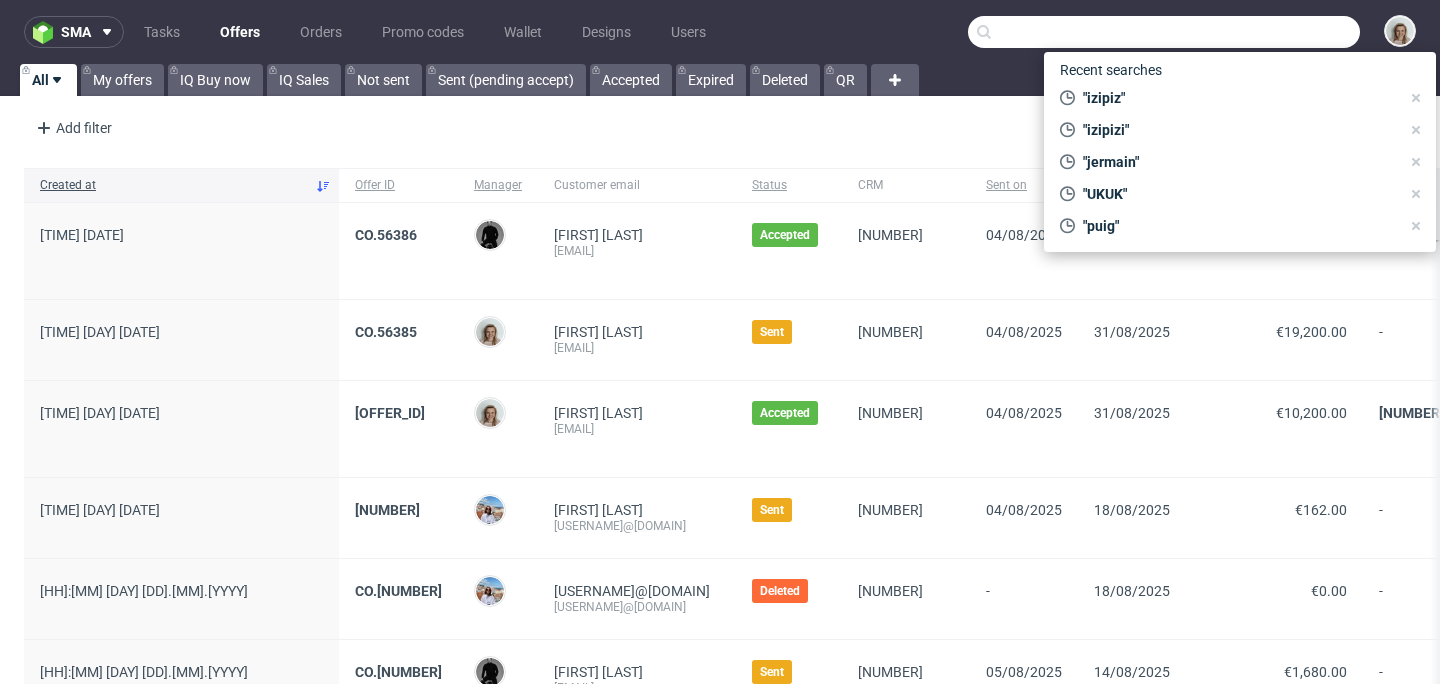 paste on "a.benlarbi@izipizi.com" 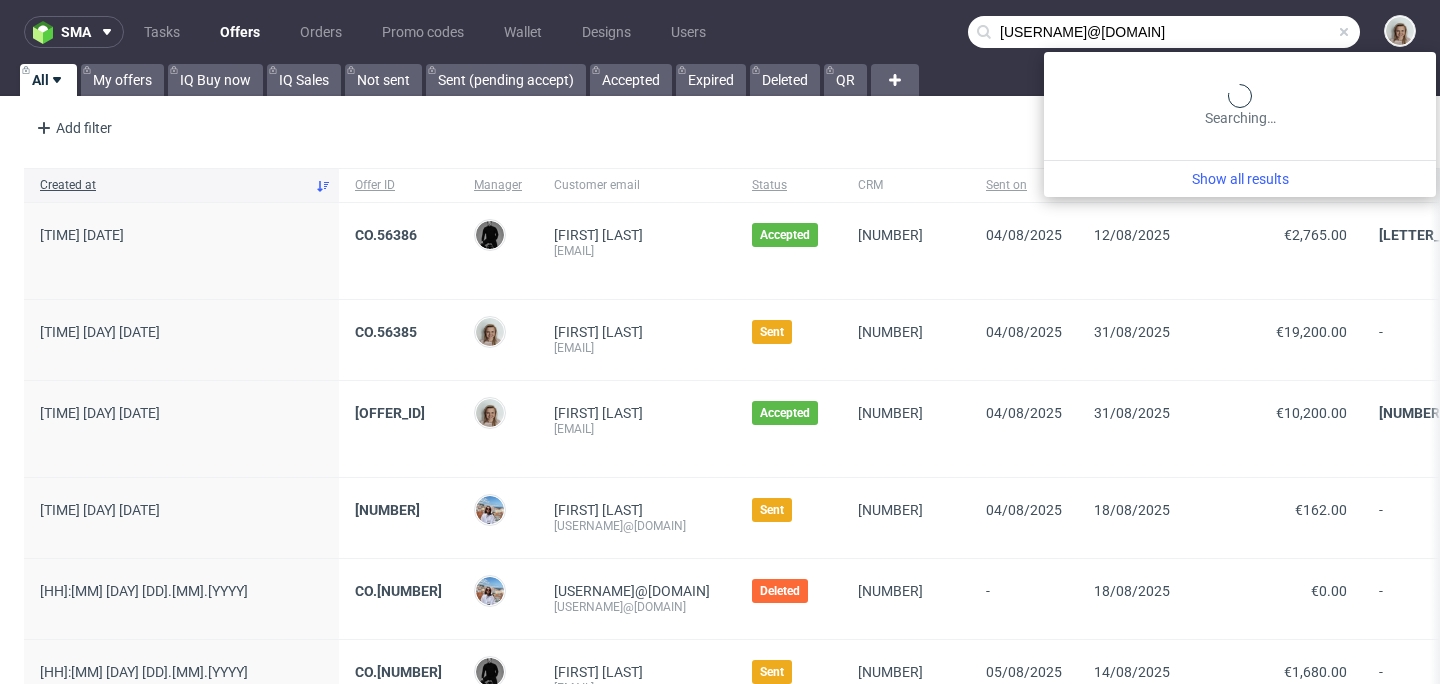 type on "a.benlarbi@izipizi.com" 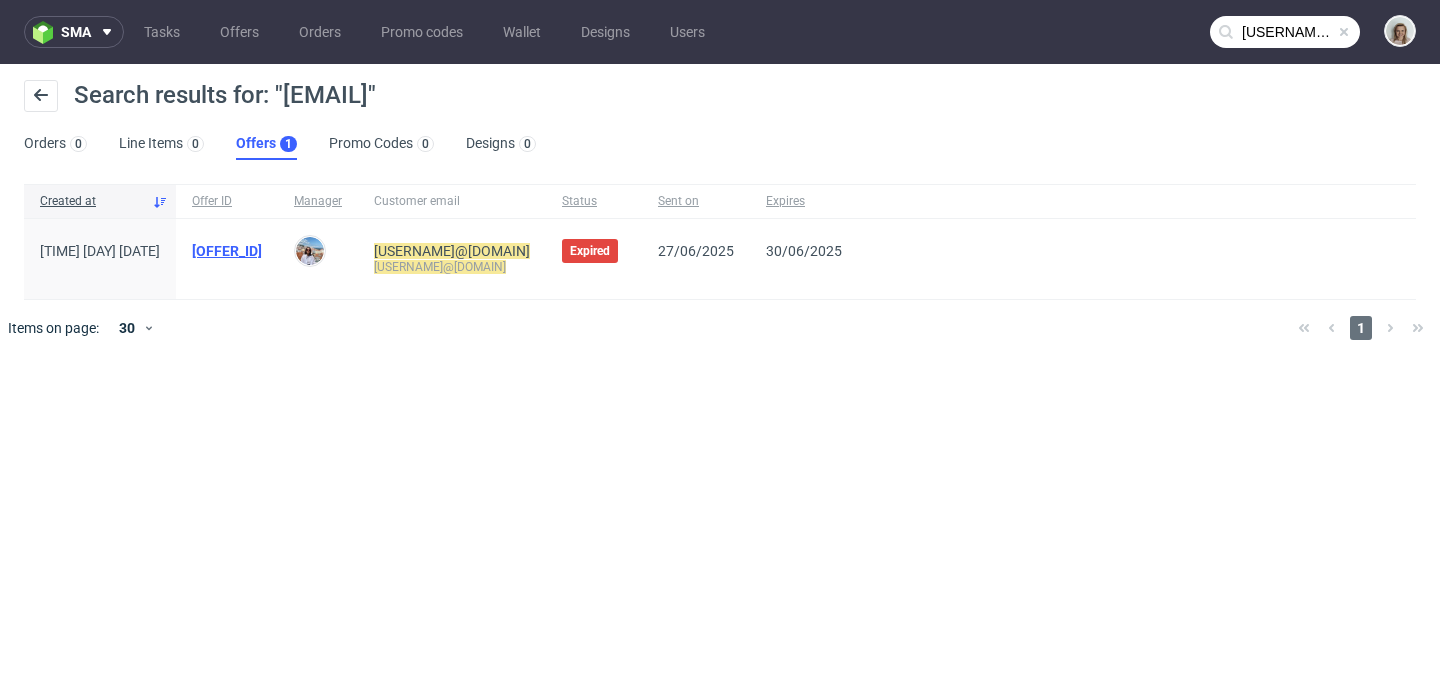click on "CO.55583" at bounding box center [227, 251] 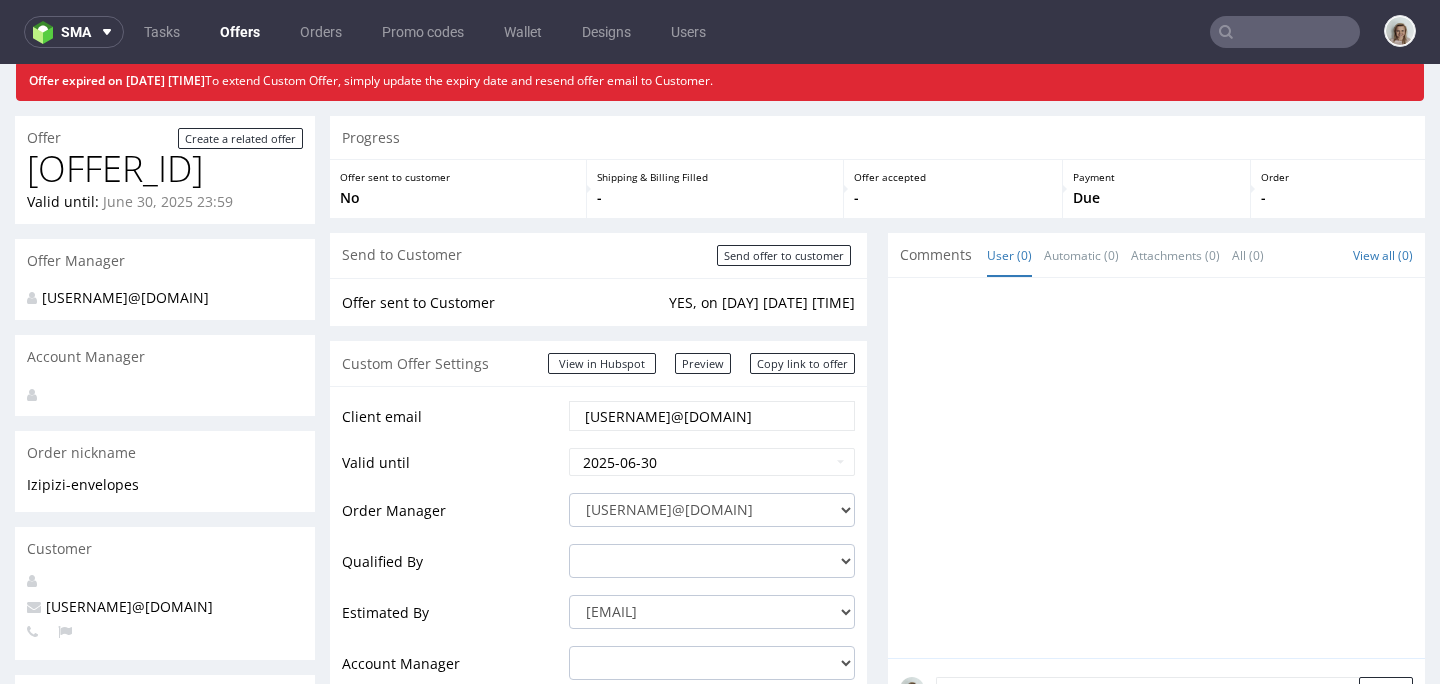 scroll, scrollTop: 0, scrollLeft: 0, axis: both 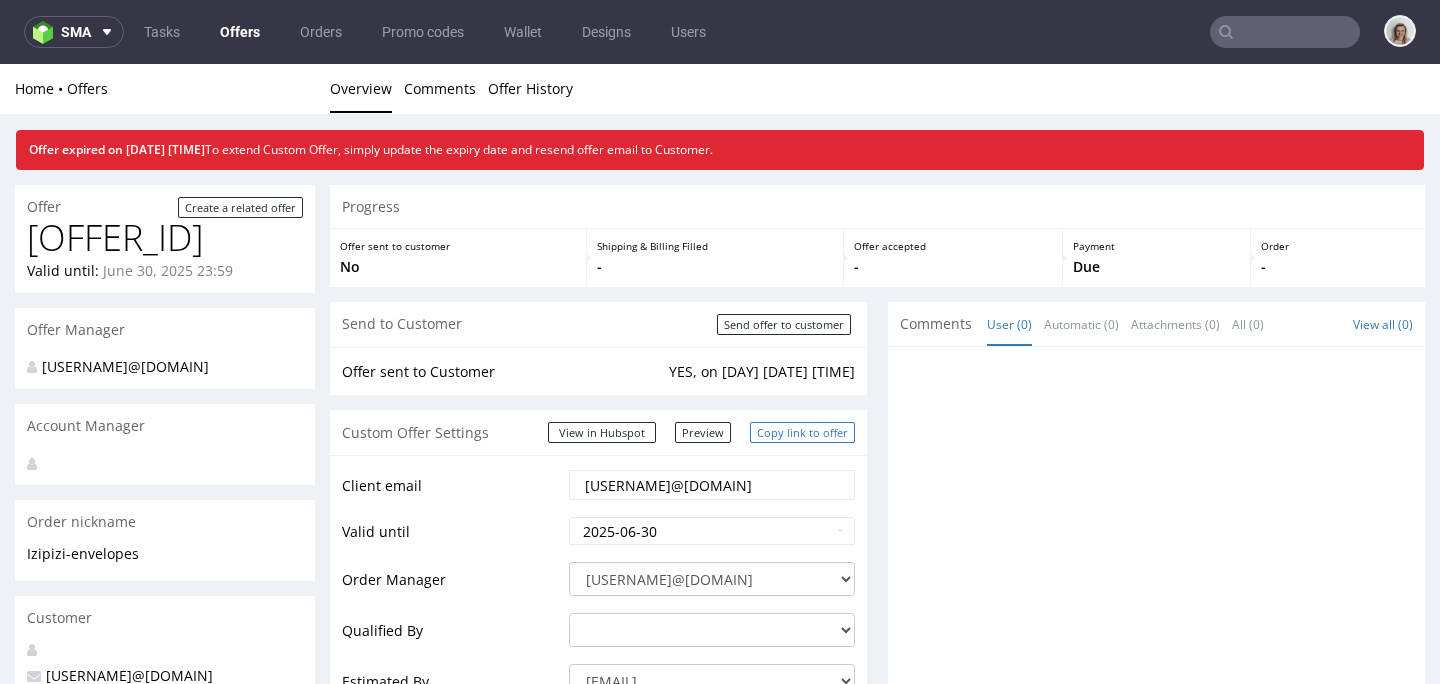 click on "Copy link to offer" at bounding box center (802, 432) 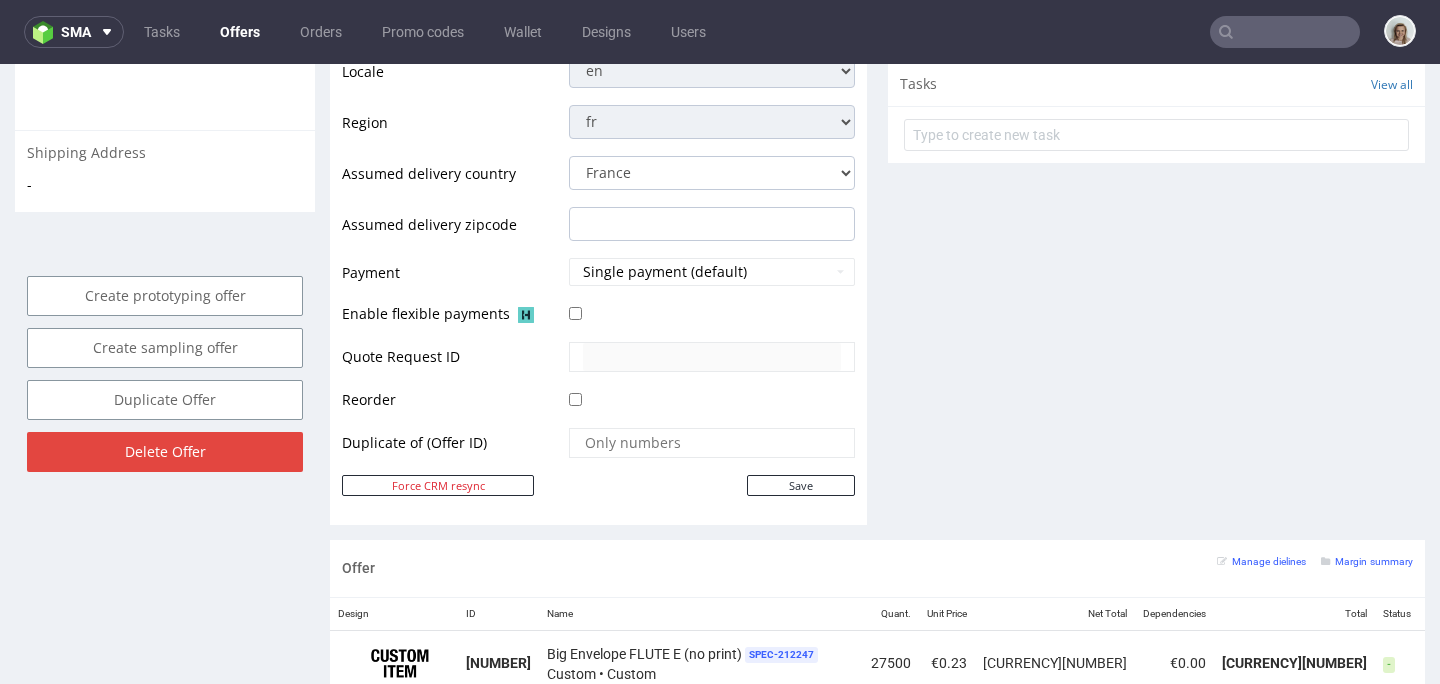 scroll, scrollTop: 284, scrollLeft: 0, axis: vertical 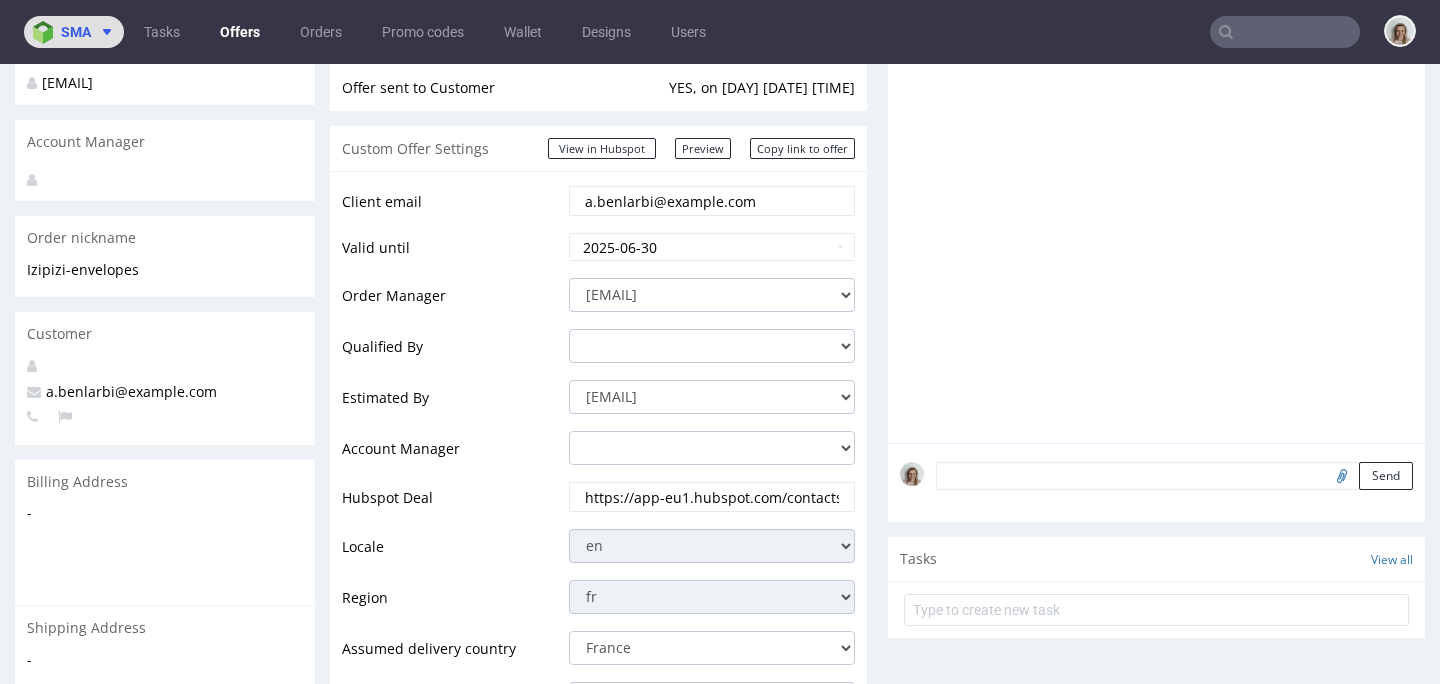 click on "sma" at bounding box center [76, 32] 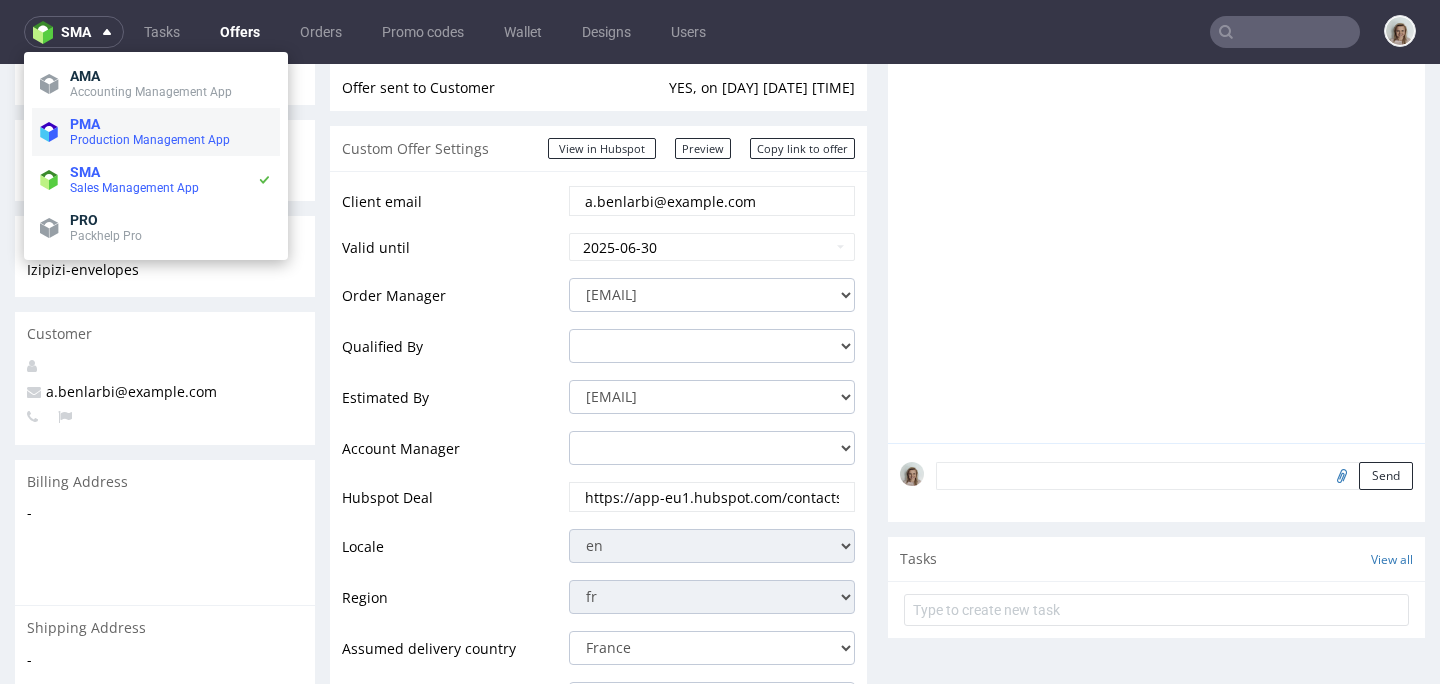 click on "PMA" at bounding box center (171, 124) 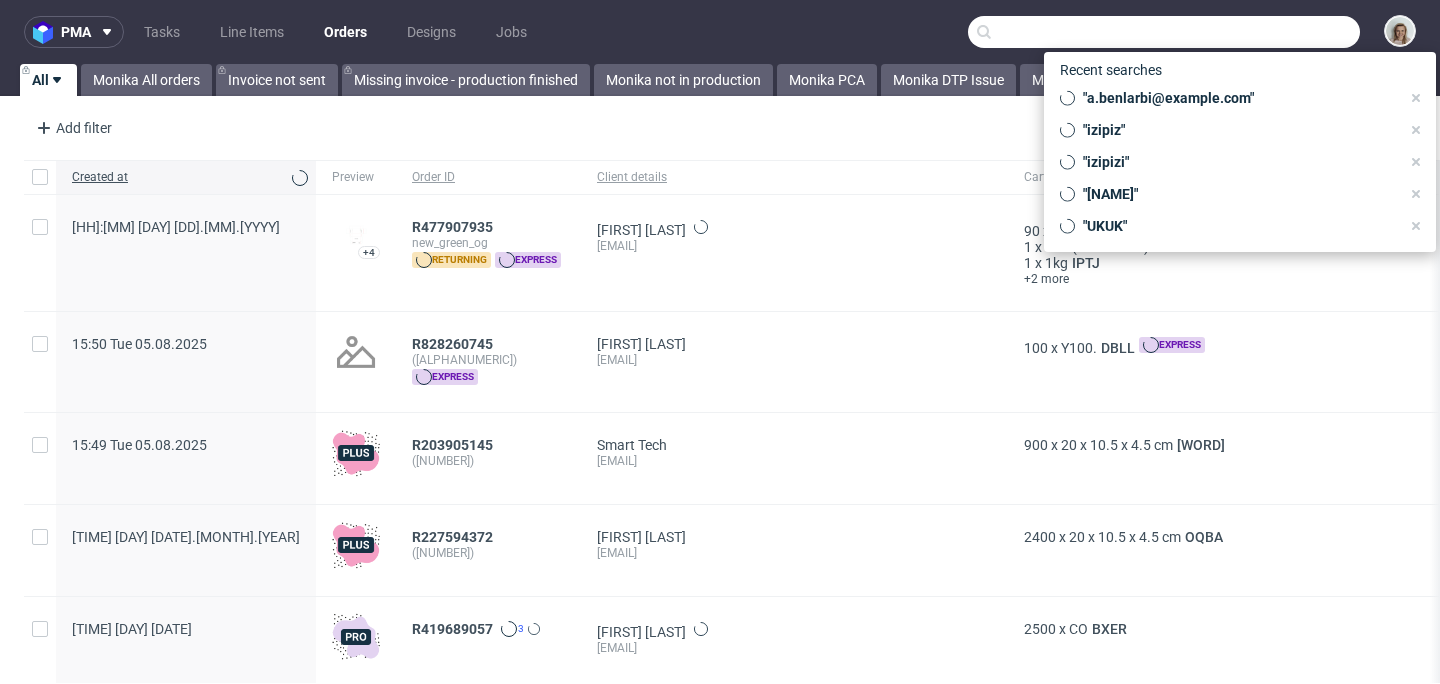 click at bounding box center (1164, 32) 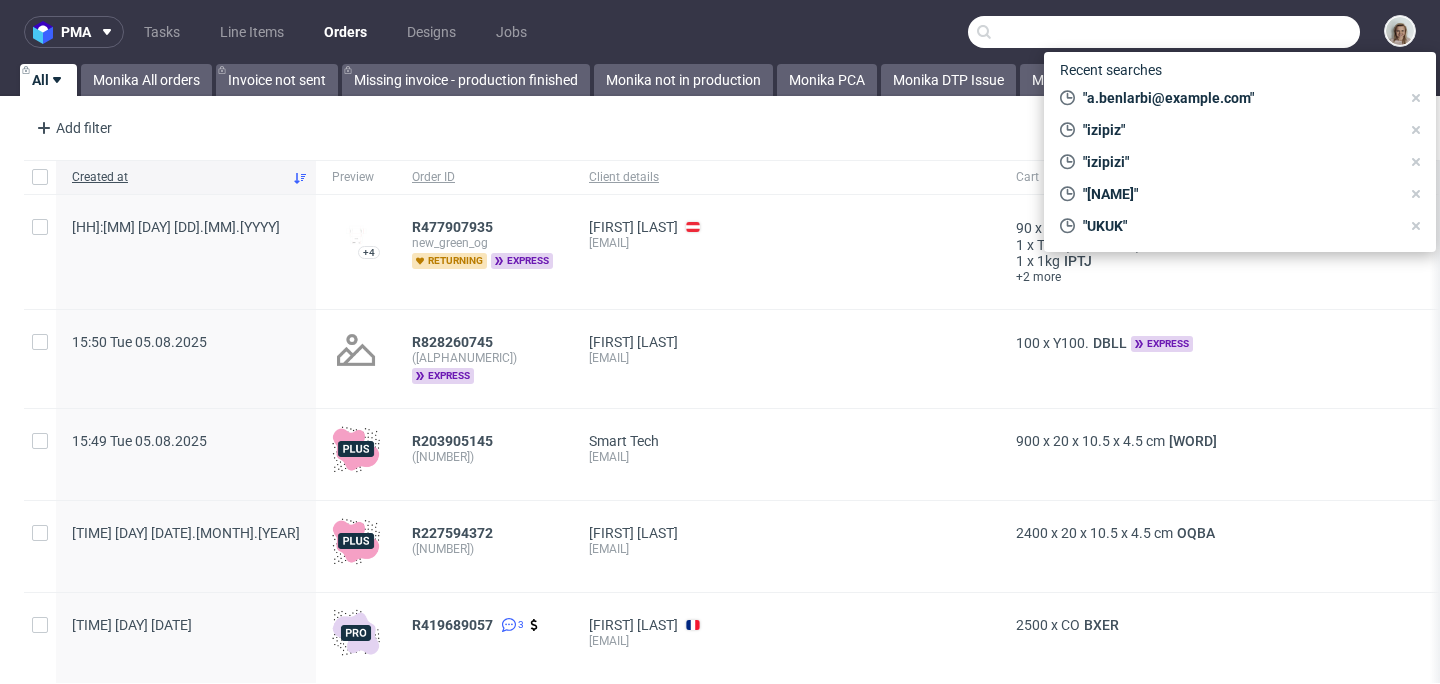 paste on "benjamin.egault@ankorstore.com" 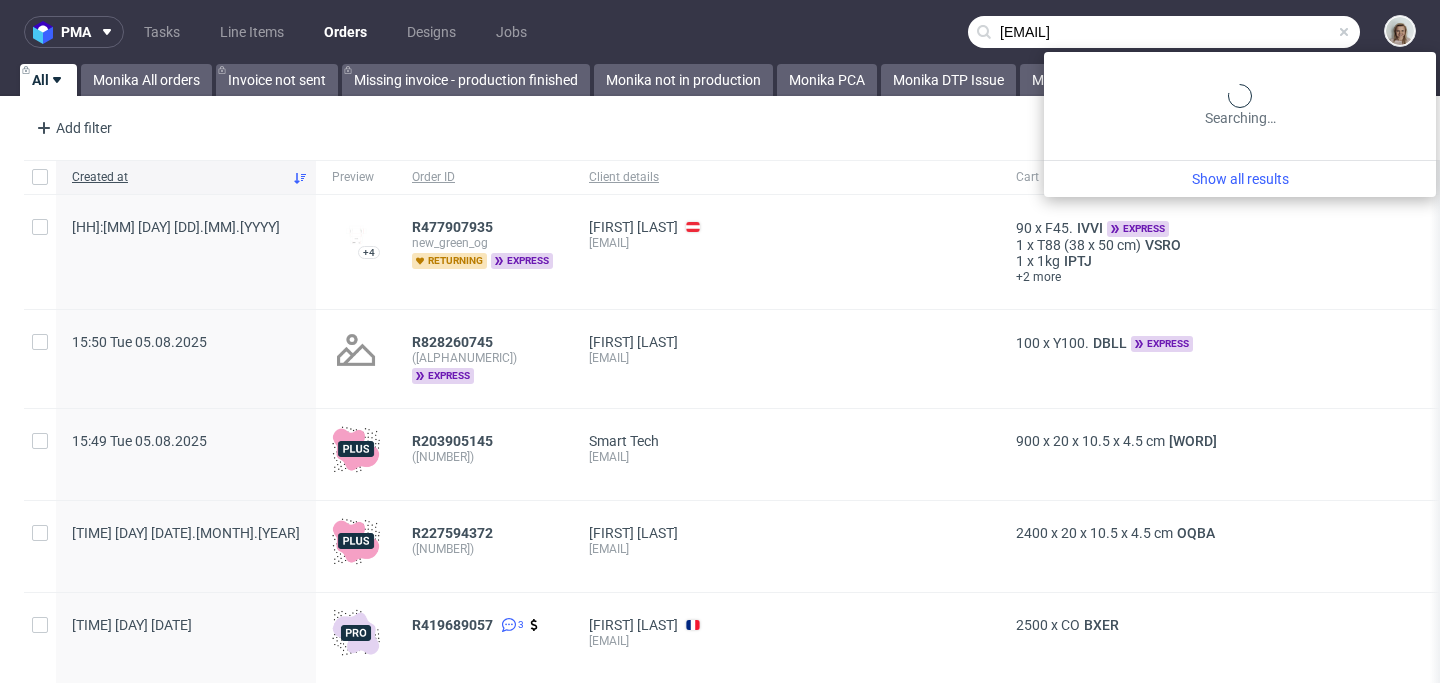 type on "benjamin.egault@ankorstore.com" 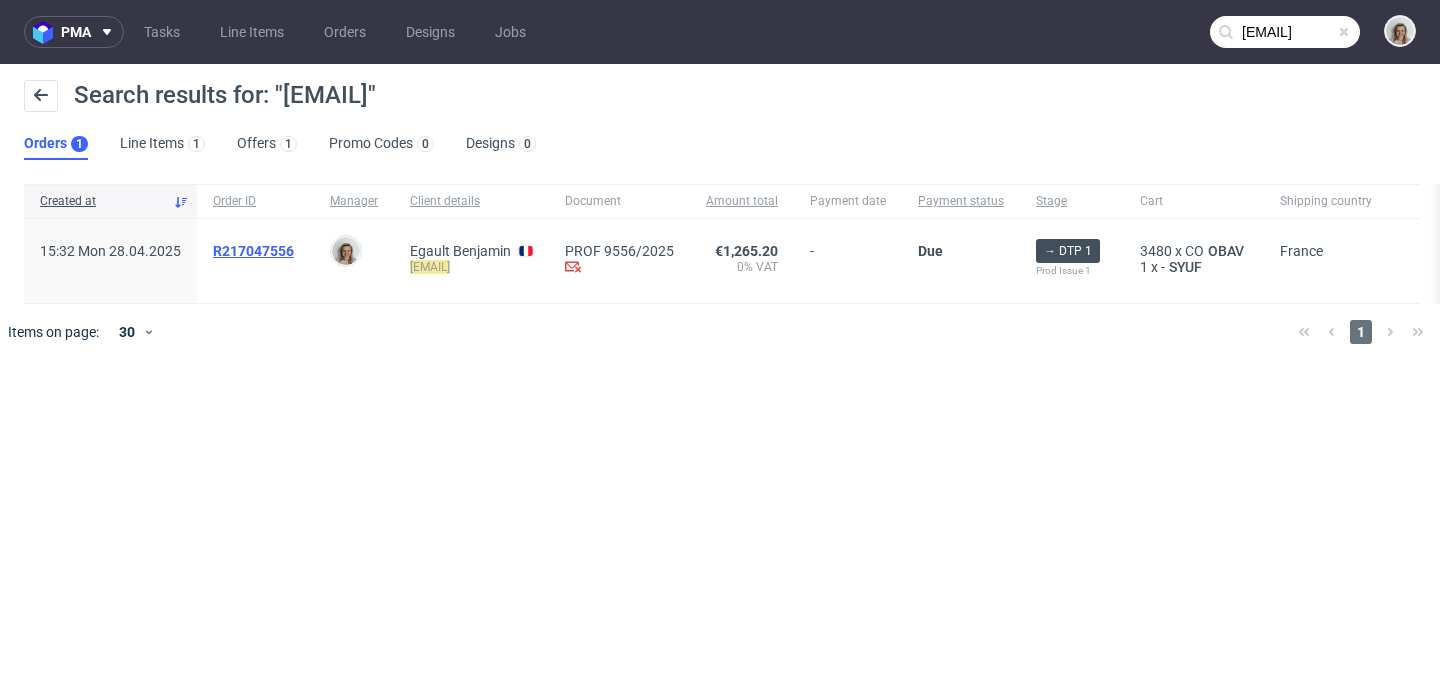 click on "R217047556" at bounding box center (253, 251) 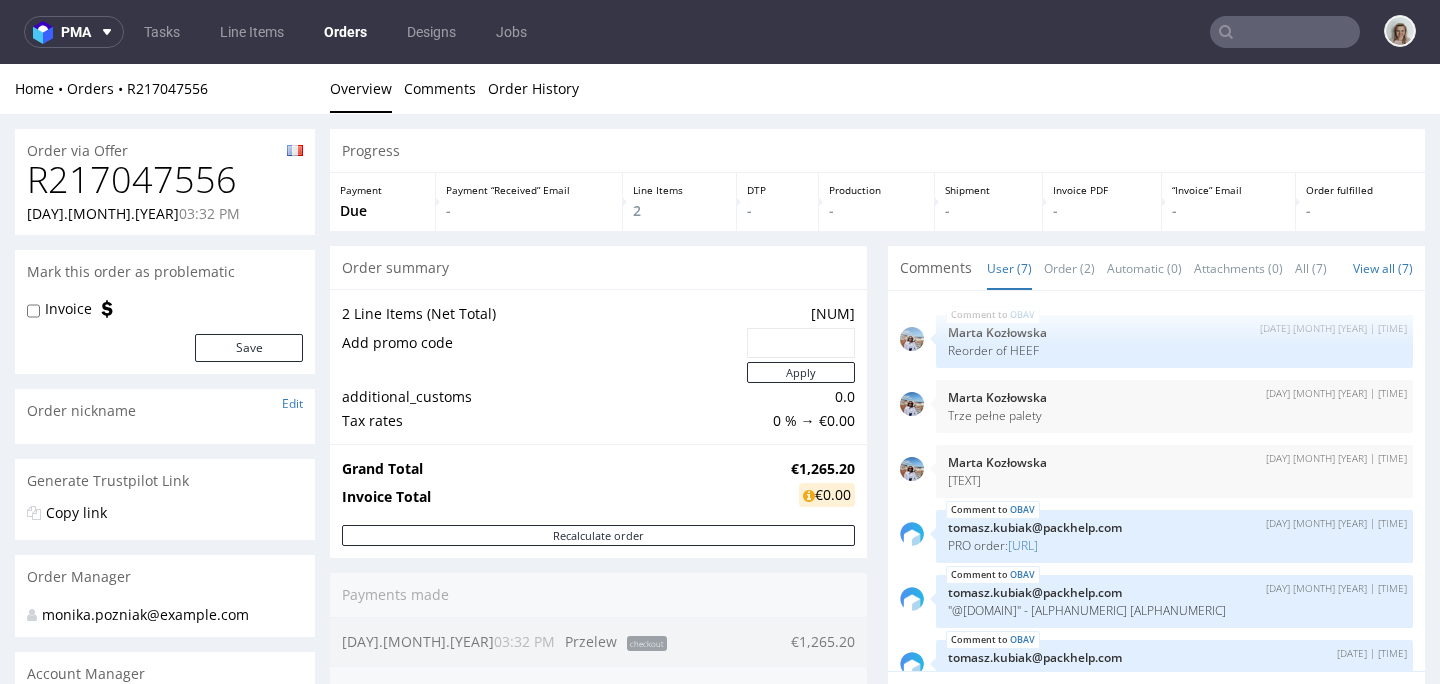 scroll, scrollTop: 108, scrollLeft: 0, axis: vertical 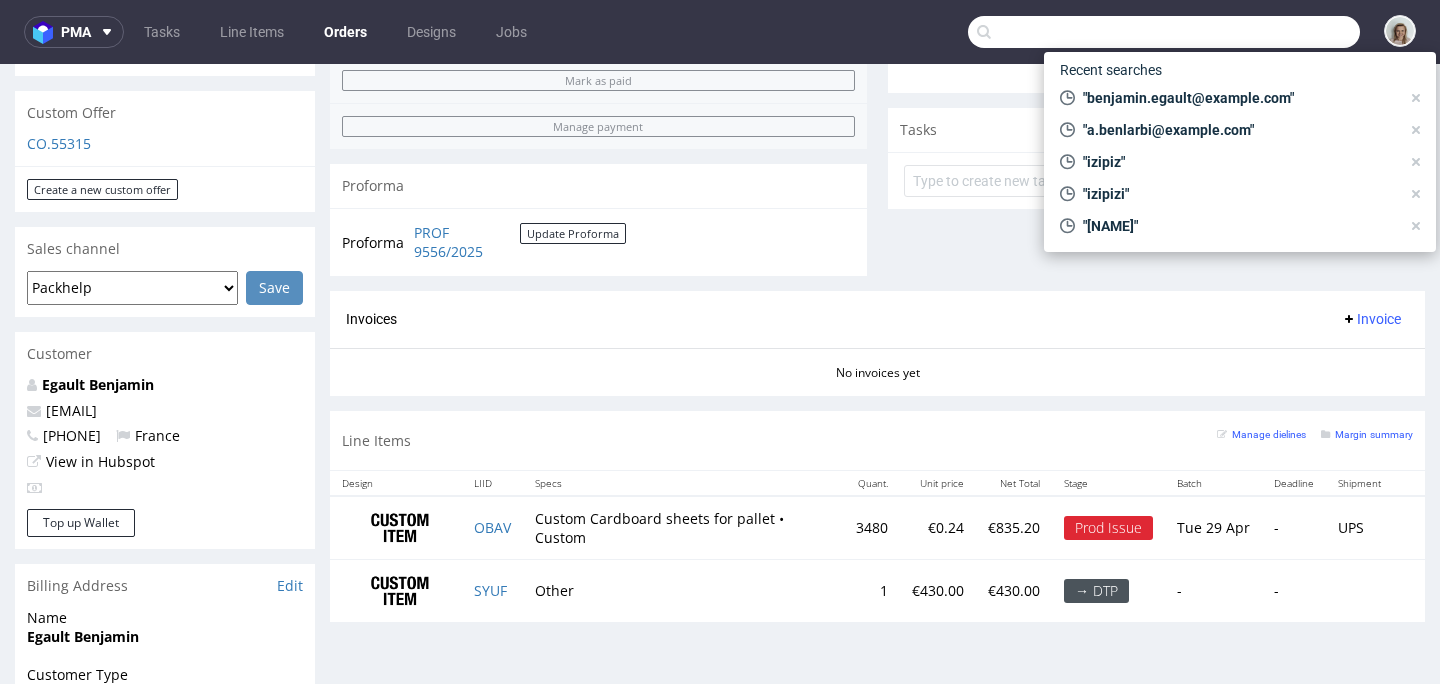 click at bounding box center [1164, 32] 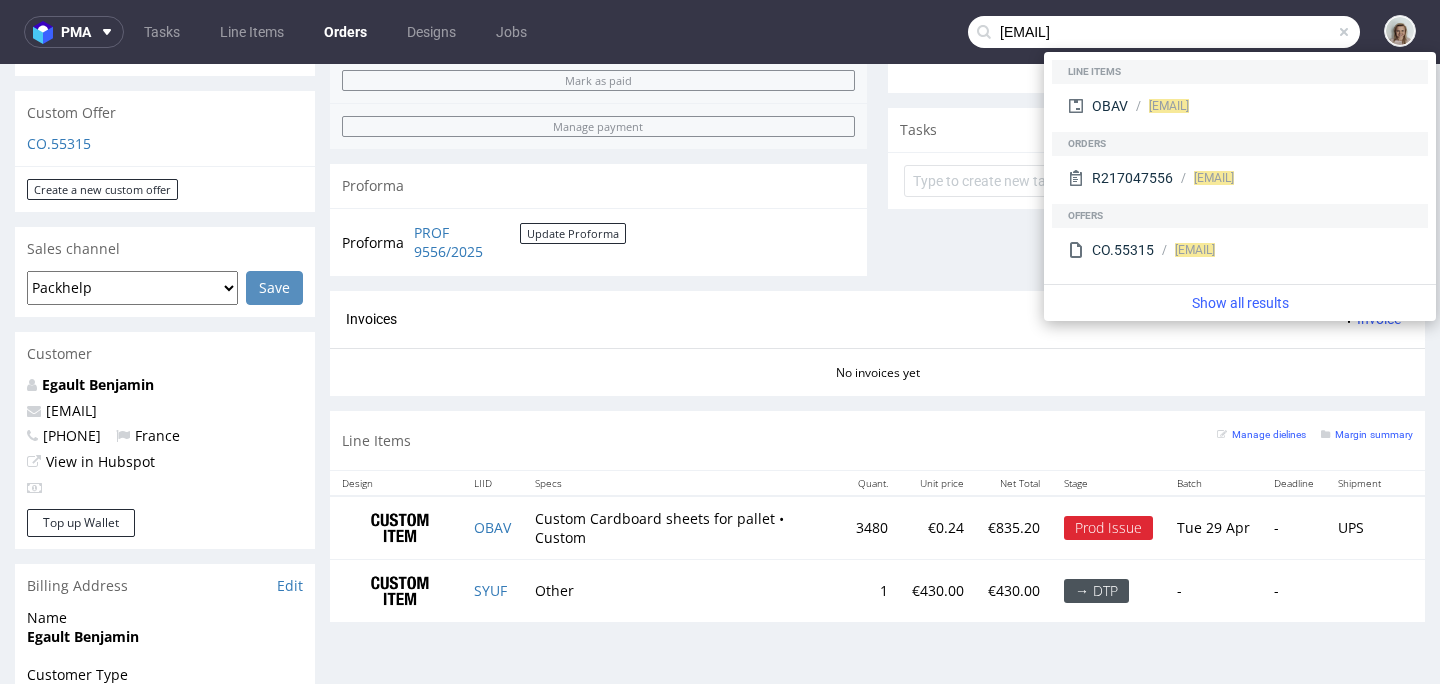 drag, startPoint x: 1086, startPoint y: 31, endPoint x: 942, endPoint y: 30, distance: 144.00348 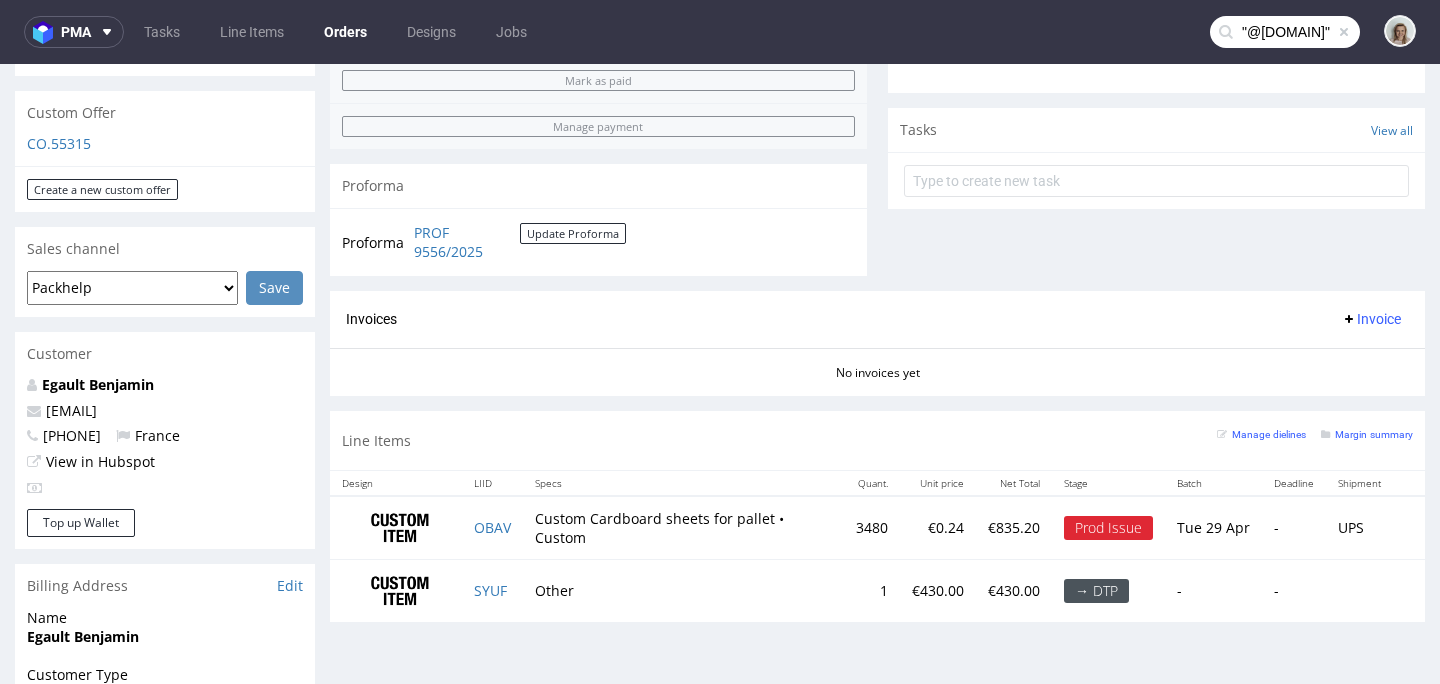 type on "@ankorstore.com" 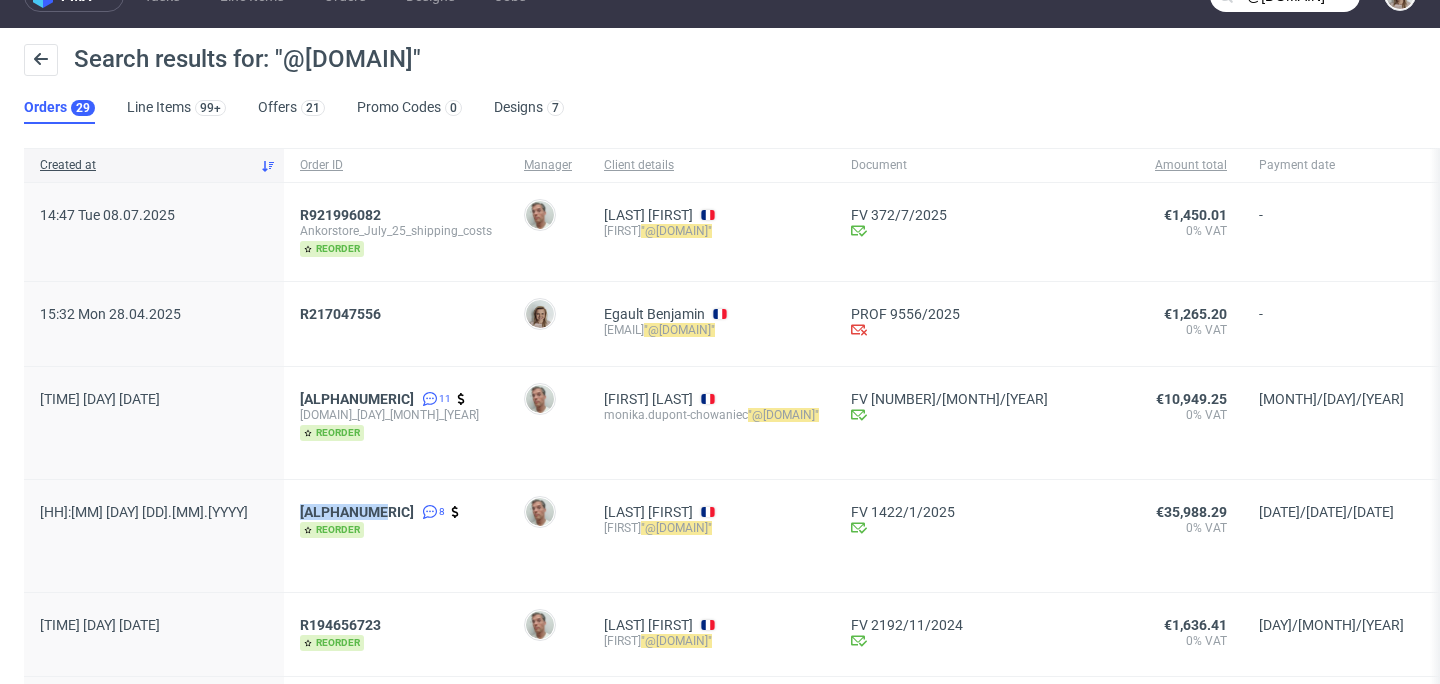 scroll, scrollTop: 140, scrollLeft: 0, axis: vertical 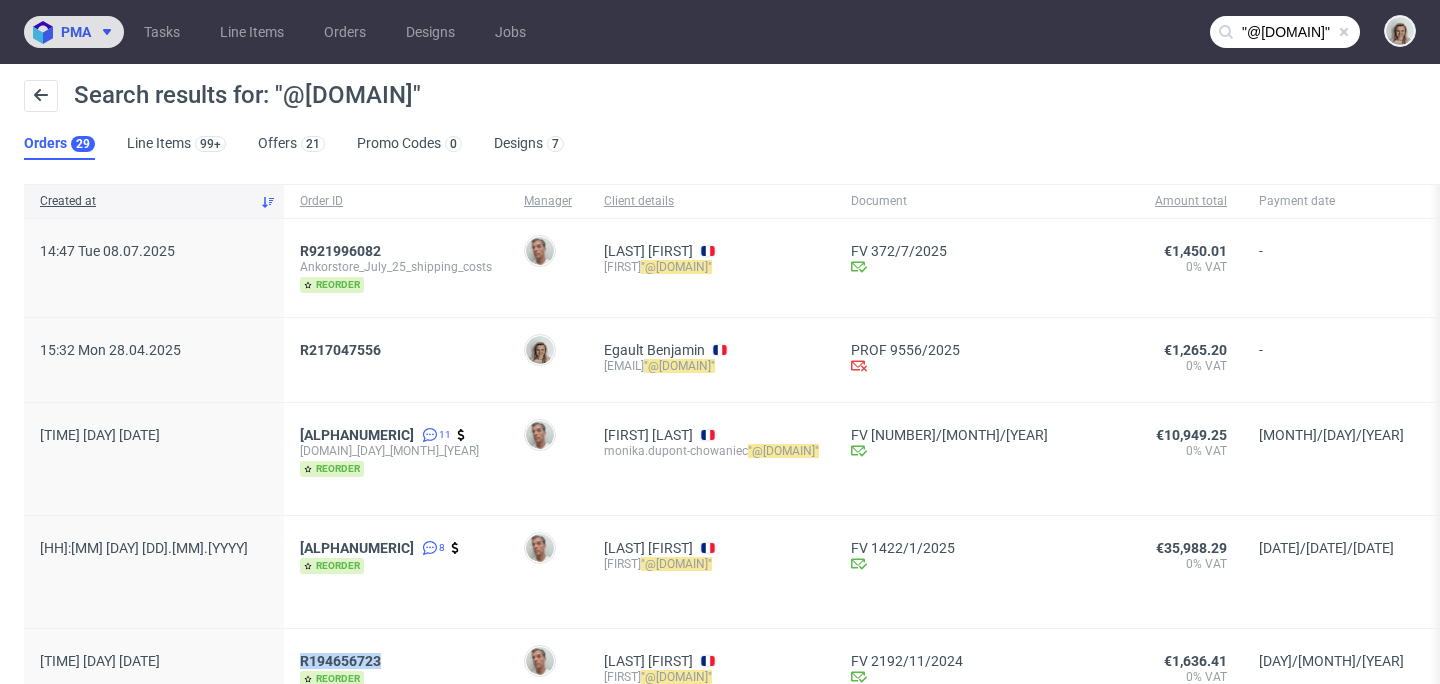 click 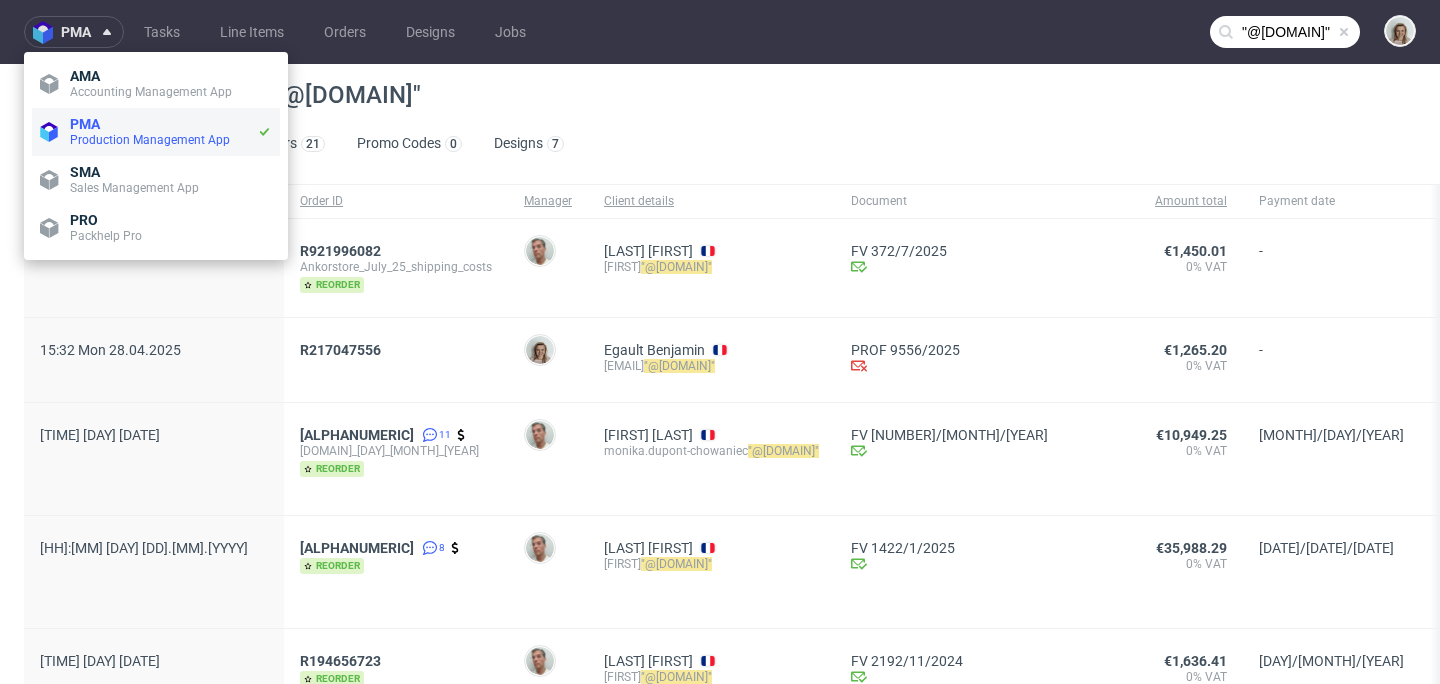 click on "PMA" at bounding box center [163, 124] 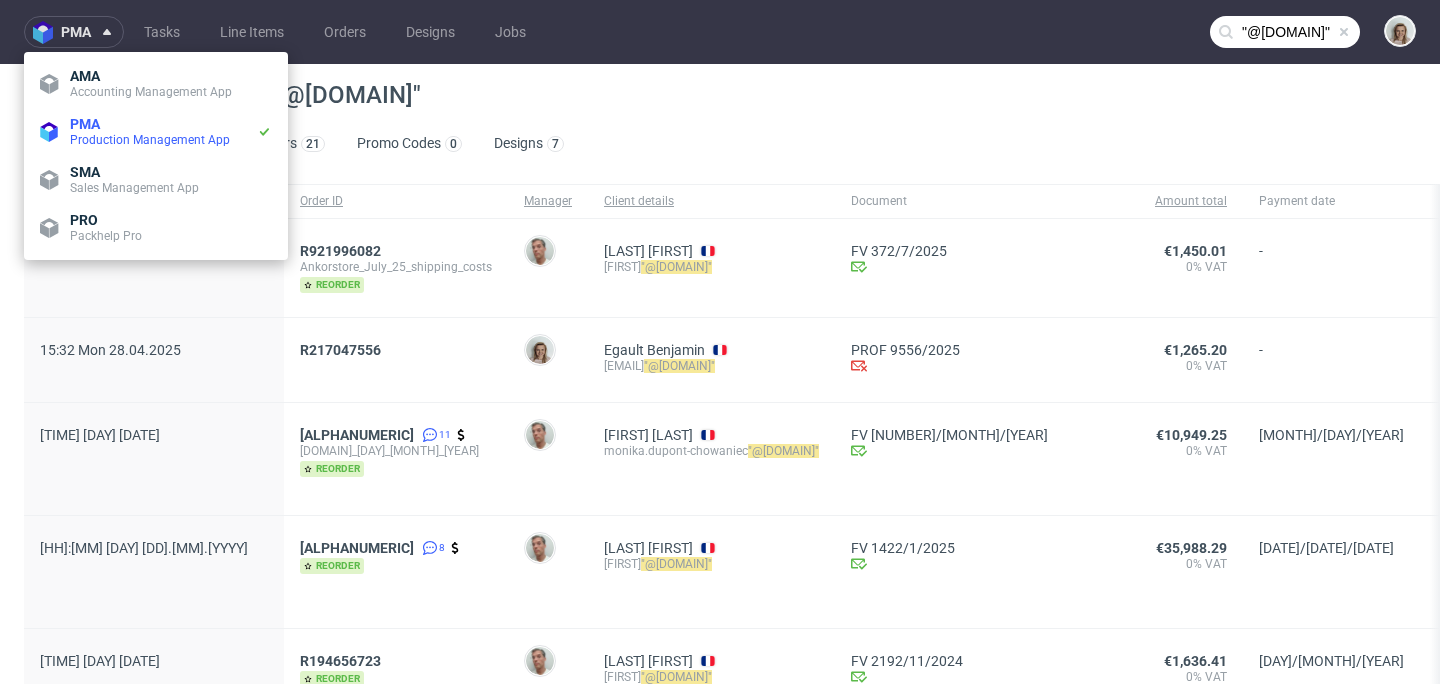 click at bounding box center [1344, 32] 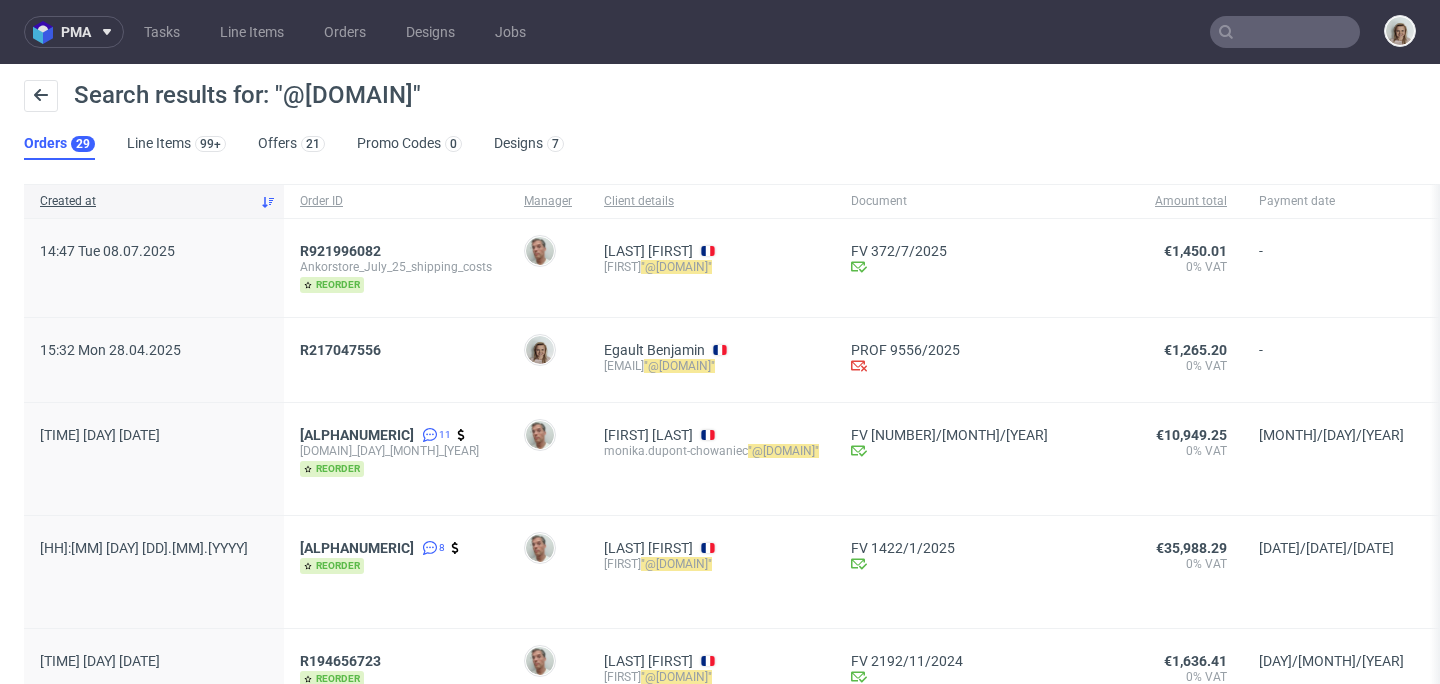 click at bounding box center (1285, 32) 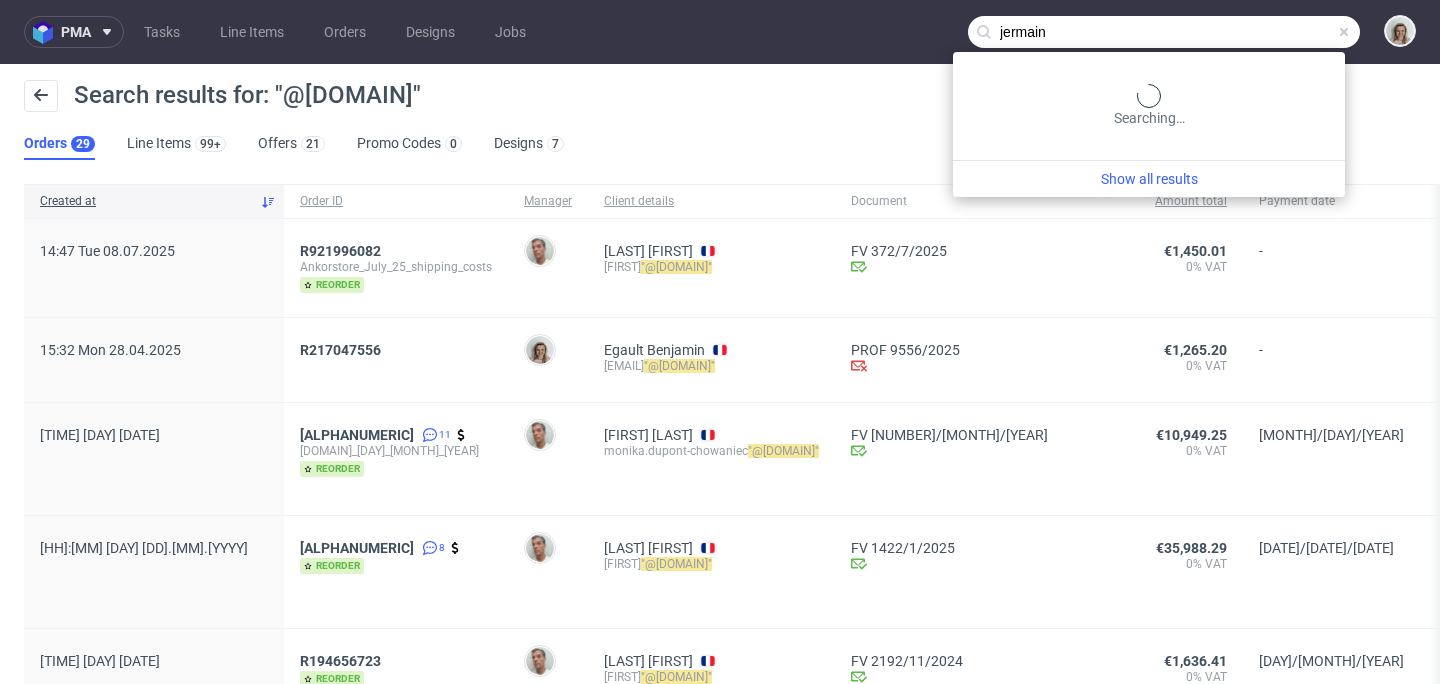 type on "jermain" 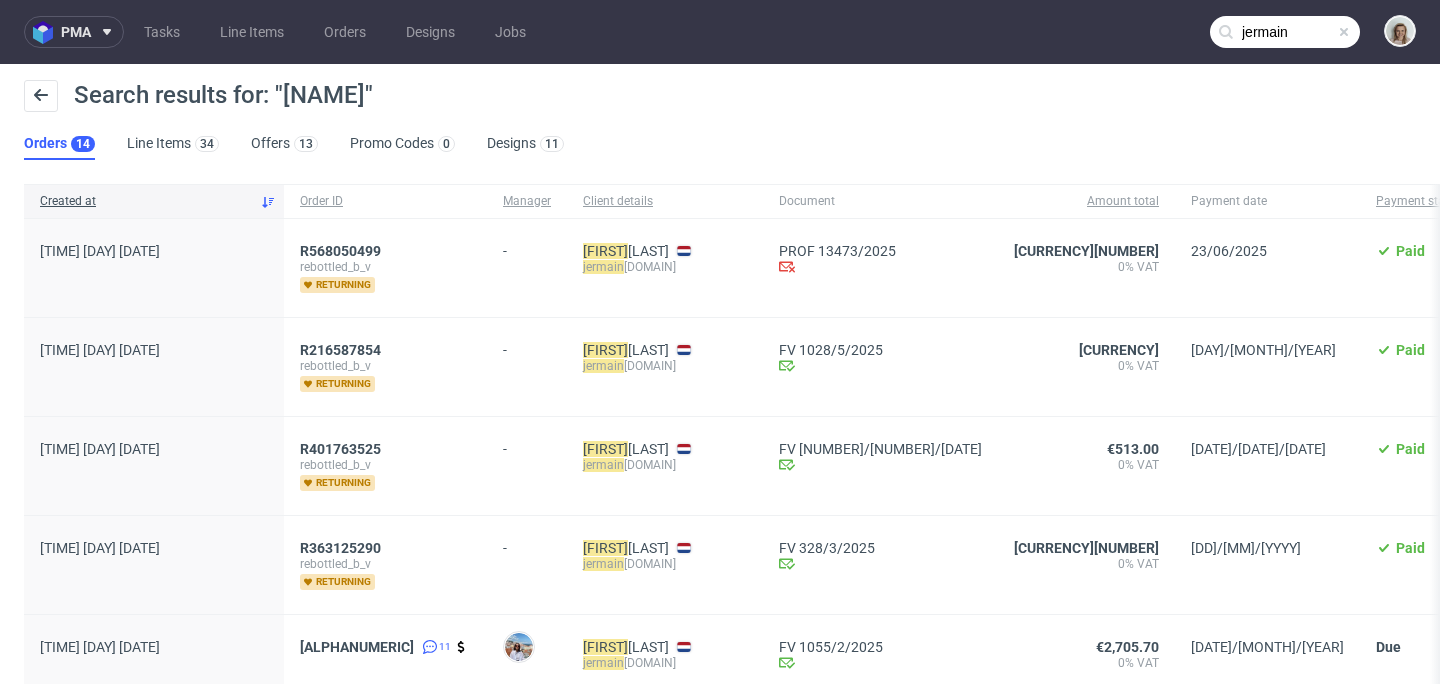 drag, startPoint x: 582, startPoint y: 466, endPoint x: 458, endPoint y: 463, distance: 124.036285 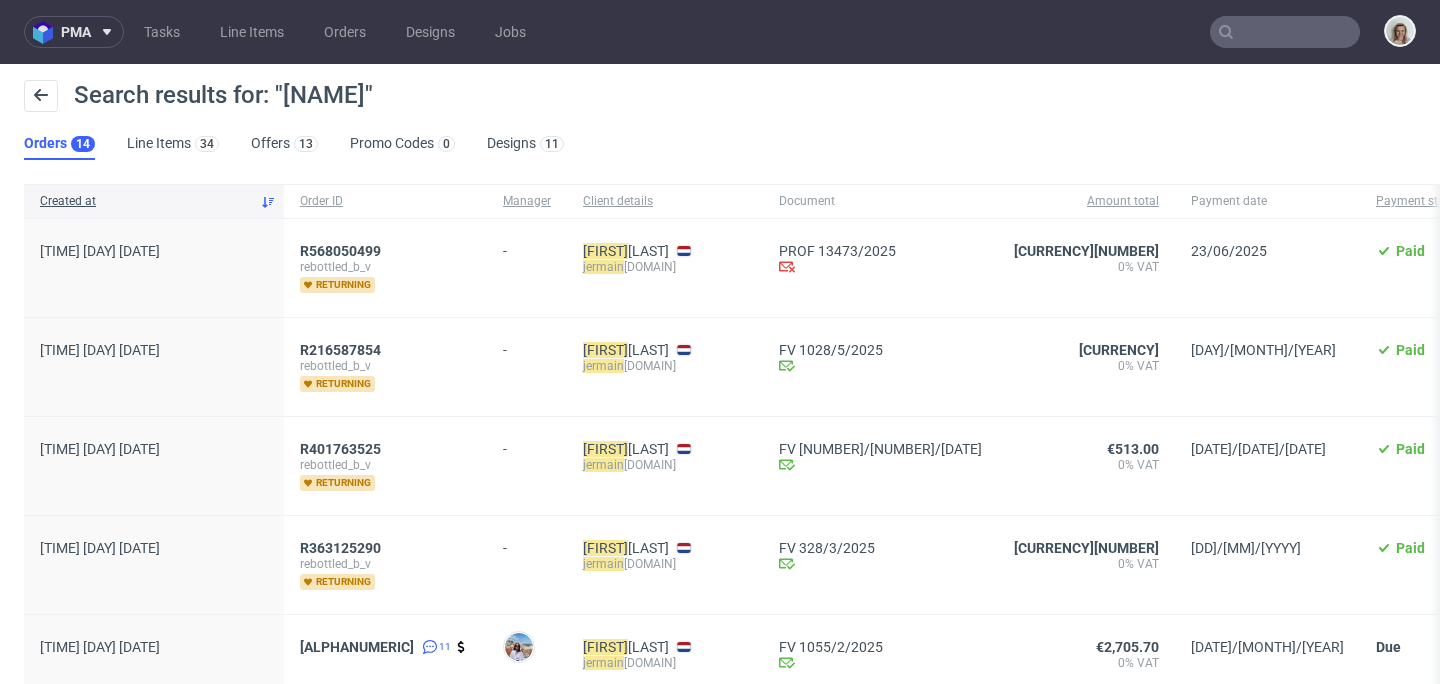 click at bounding box center [1285, 32] 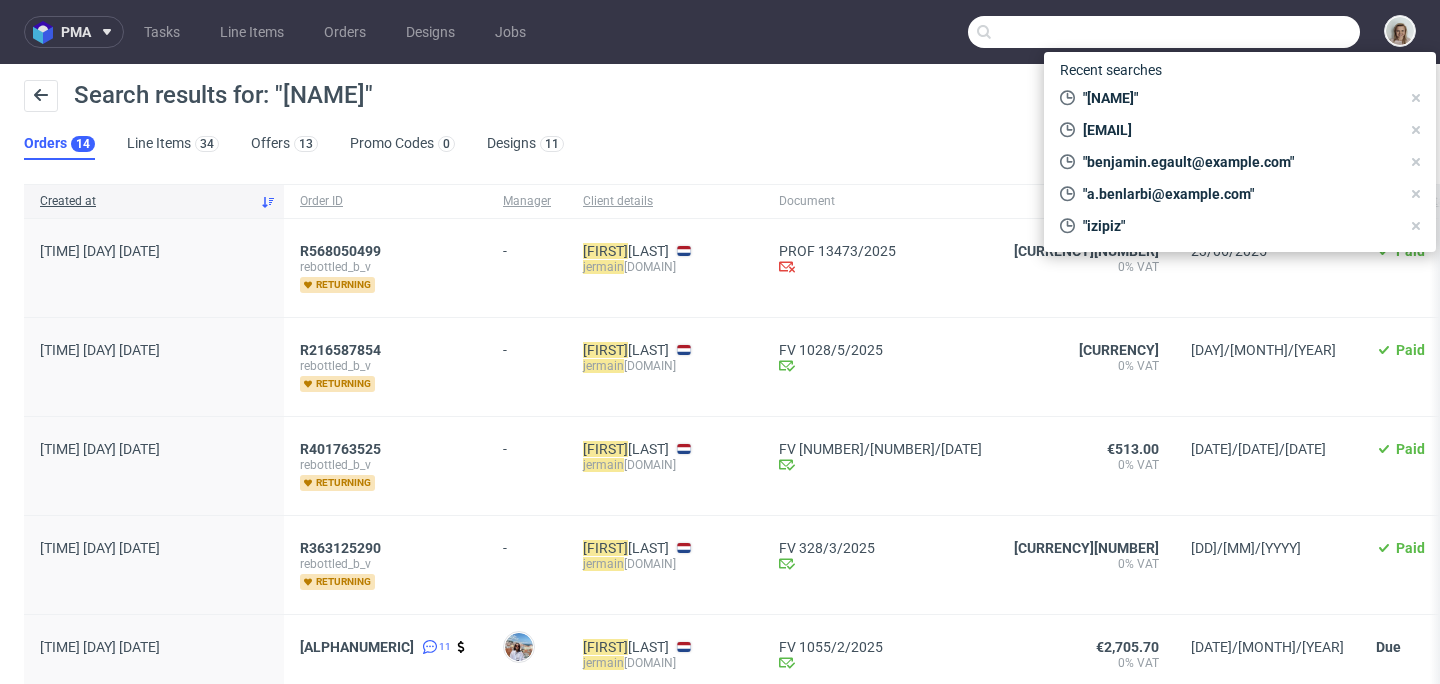paste on "[EMAIL]" 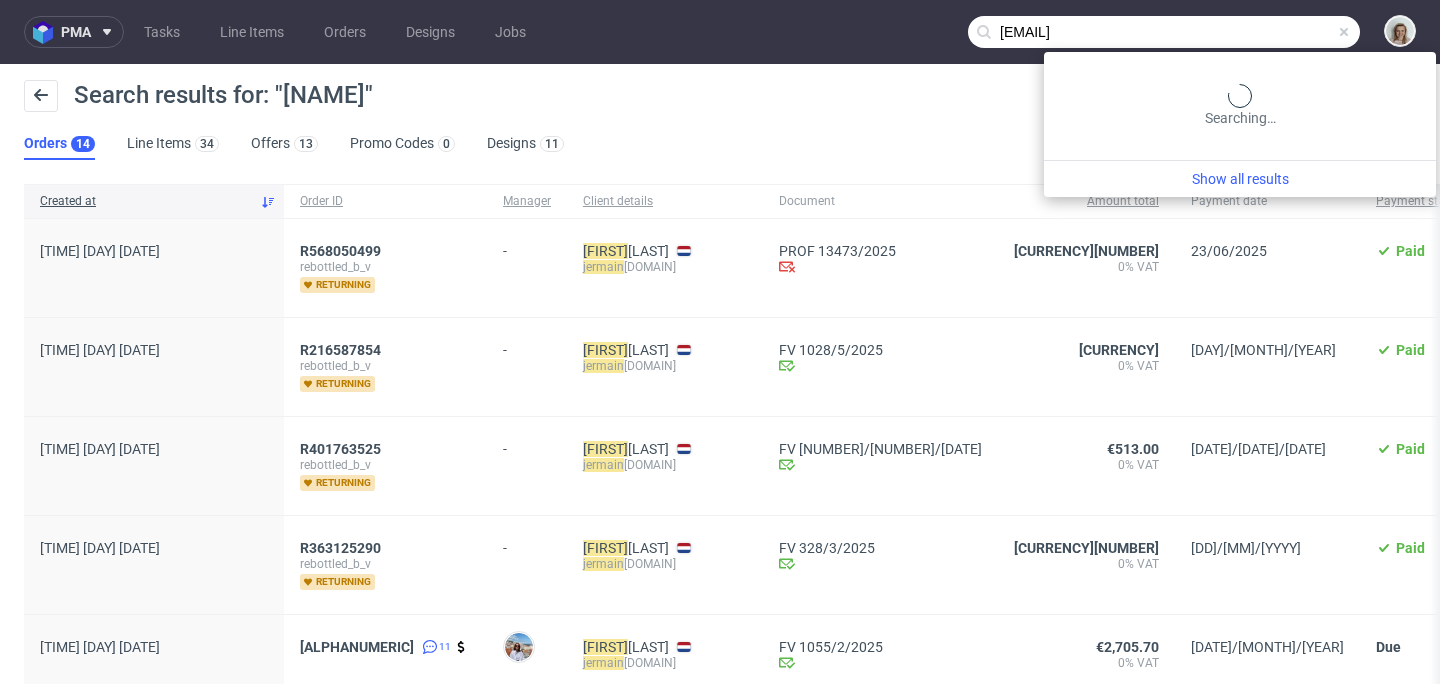 type on "[EMAIL]" 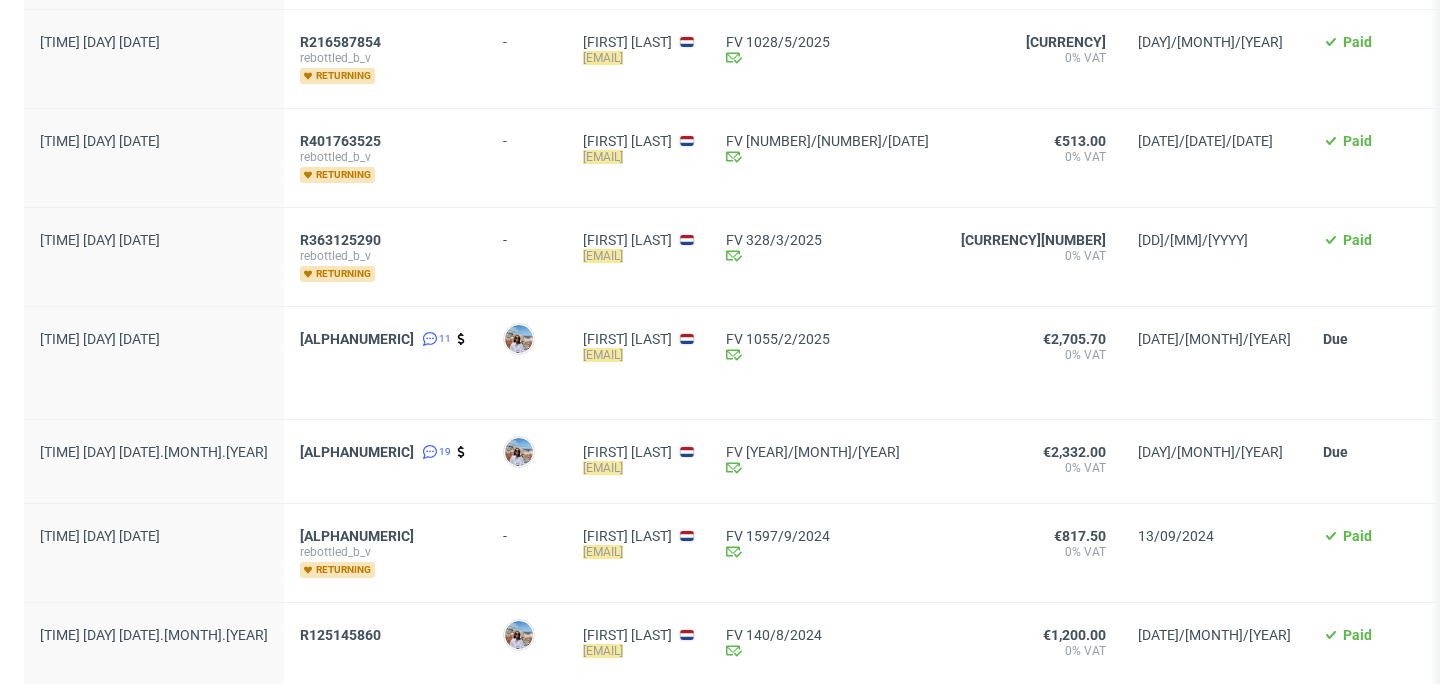 scroll, scrollTop: 367, scrollLeft: 0, axis: vertical 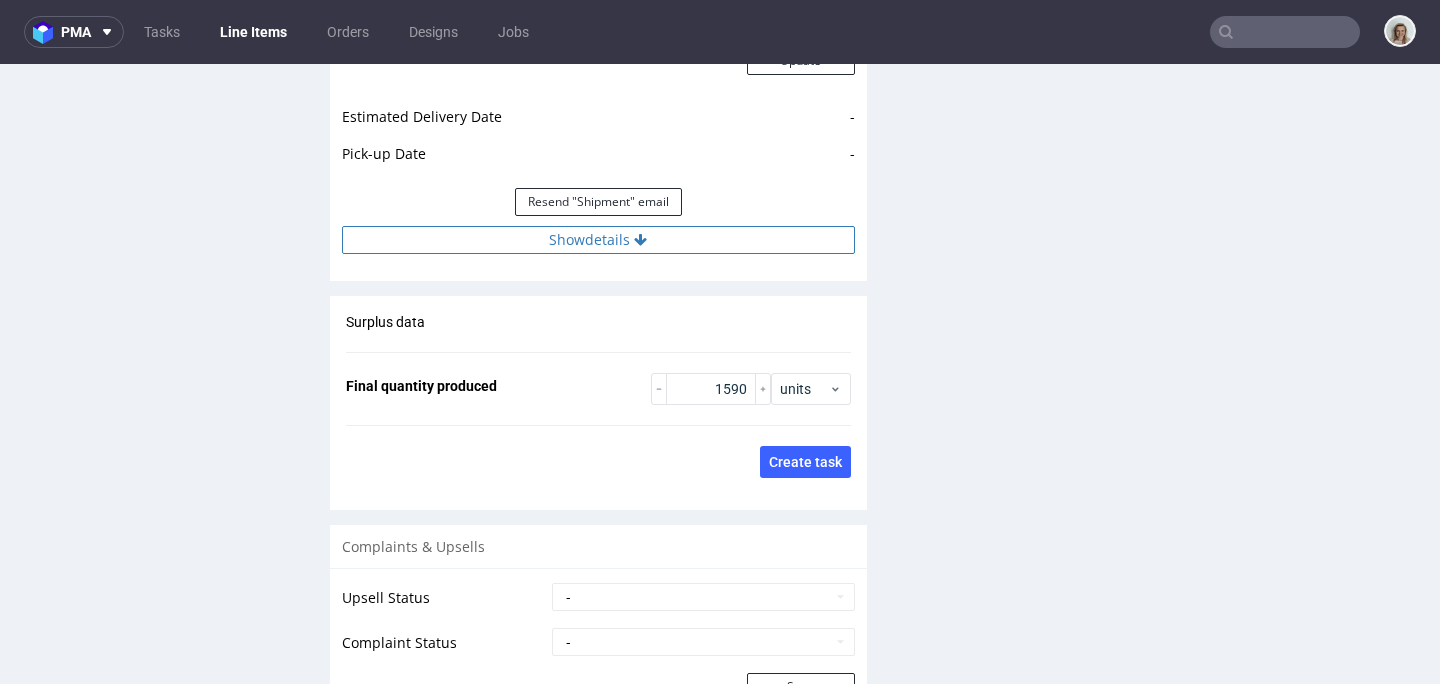 click on "Show  details" at bounding box center (598, 240) 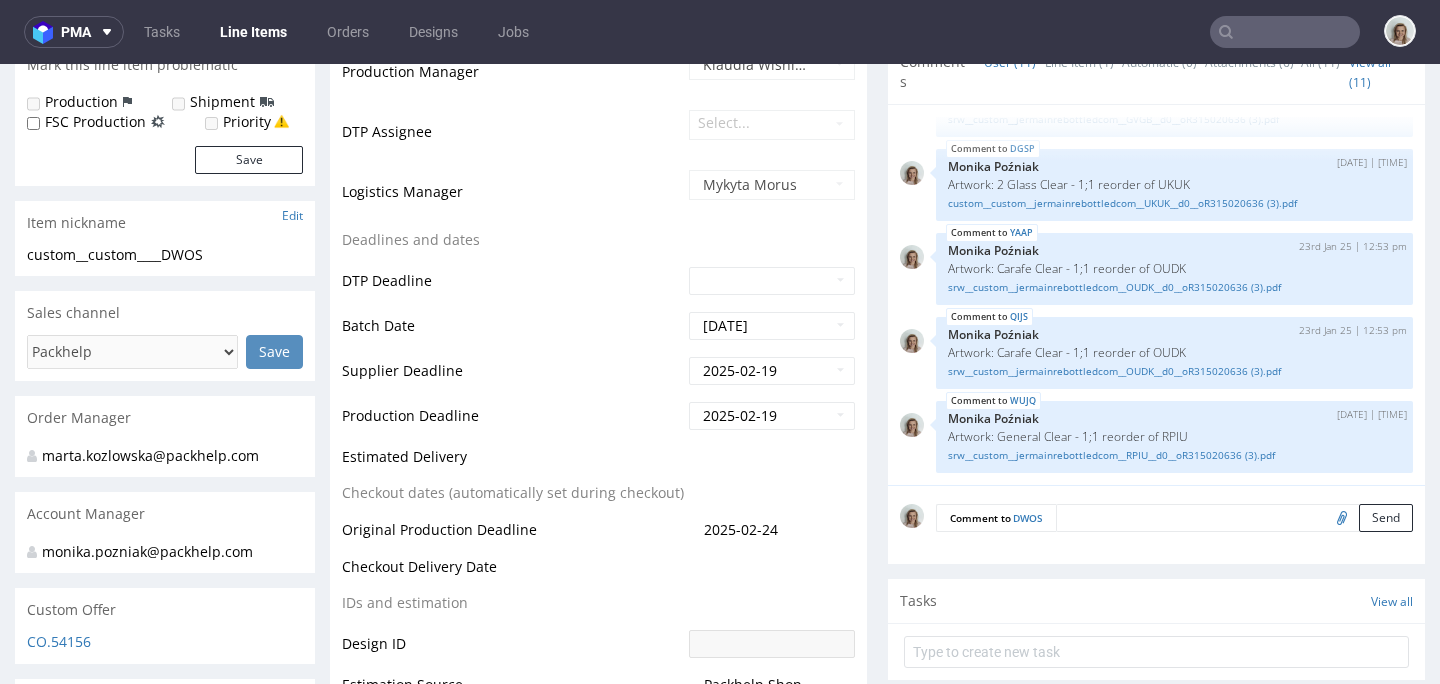 scroll, scrollTop: 129, scrollLeft: 0, axis: vertical 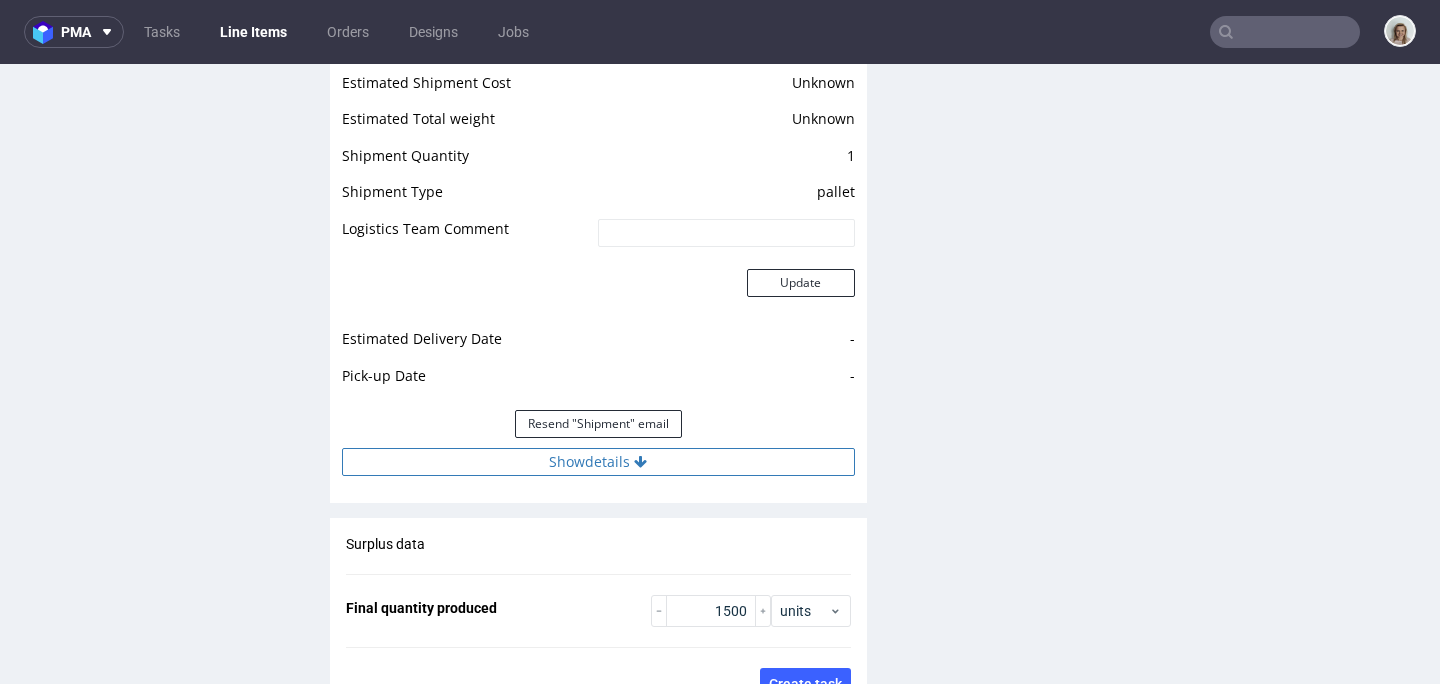 click on "Show  details" at bounding box center [598, 462] 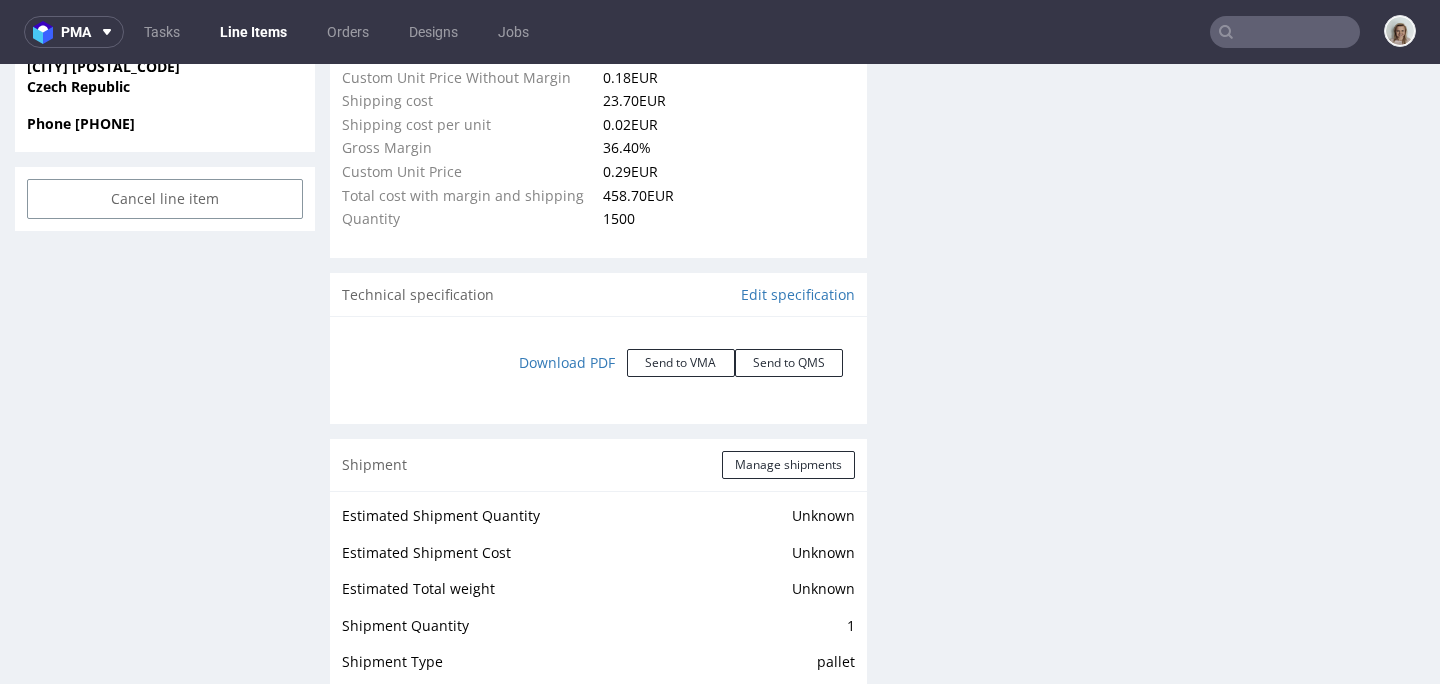 scroll, scrollTop: 1656, scrollLeft: 0, axis: vertical 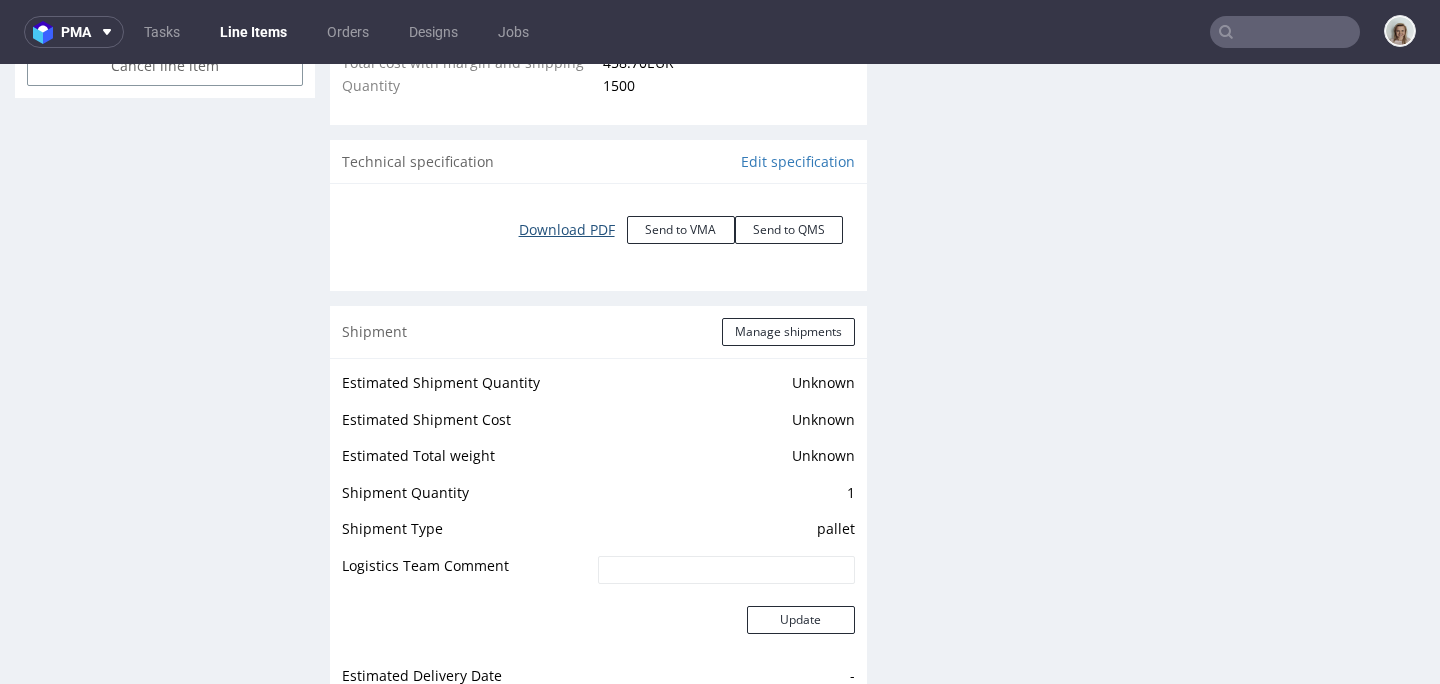 click on "Download PDF" at bounding box center (567, 230) 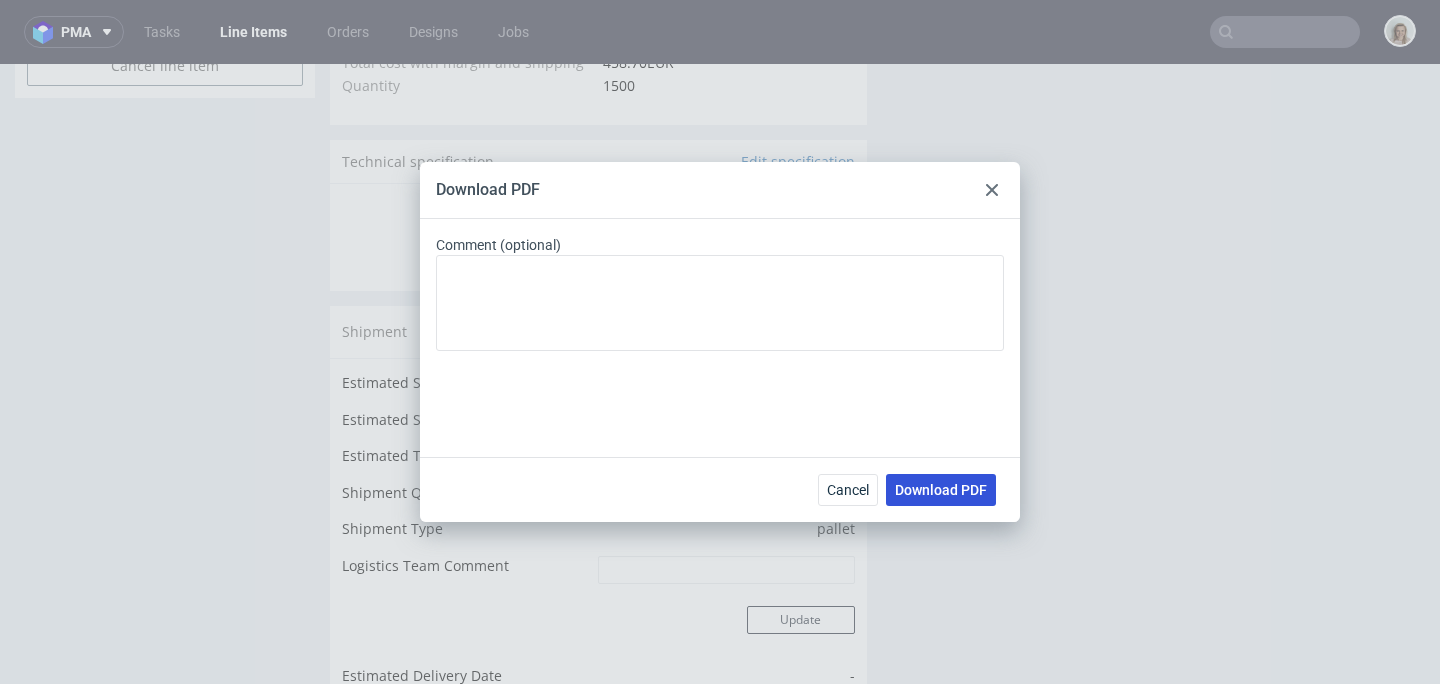 click on "Download PDF" at bounding box center [941, 490] 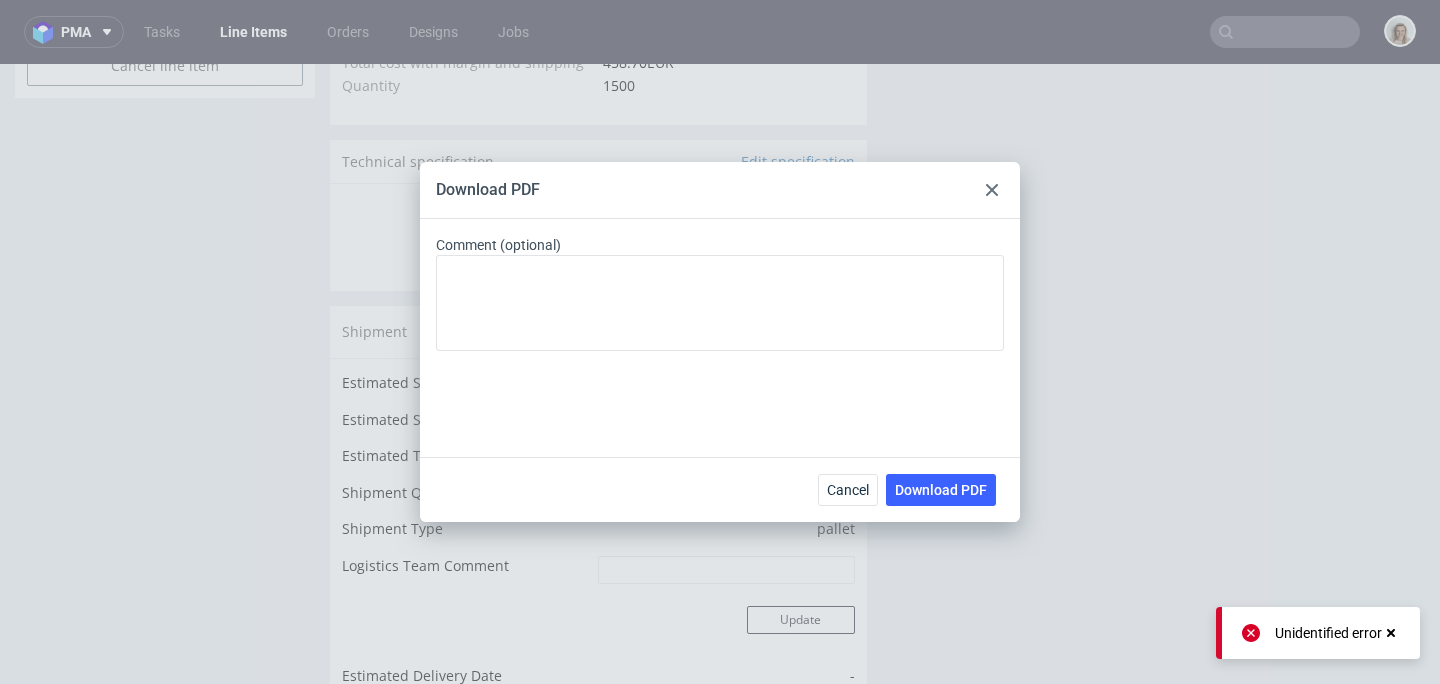 click at bounding box center (992, 190) 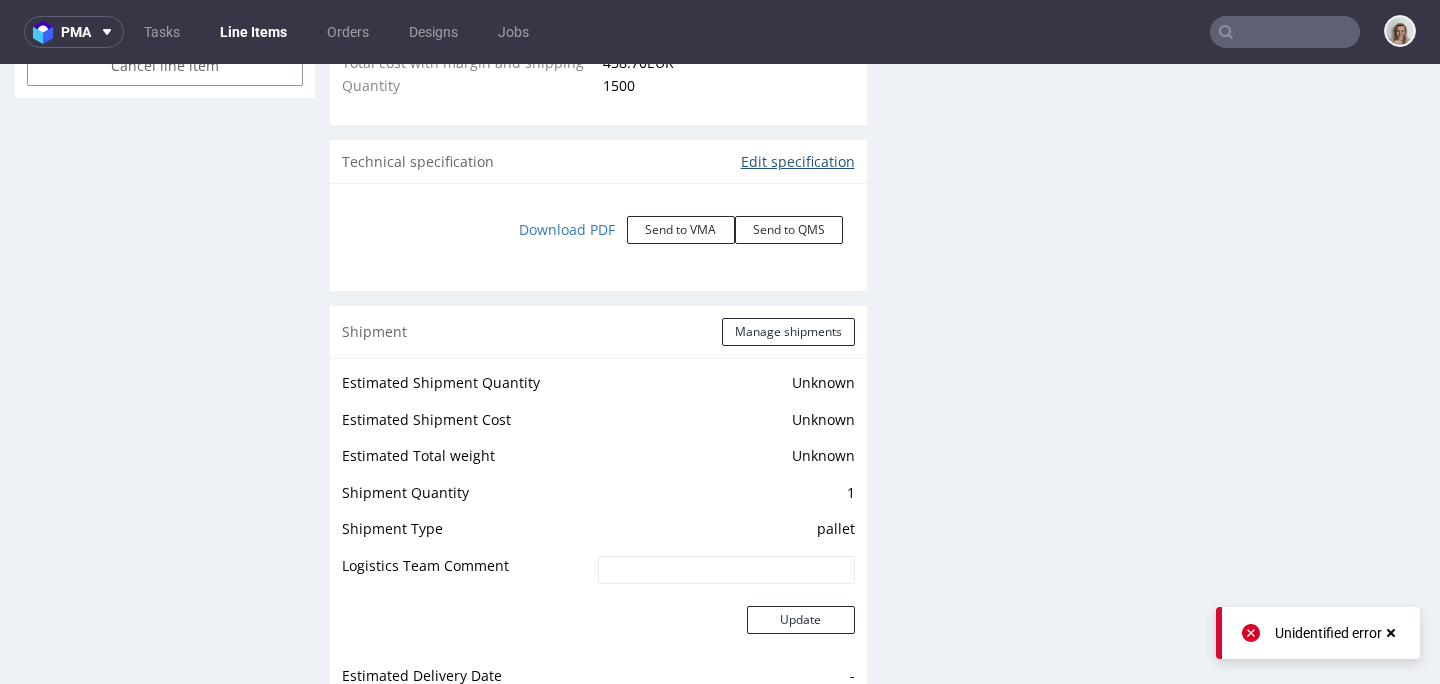 click on "Edit specification" at bounding box center [798, 162] 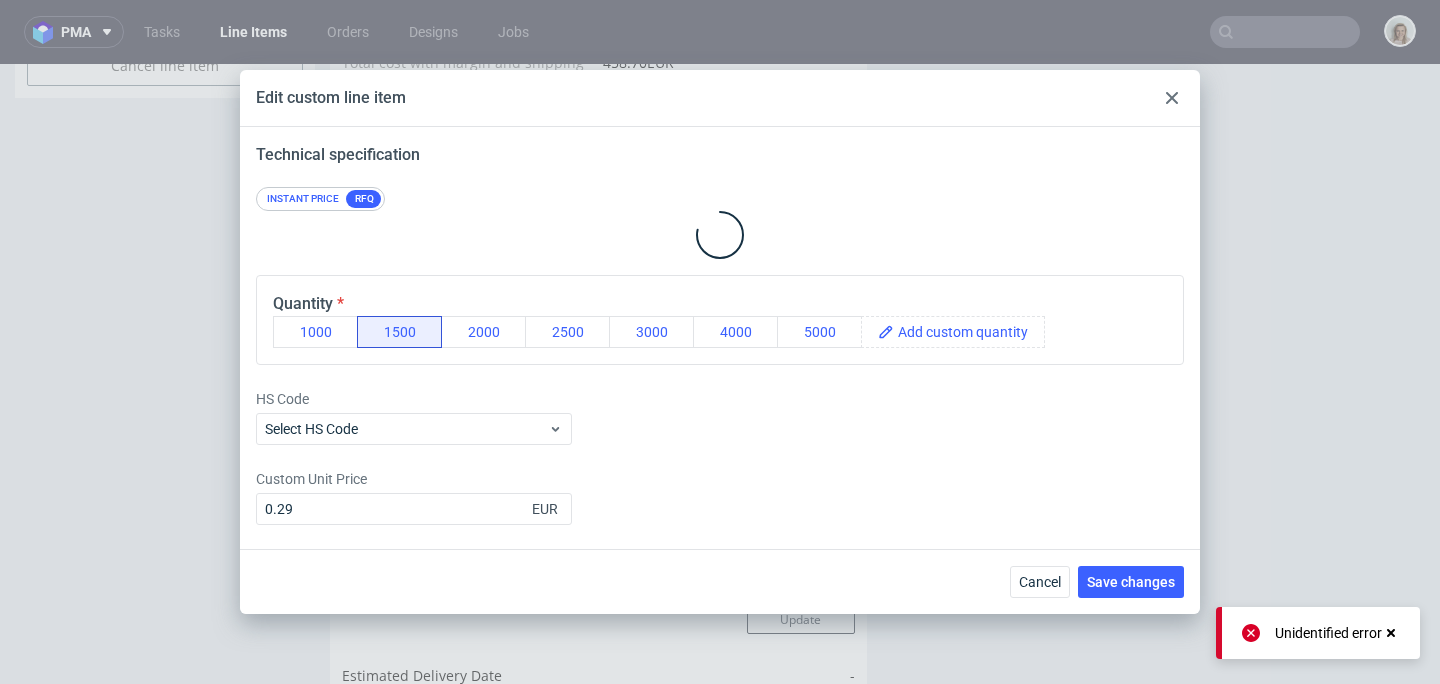 drag, startPoint x: 1140, startPoint y: 583, endPoint x: 999, endPoint y: 538, distance: 148.00676 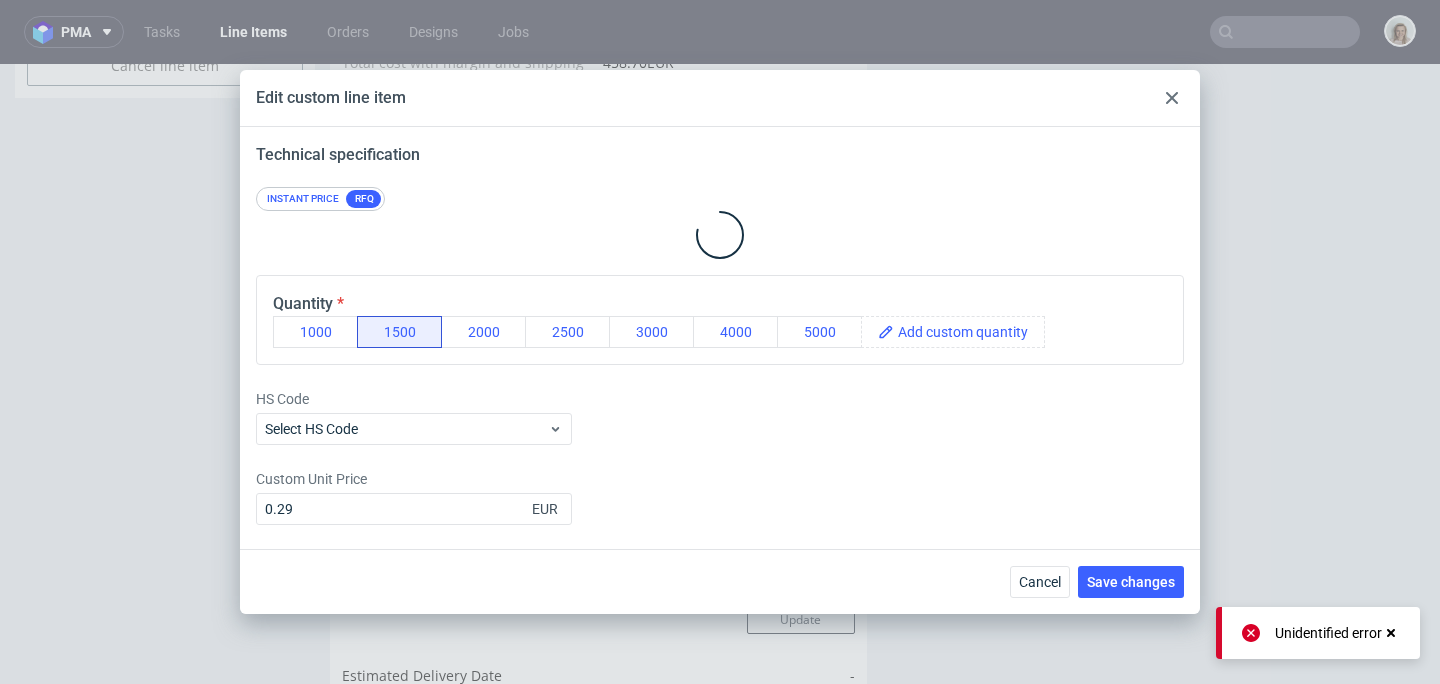 click on "Save changes" at bounding box center [1131, 582] 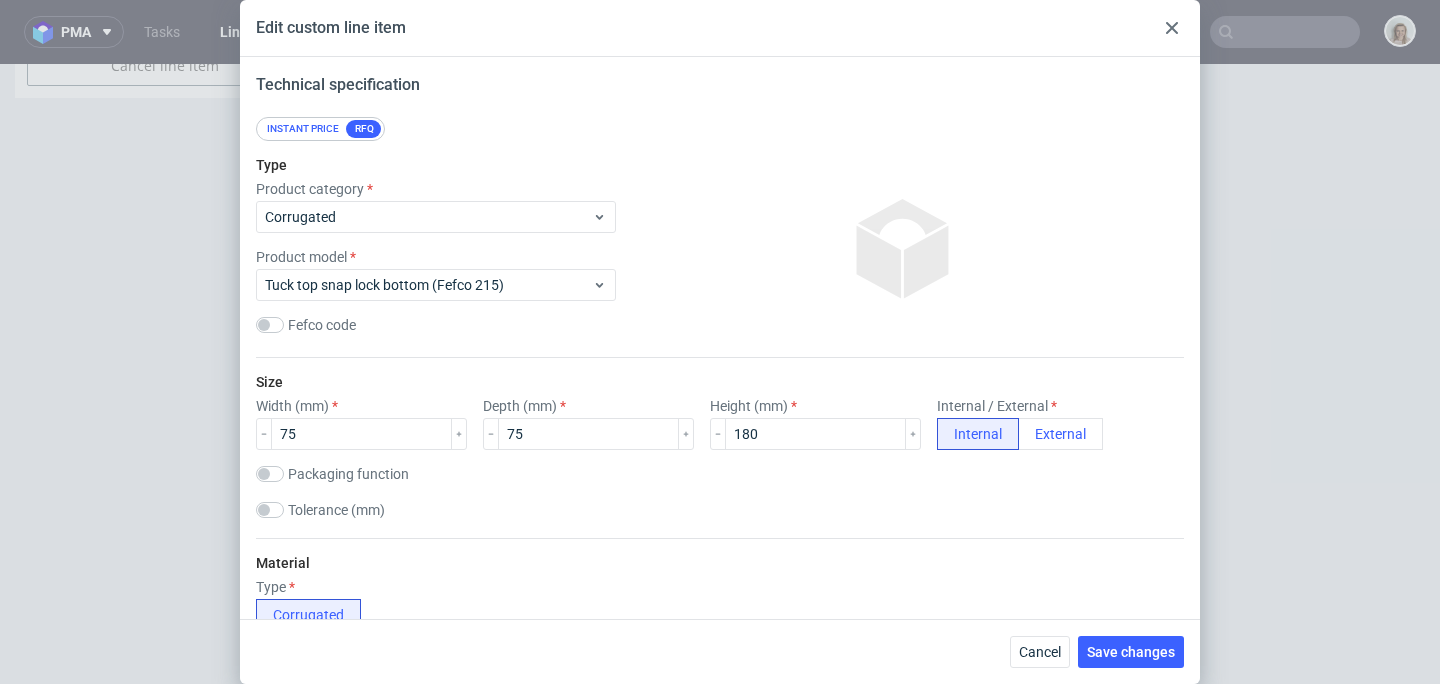 drag, startPoint x: 1154, startPoint y: 639, endPoint x: 1077, endPoint y: 544, distance: 122.28655 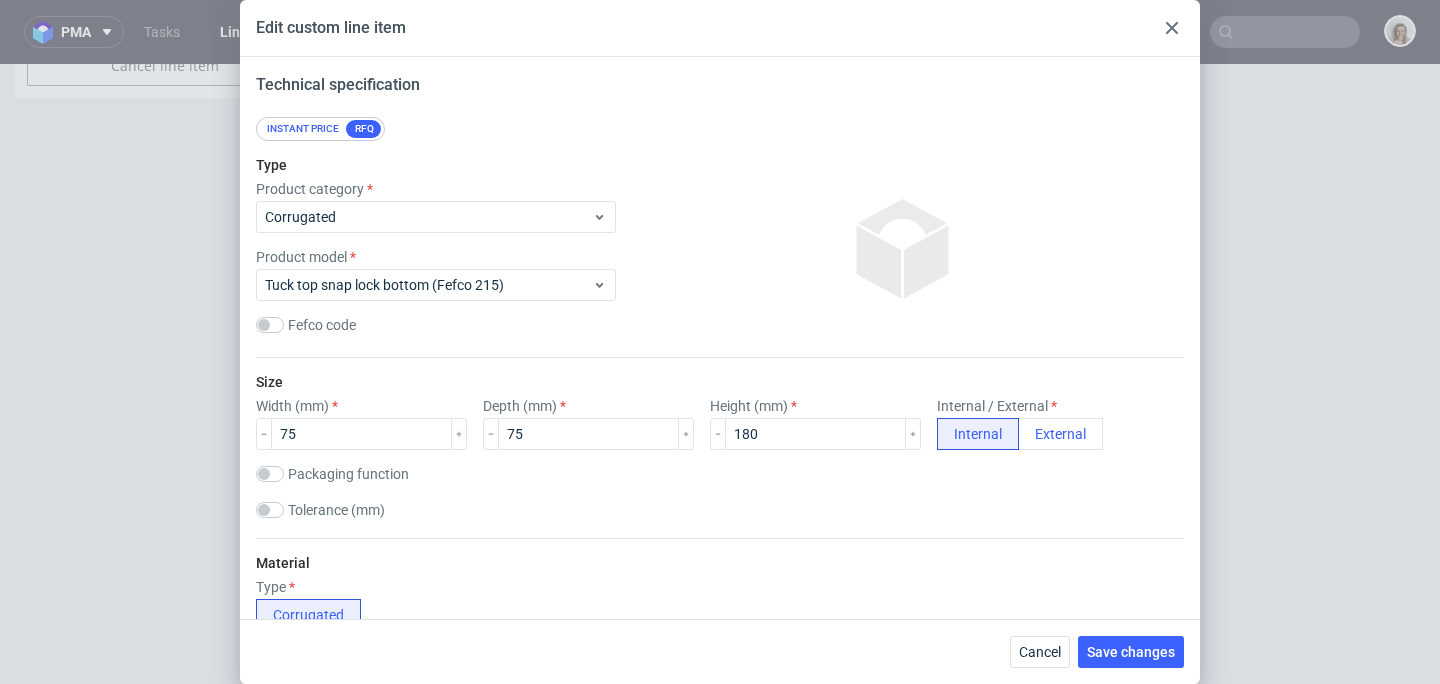 click on "Save changes" at bounding box center [1131, 652] 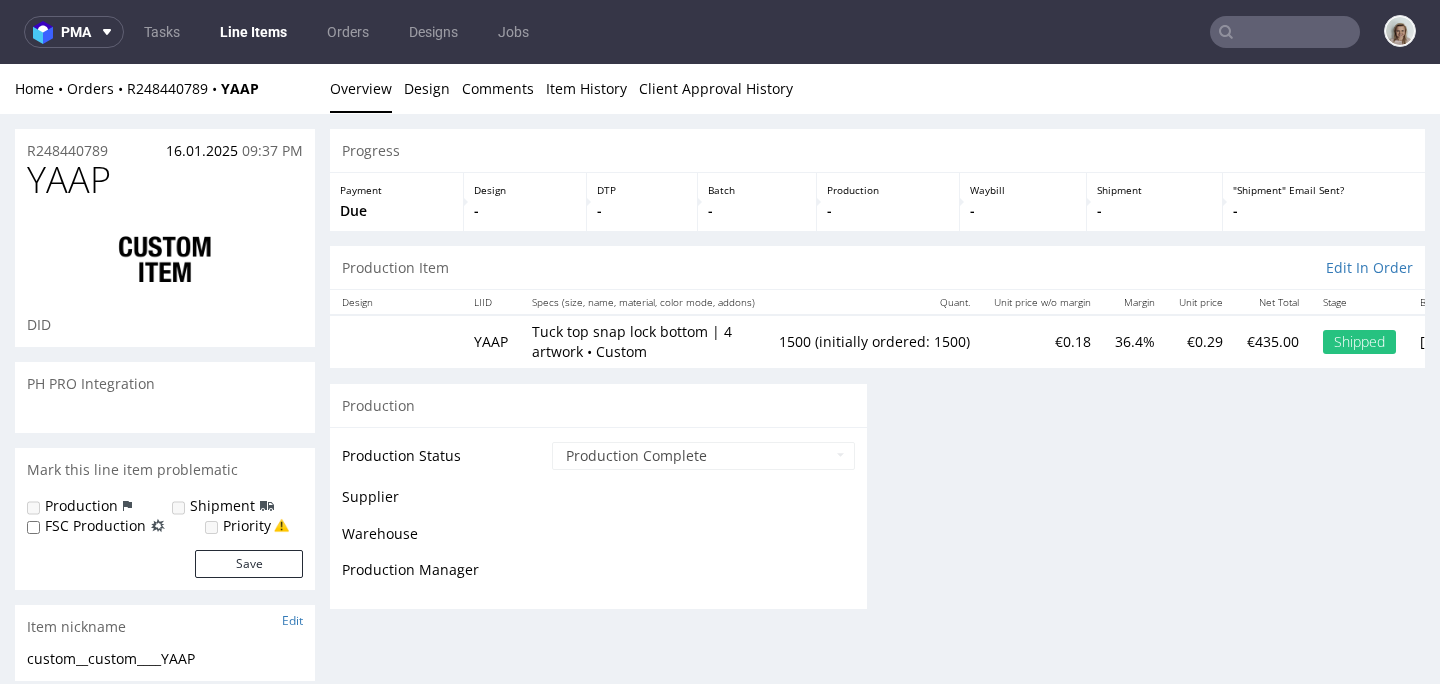scroll, scrollTop: 0, scrollLeft: 0, axis: both 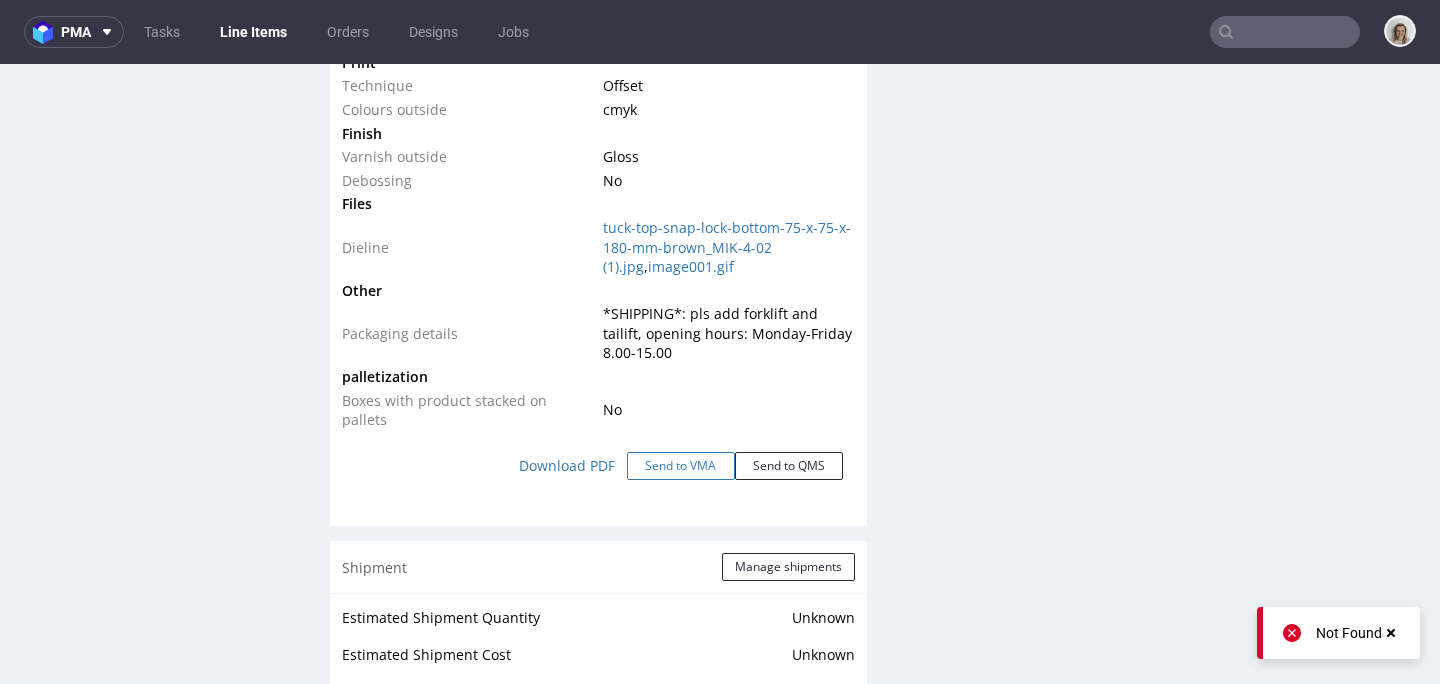 click on "Send to VMA" at bounding box center [681, 466] 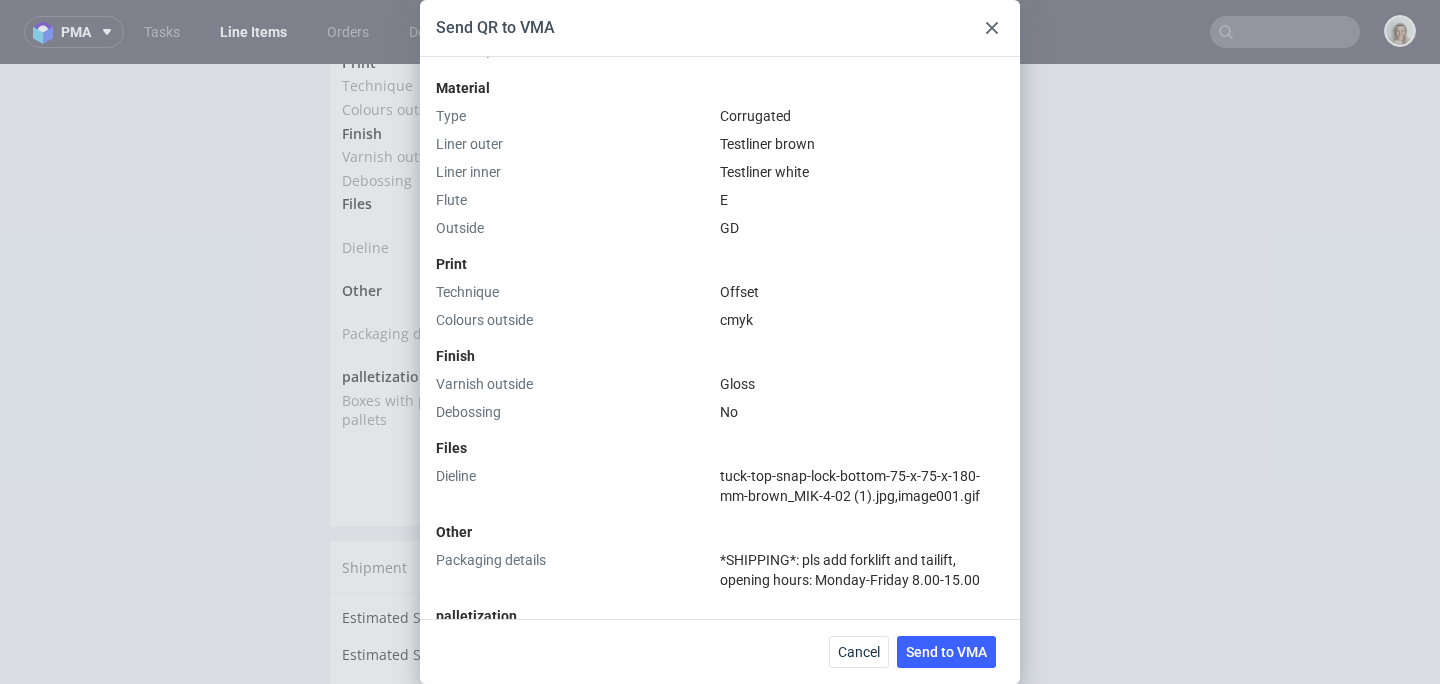 scroll, scrollTop: 698, scrollLeft: 0, axis: vertical 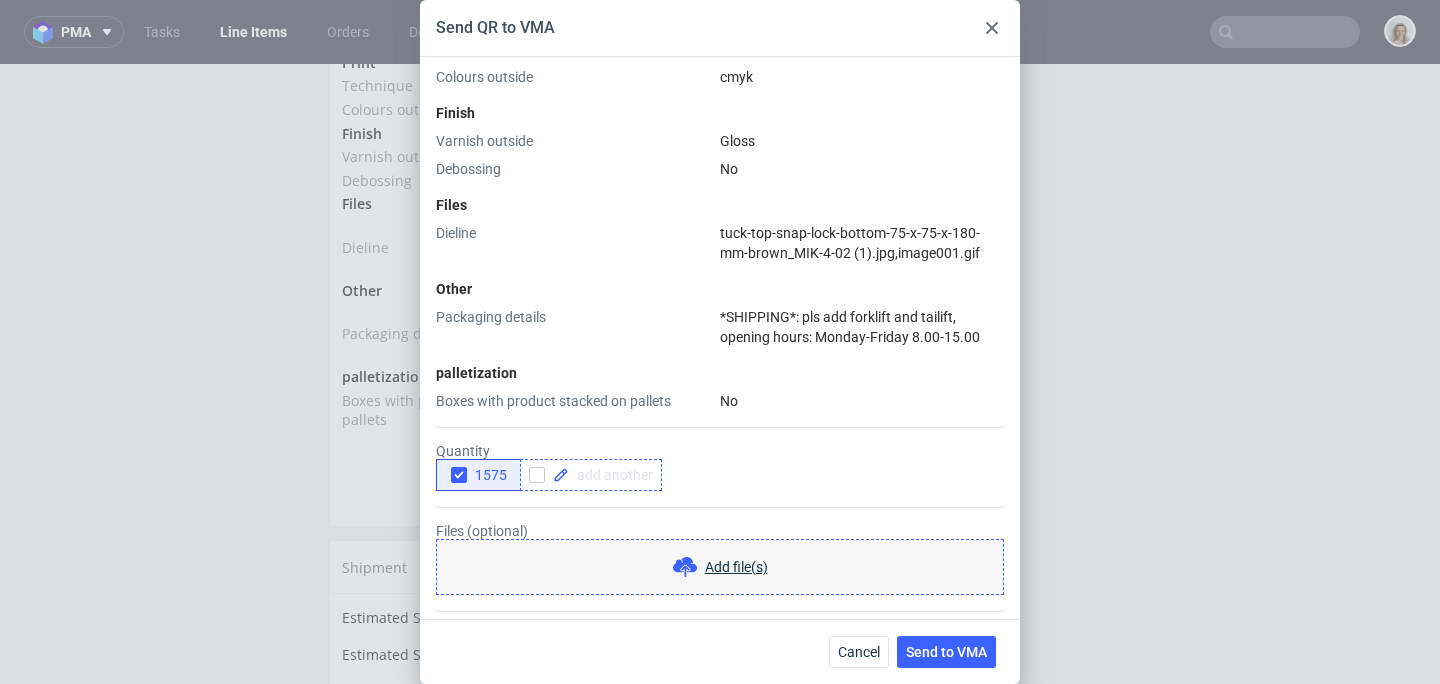 click at bounding box center (611, 475) 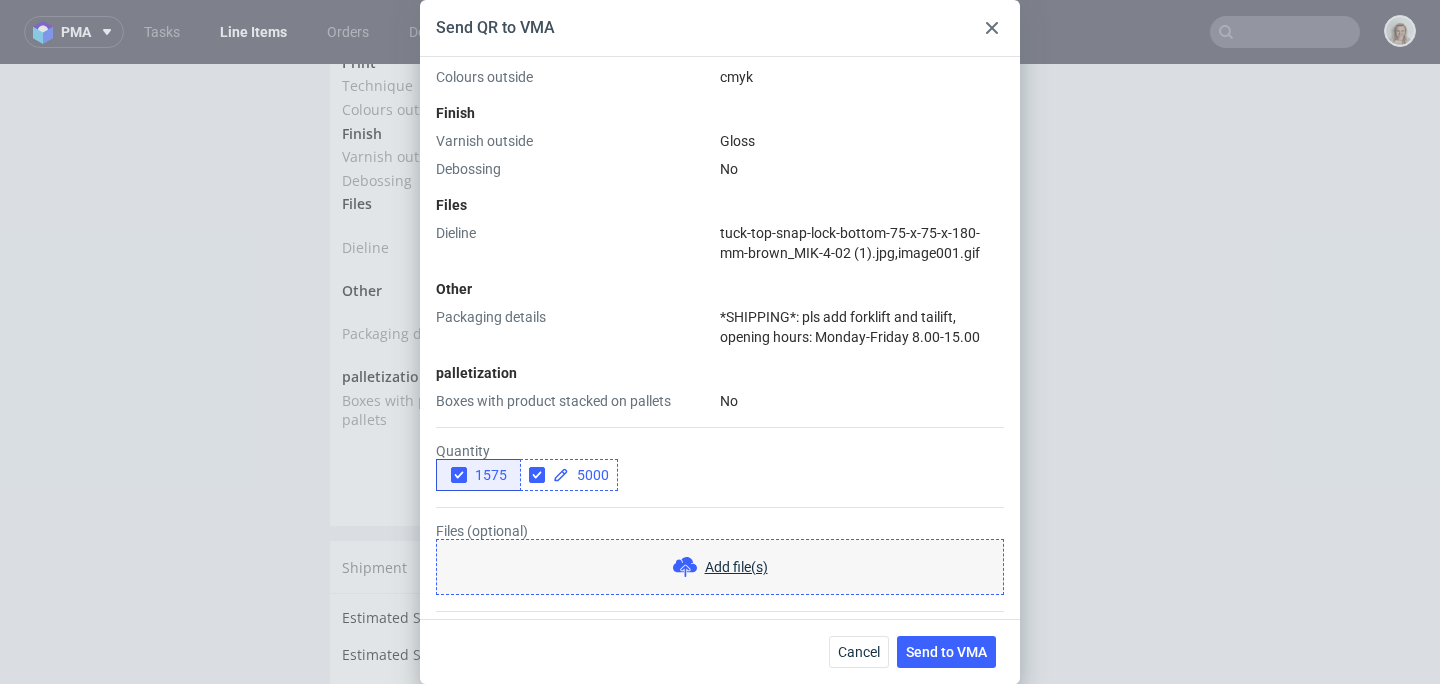 checkbox on "true" 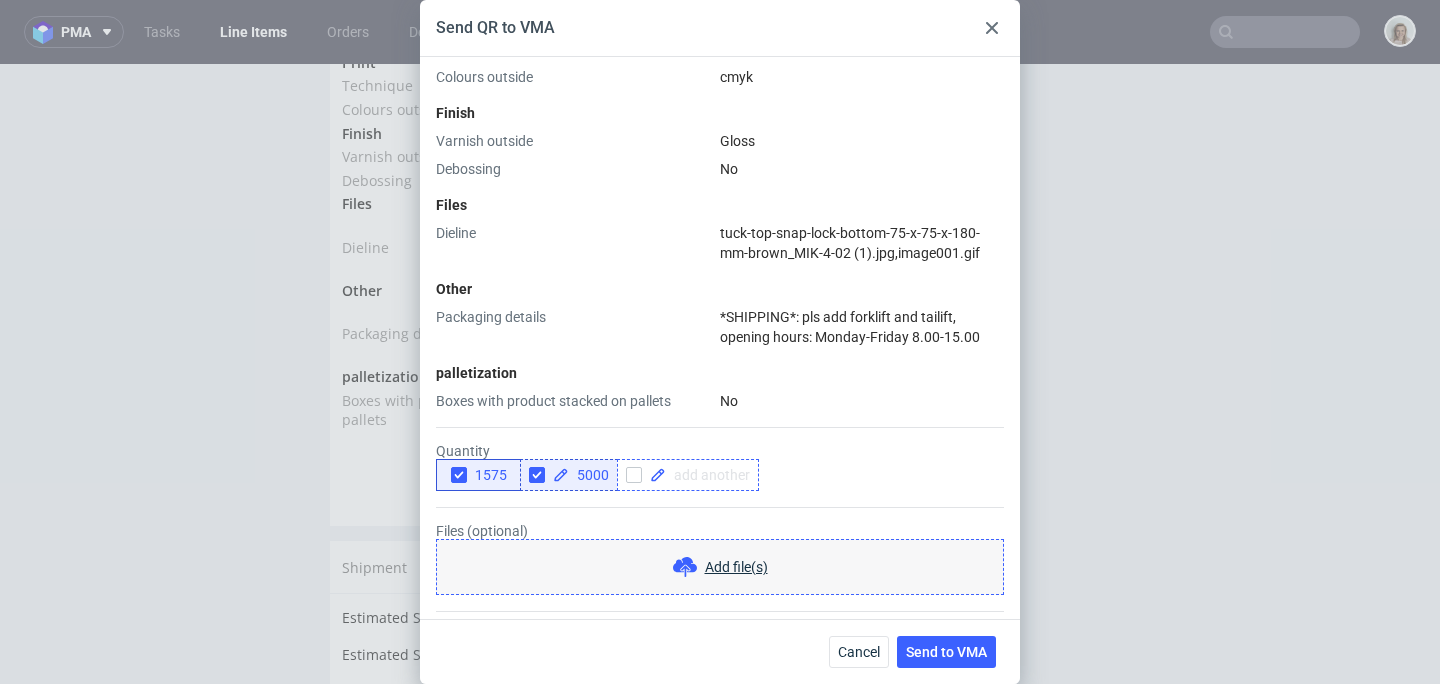 click at bounding box center (708, 475) 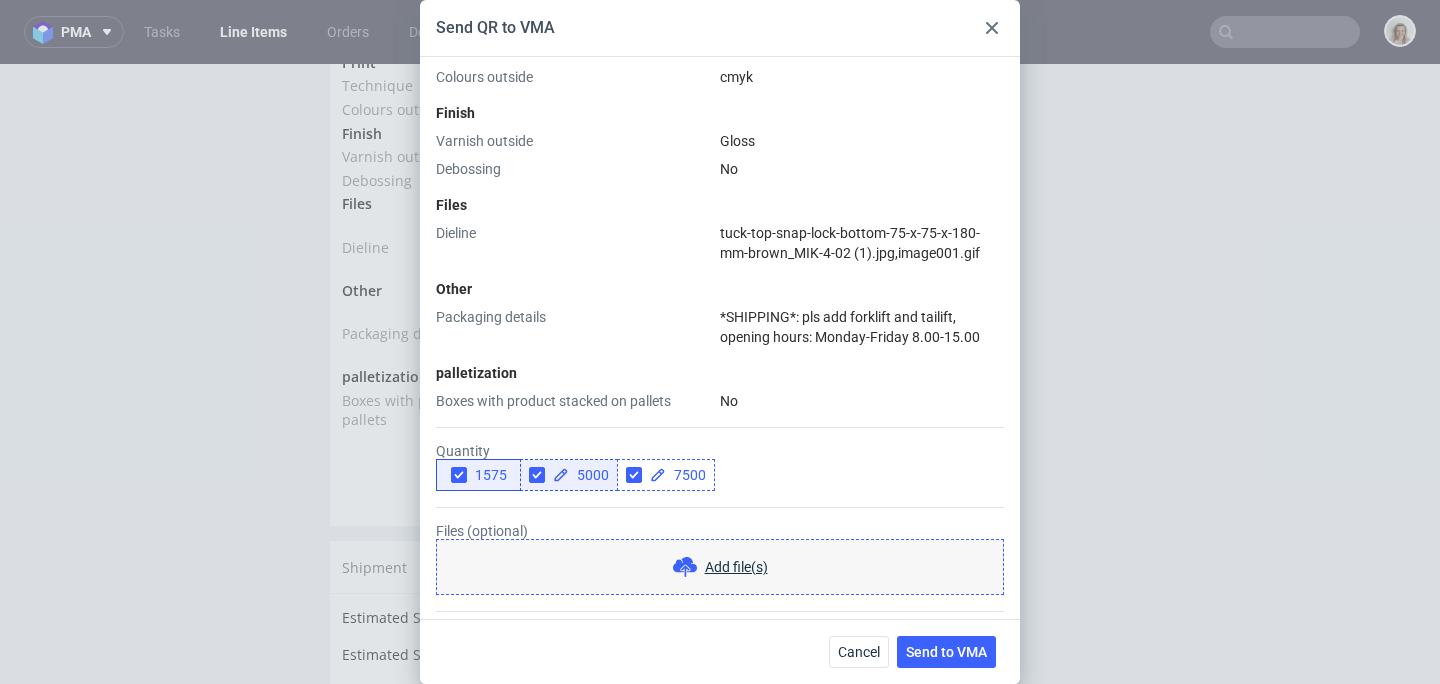 checkbox on "true" 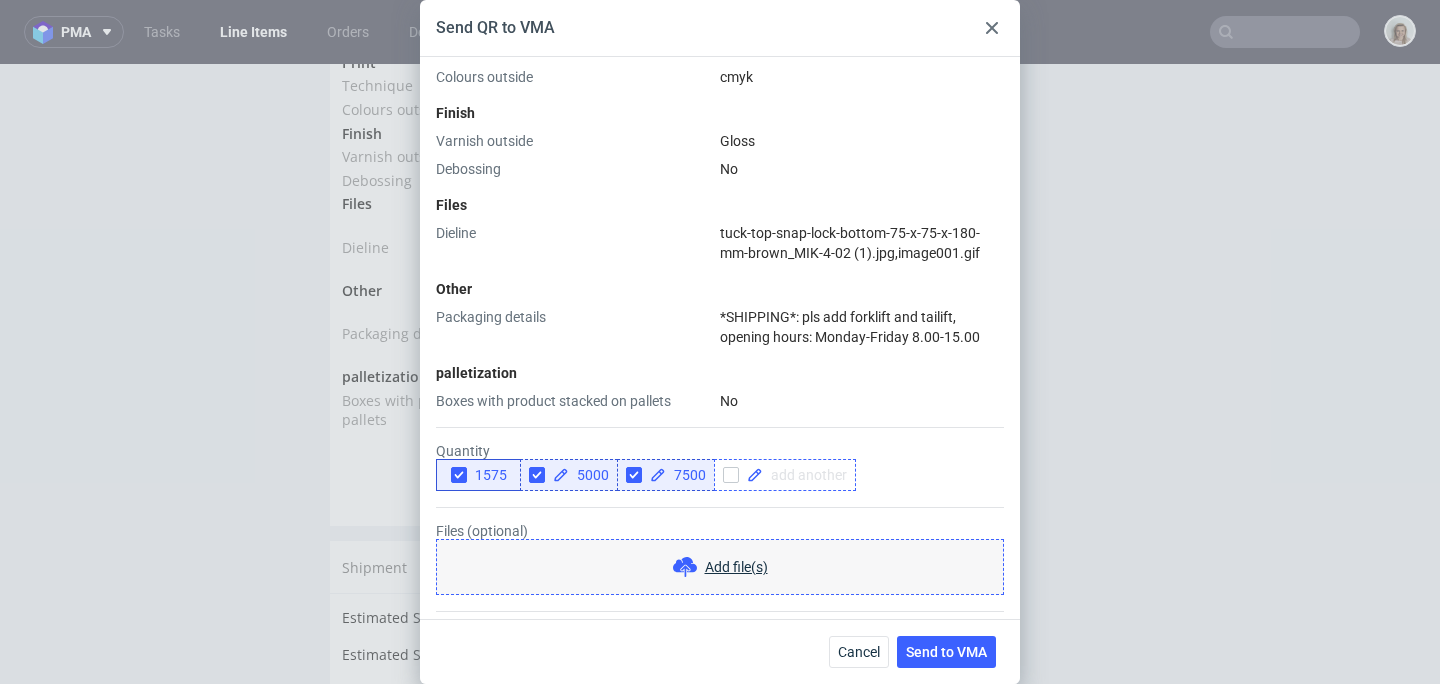 click at bounding box center [805, 475] 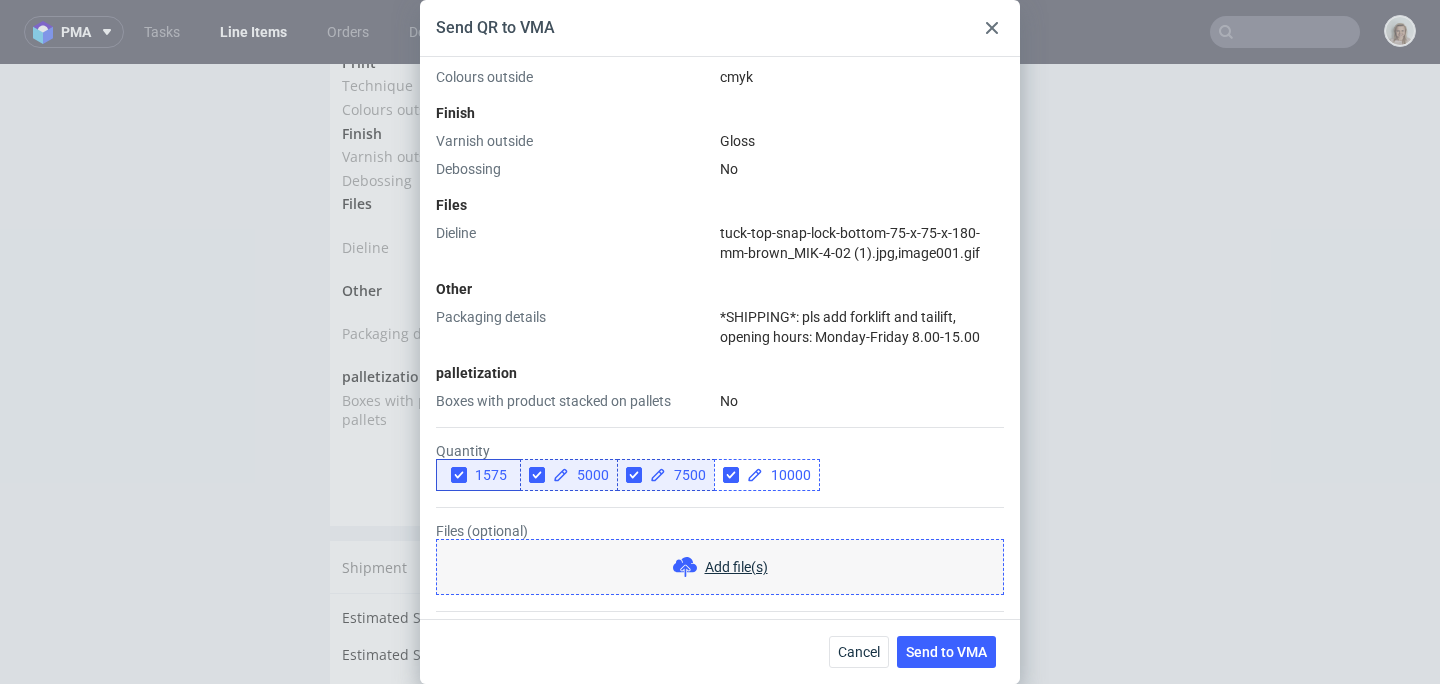 checkbox on "true" 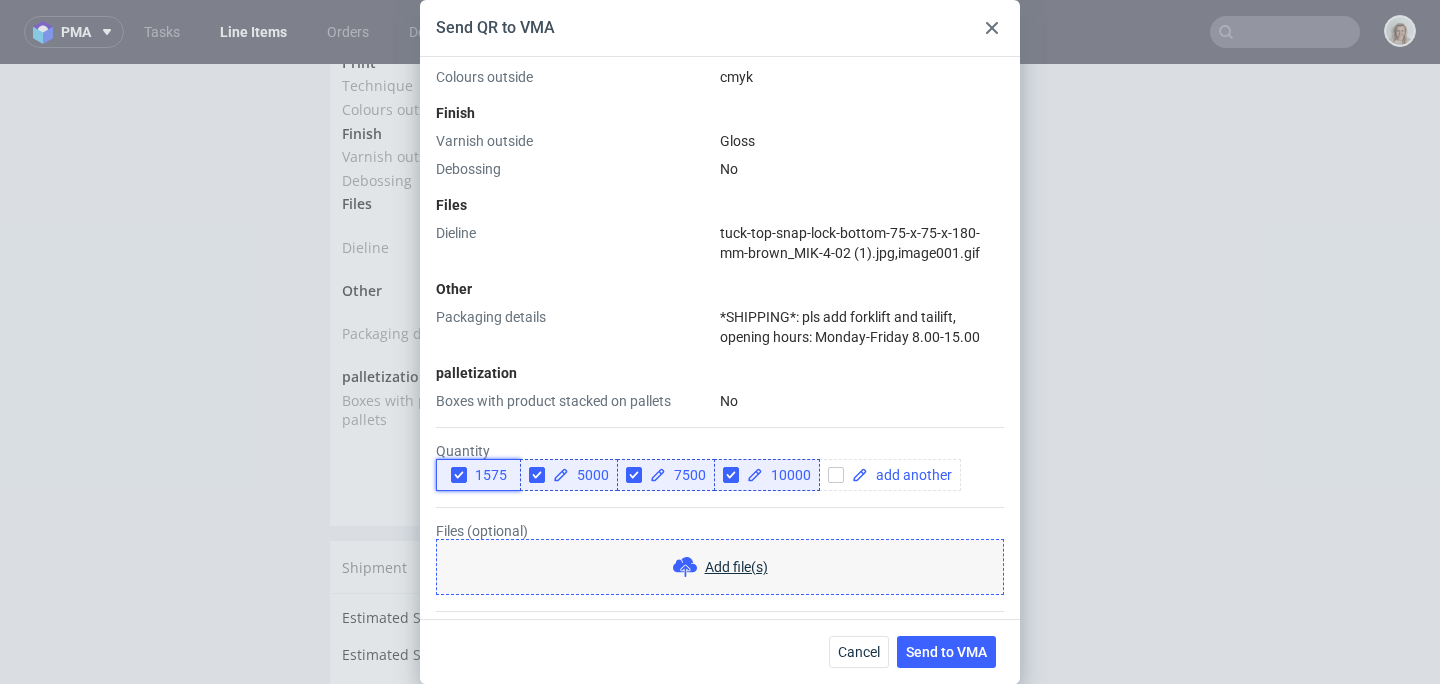 click on "1575" at bounding box center [478, 475] 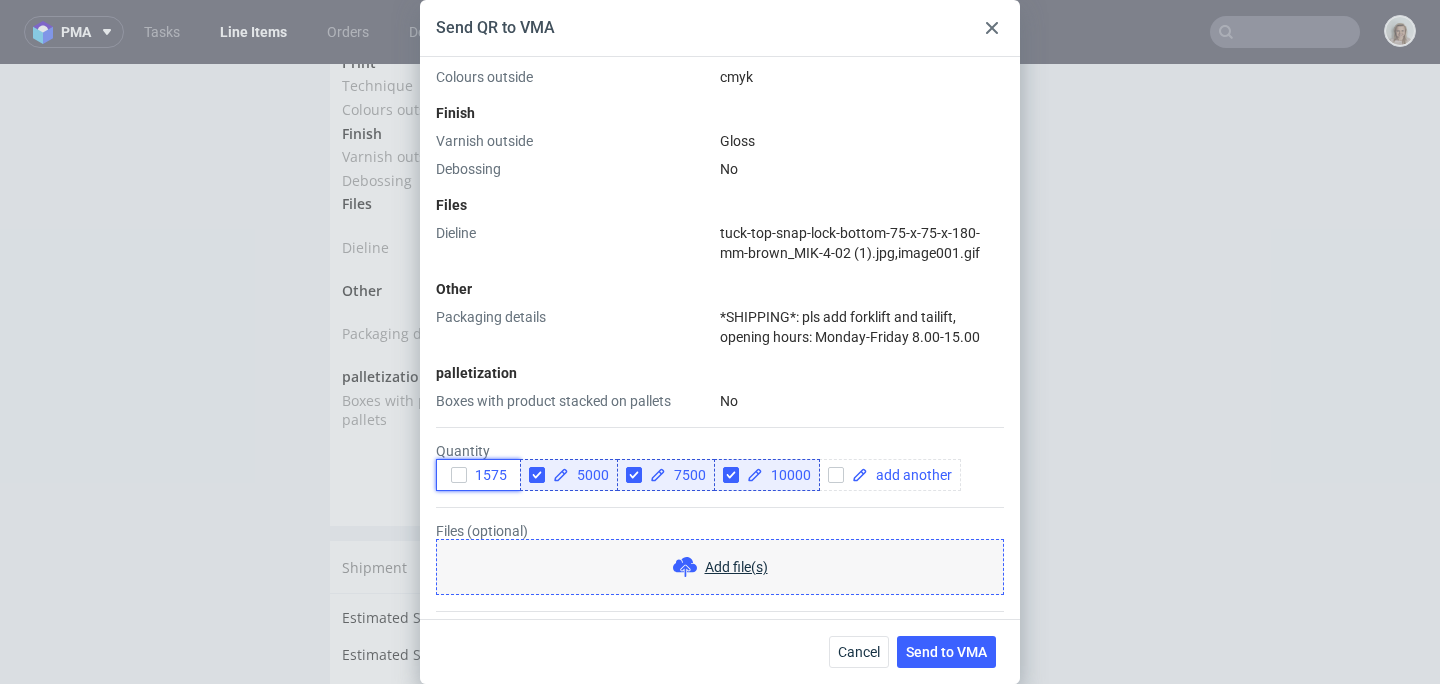 scroll, scrollTop: 834, scrollLeft: 0, axis: vertical 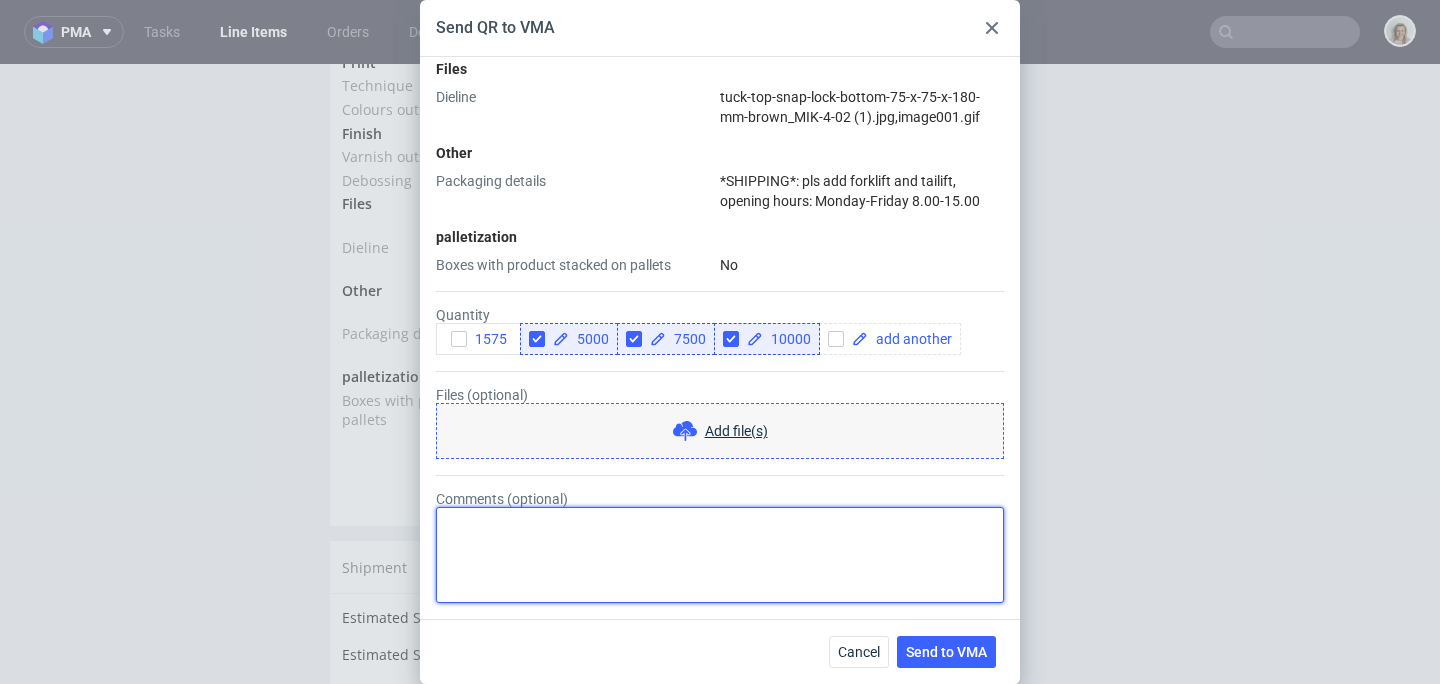 click on "Comments (optional)" at bounding box center [720, 555] 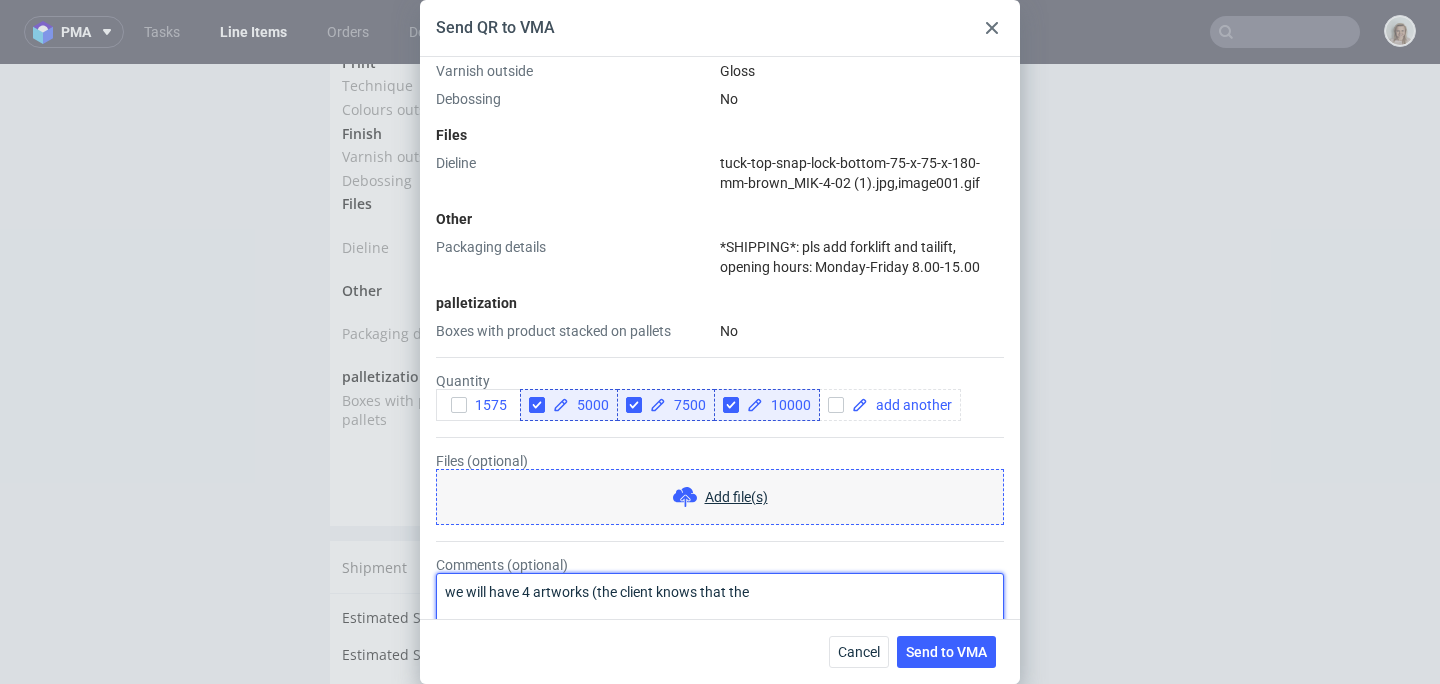 scroll, scrollTop: 834, scrollLeft: 0, axis: vertical 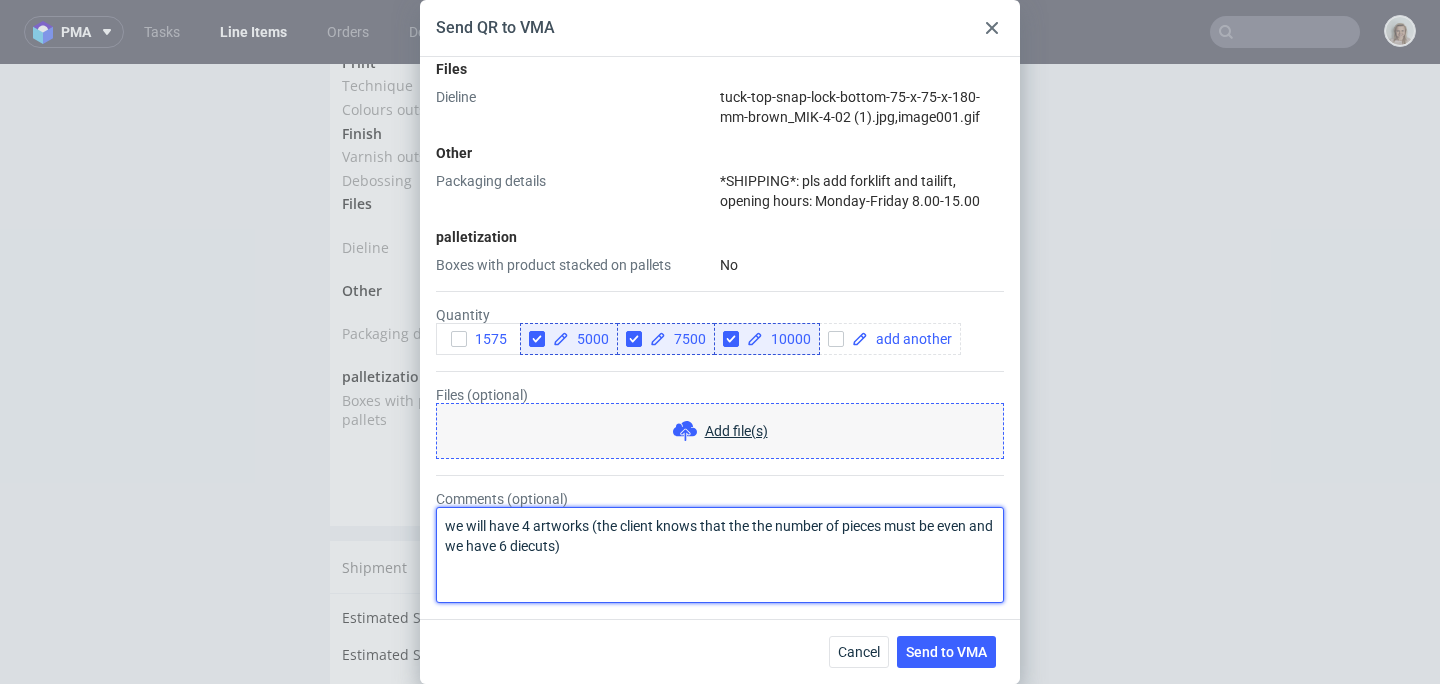 click on "we will have 4 artworks (the client knows that the the number of pieces must be even and we have 6 diecuts)" at bounding box center [720, 555] 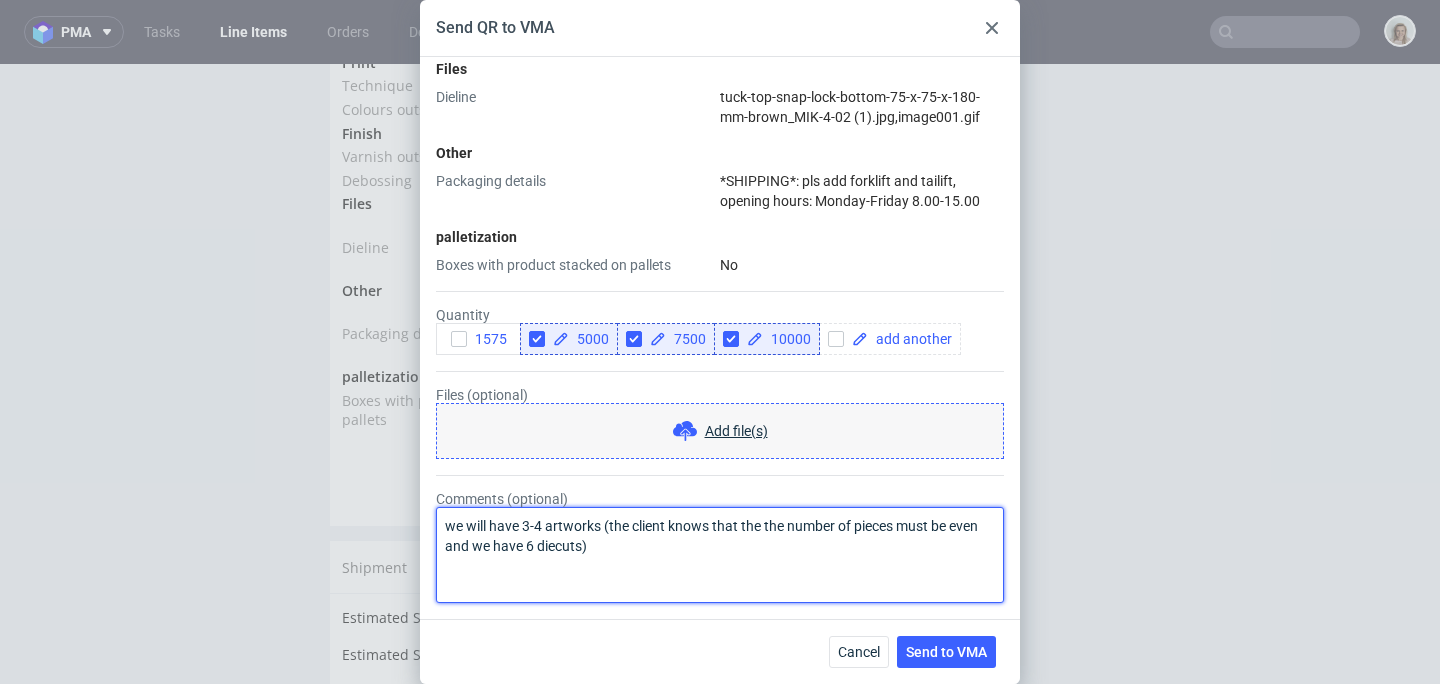 click on "we will have 3-4 artworks (the client knows that the the number of pieces must be even and we have 6 diecuts)" at bounding box center [720, 555] 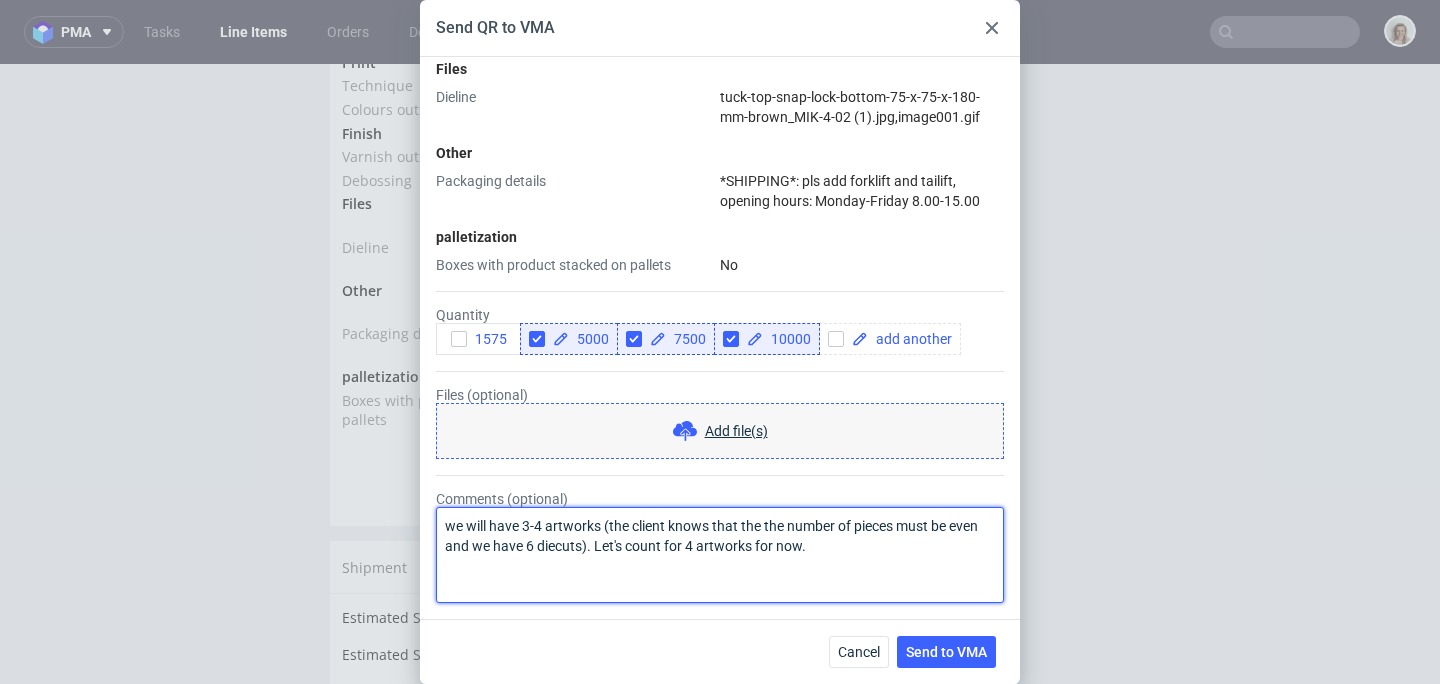 click on "we will have 3-4 artworks (the client knows that the the number of pieces must be even and we have 6 diecuts). Let's count for 4 artworks for now." at bounding box center [720, 555] 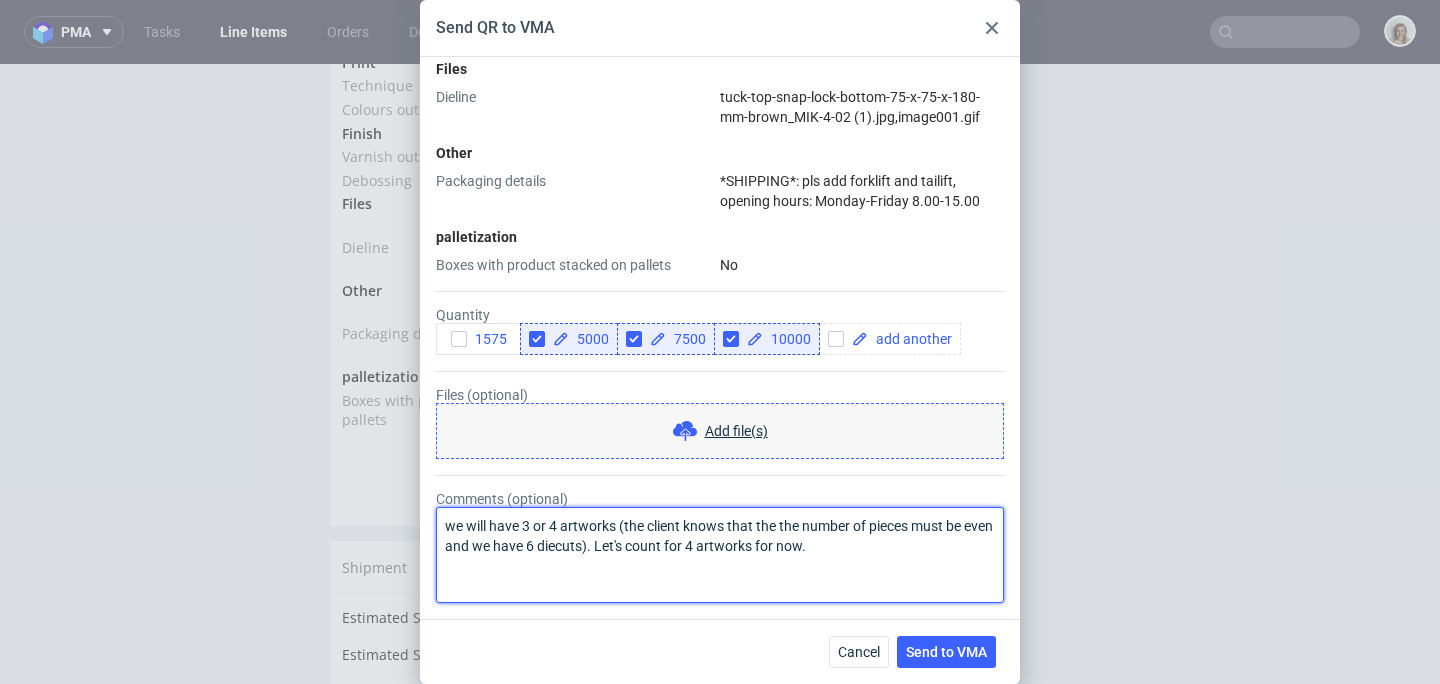 scroll, scrollTop: 0, scrollLeft: 0, axis: both 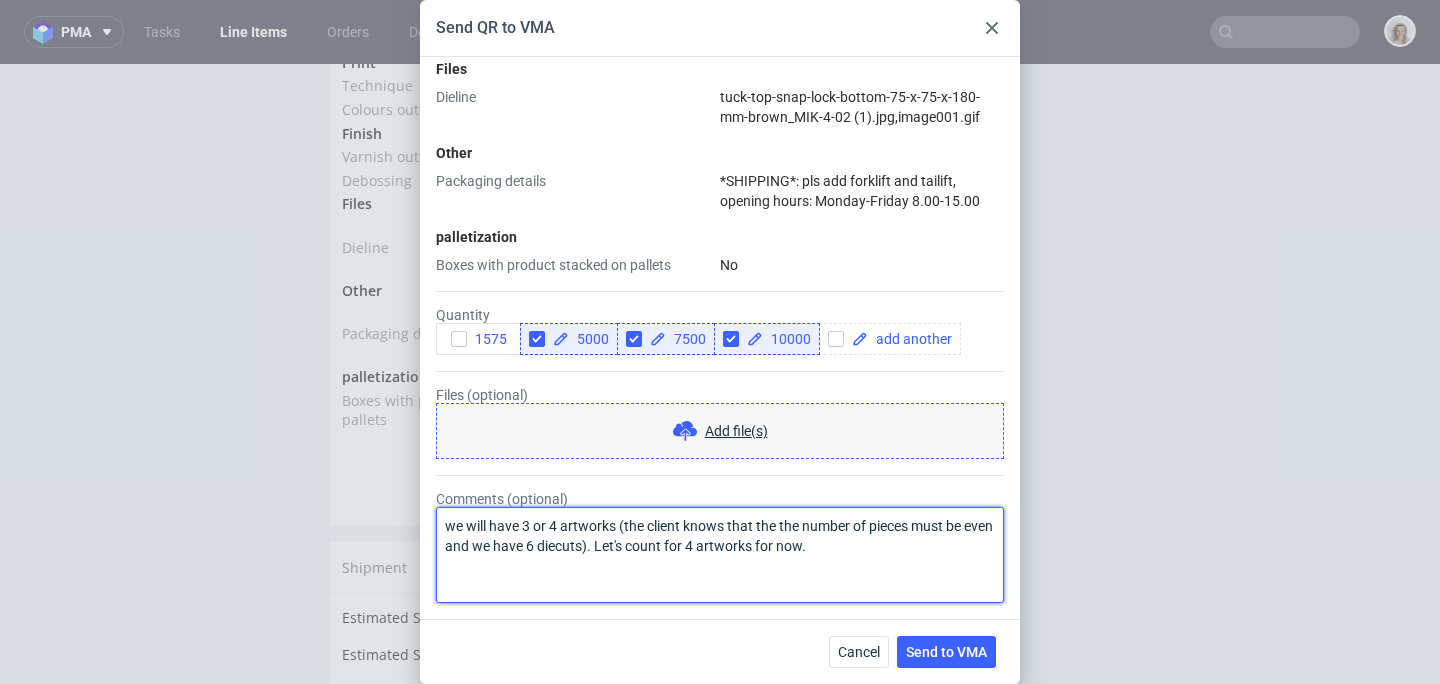 click on "we will have 3 or 4 artworks (the client knows that the the number of pieces must be even and we have 6 diecuts). Let's count for 4 artworks for now." at bounding box center (720, 555) 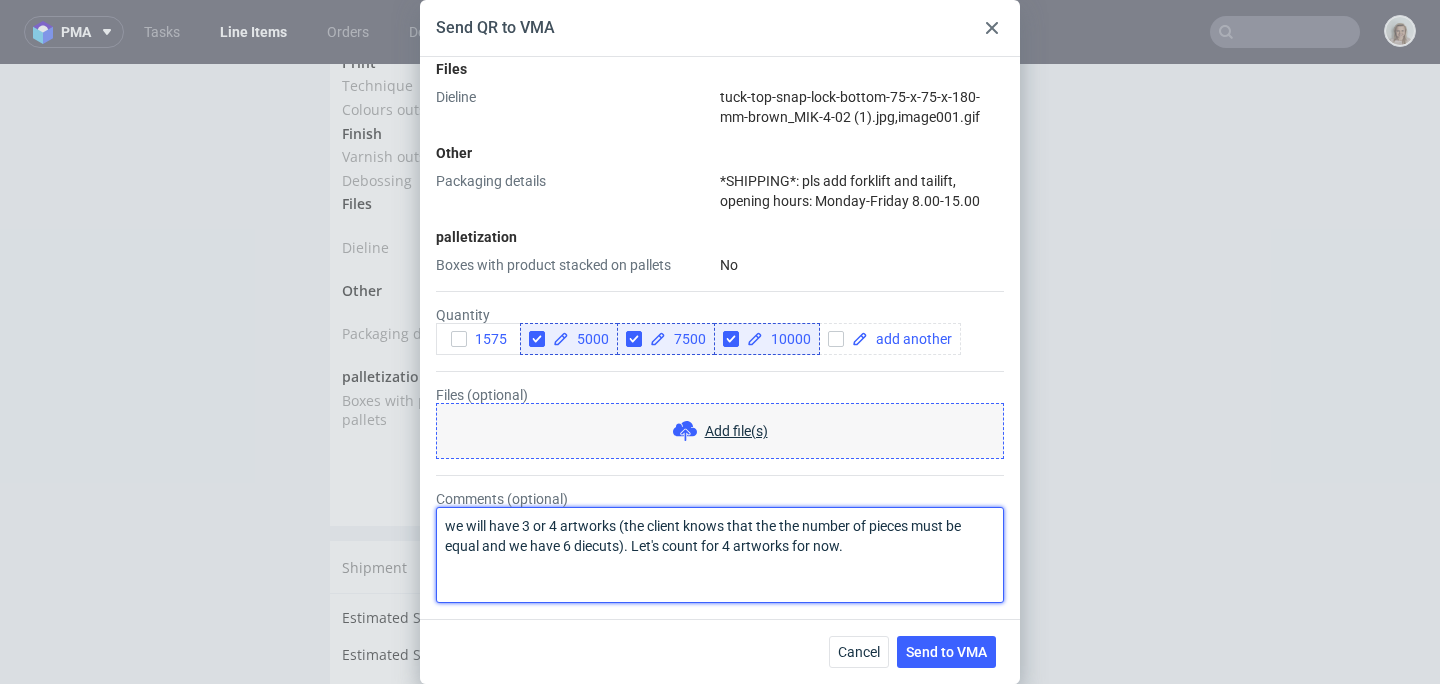 drag, startPoint x: 879, startPoint y: 557, endPoint x: 350, endPoint y: 524, distance: 530.0283 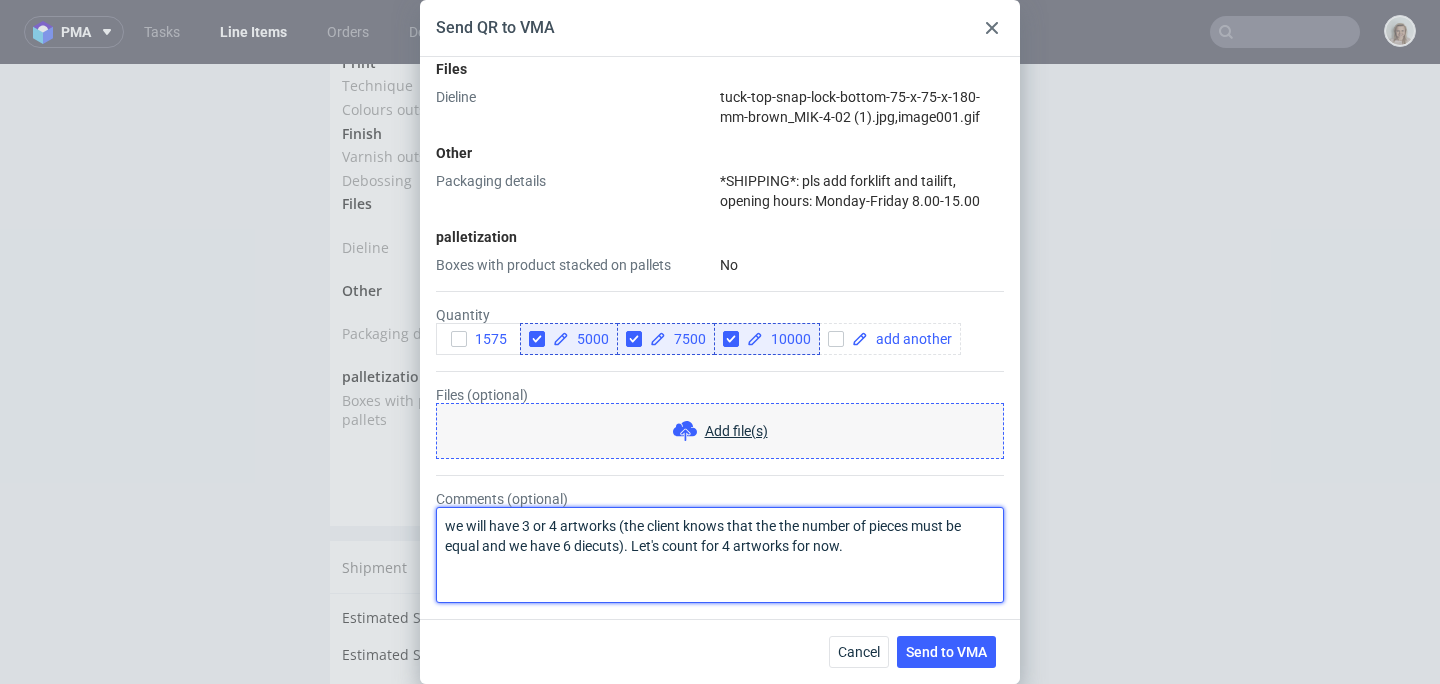 scroll, scrollTop: 0, scrollLeft: 0, axis: both 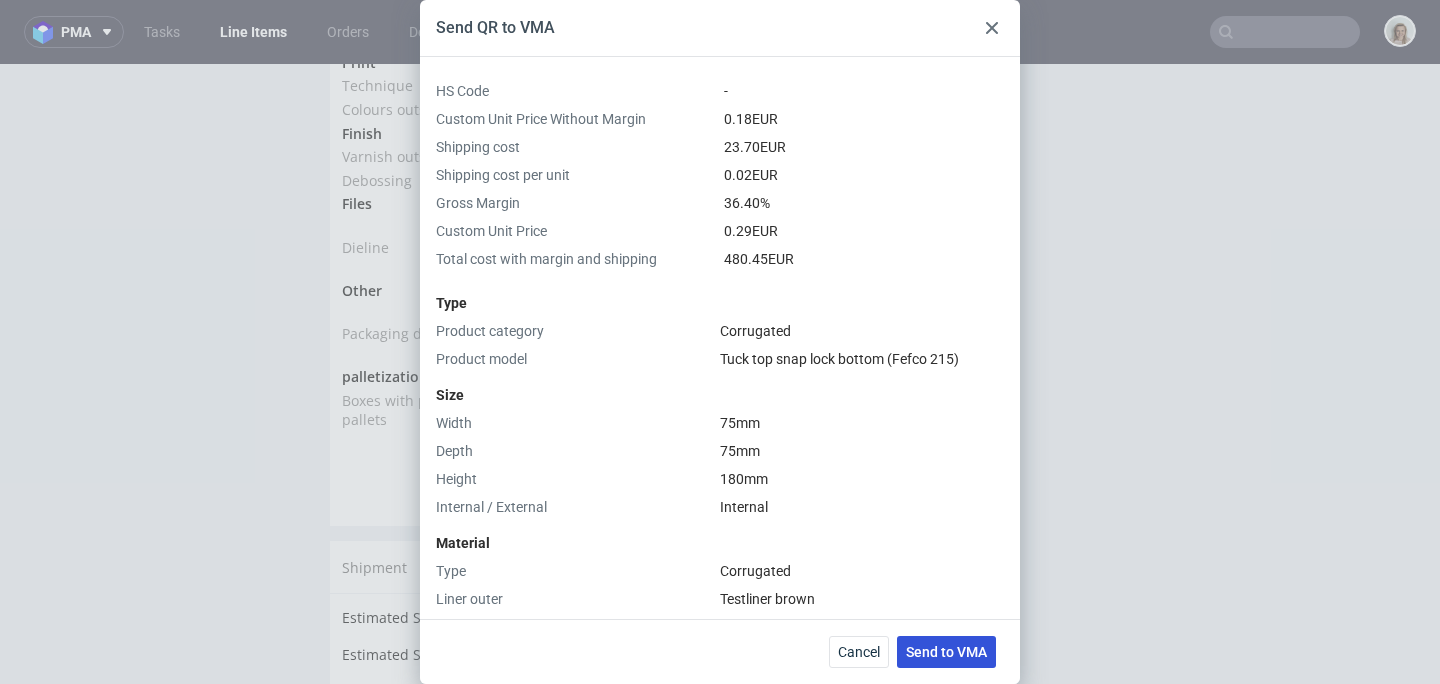 type on "we will have 3 or 4 artworks (the client knows that the the number of pieces must be equal and we have 6 diecuts). Let's count for 4 artworks for now." 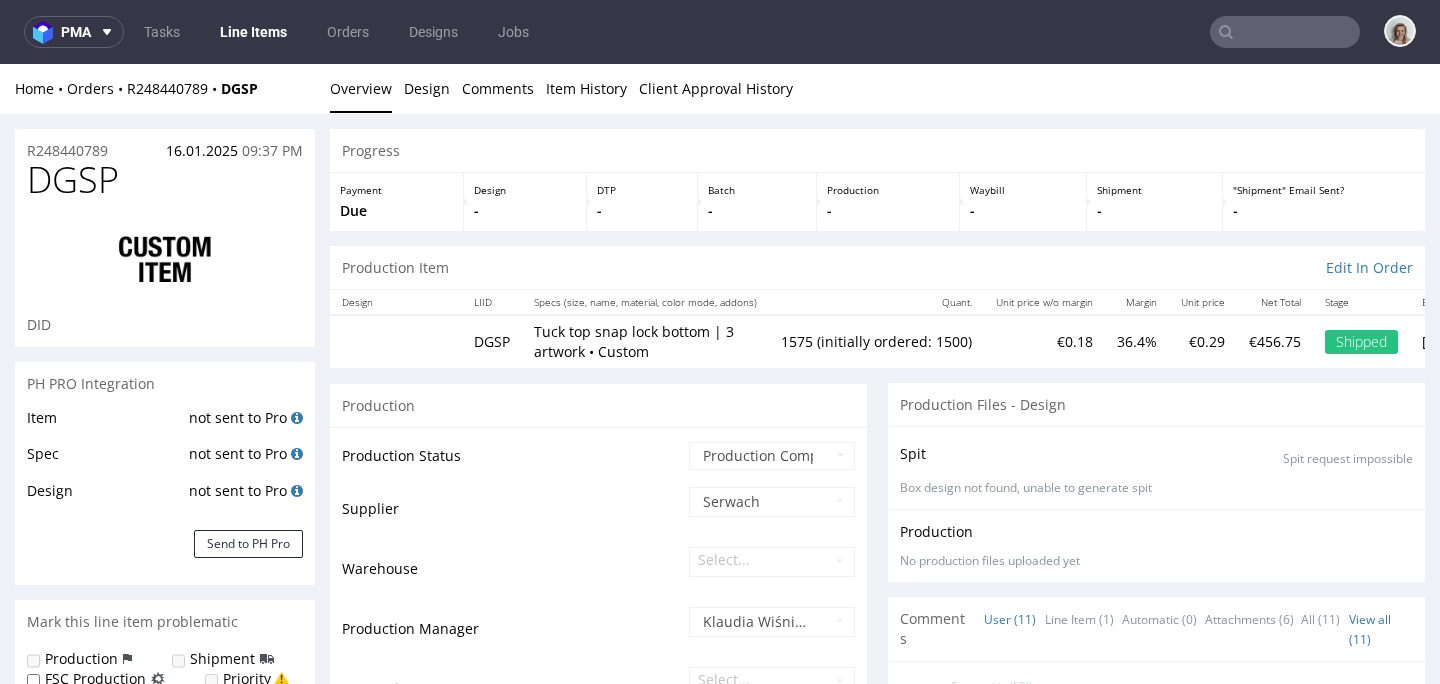 scroll, scrollTop: 0, scrollLeft: 0, axis: both 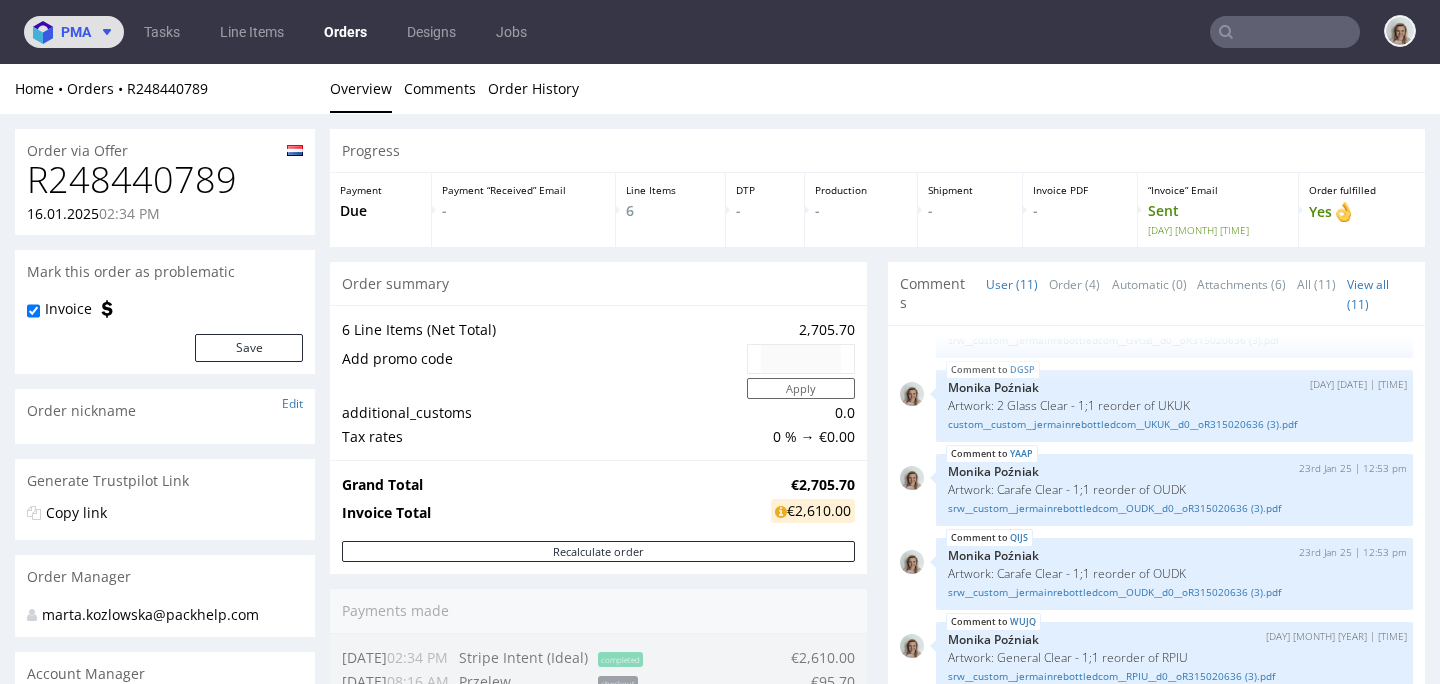 click on "pma" at bounding box center [76, 32] 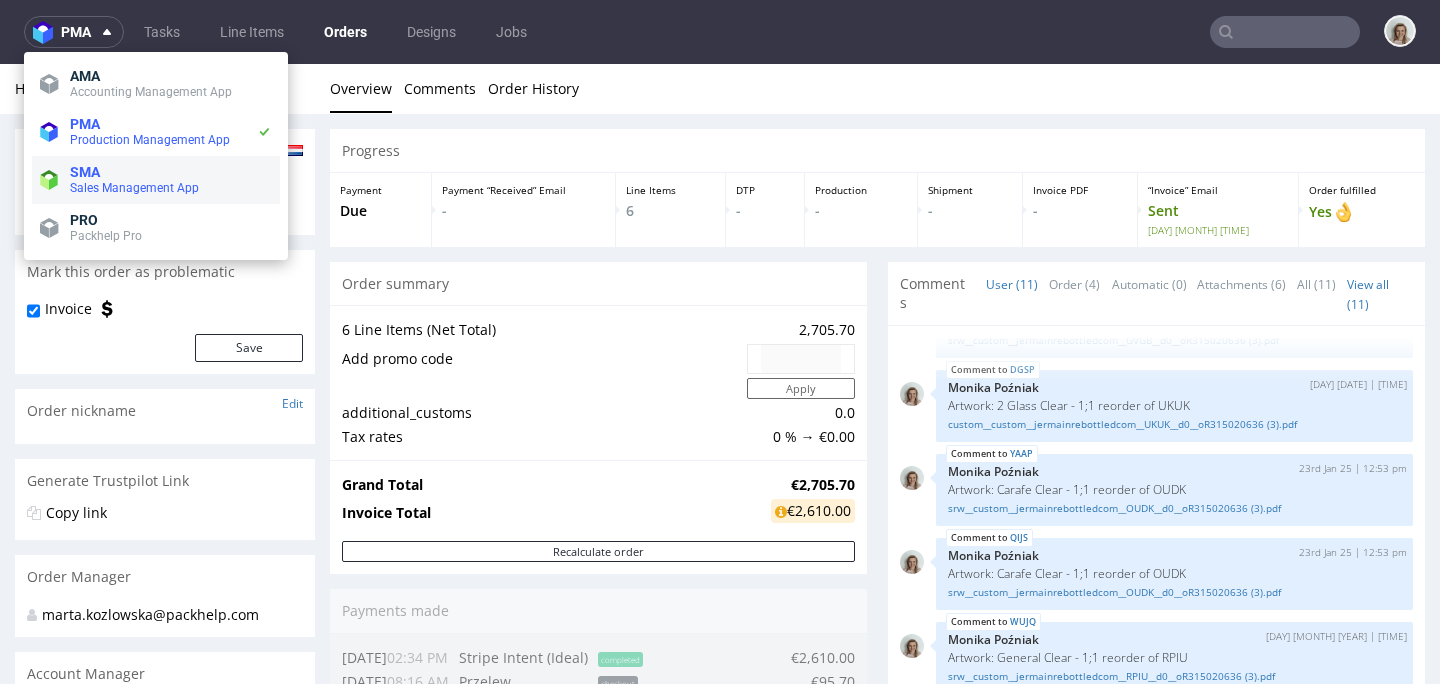 click on "SMA" at bounding box center [171, 172] 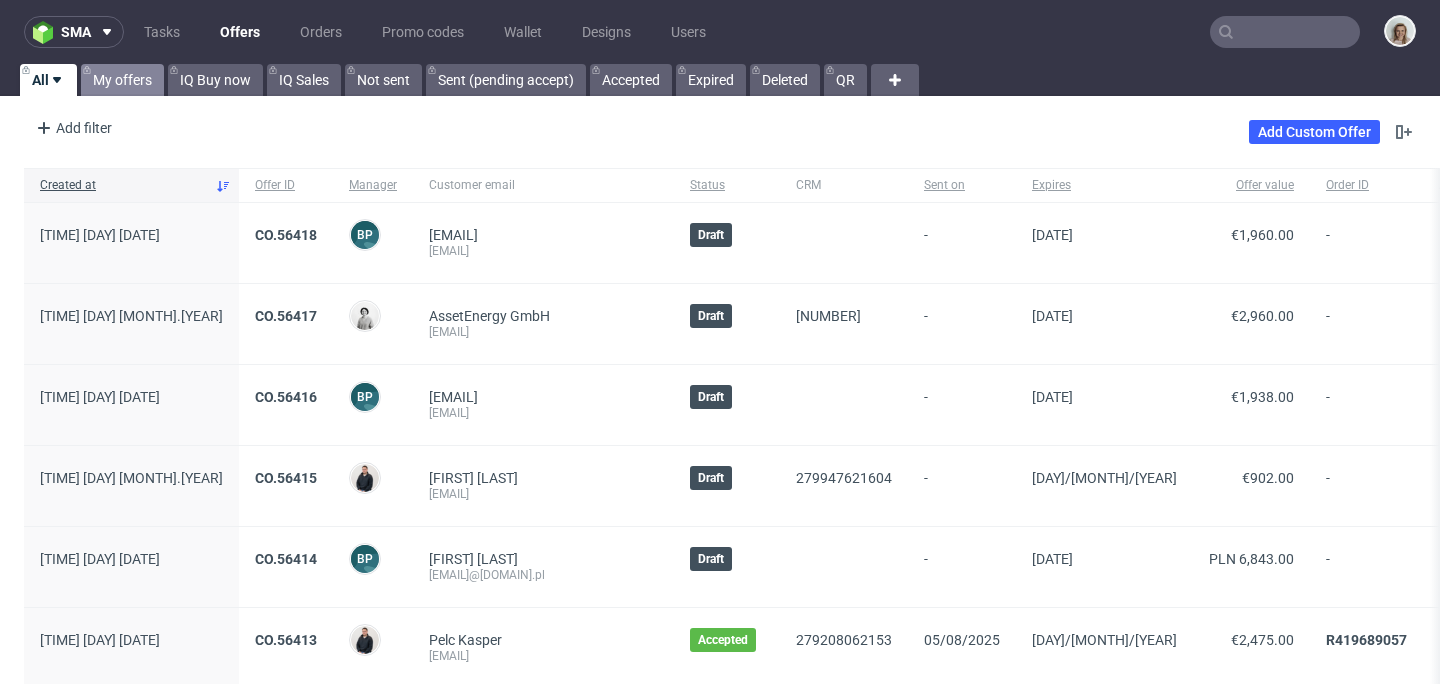 click on "My offers" at bounding box center (122, 80) 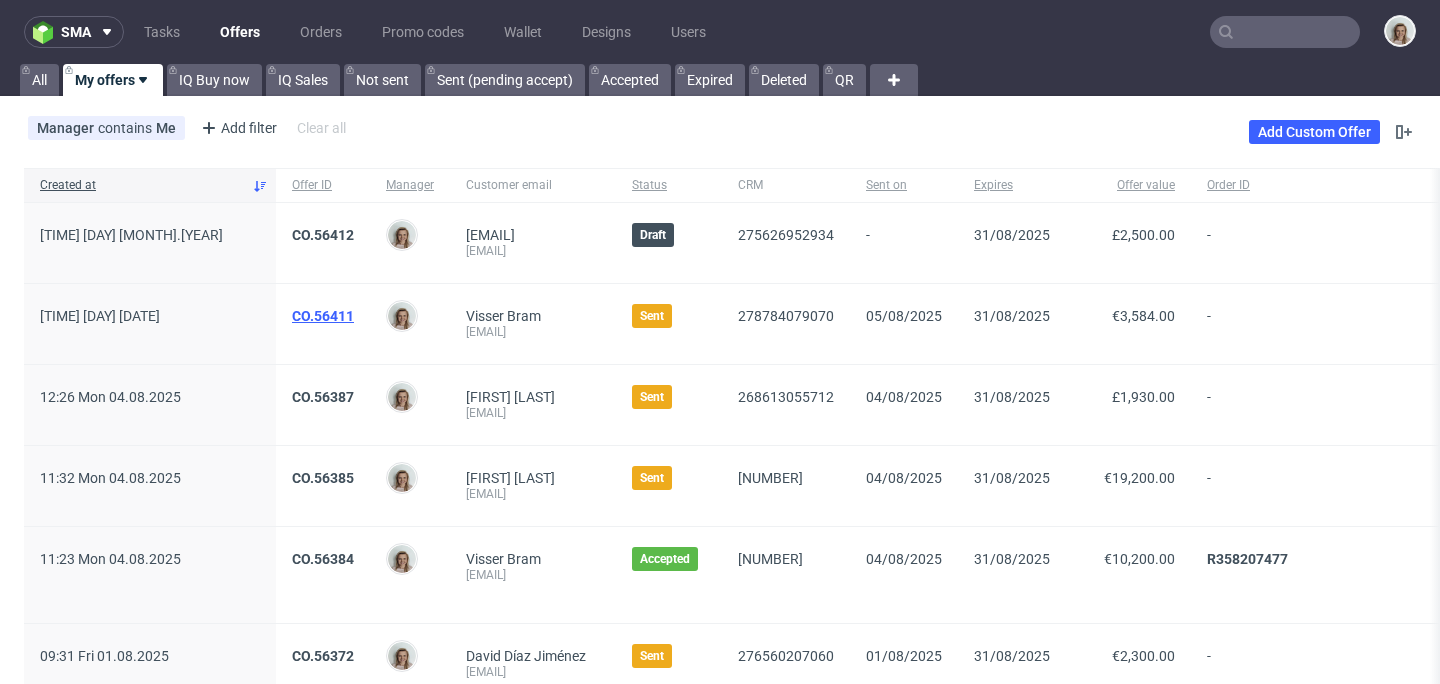 click on "CO.56411" at bounding box center [323, 316] 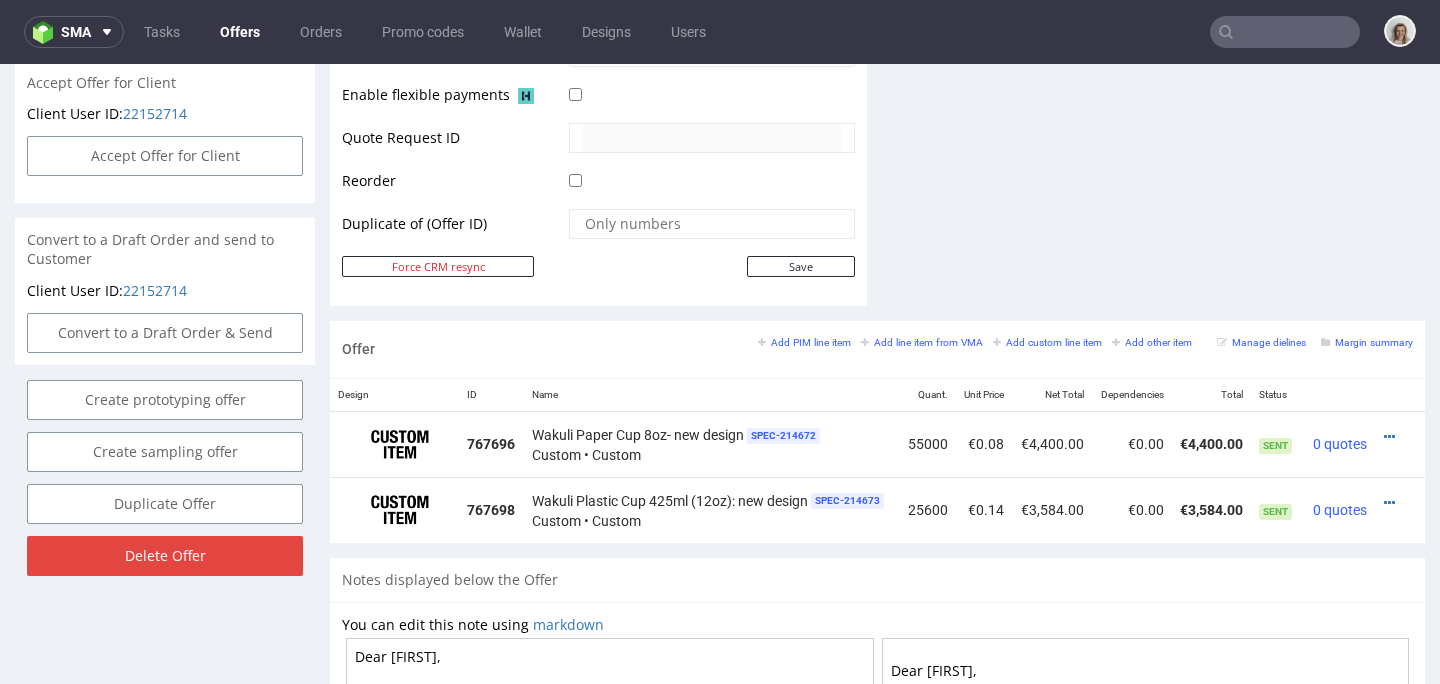 scroll, scrollTop: 940, scrollLeft: 0, axis: vertical 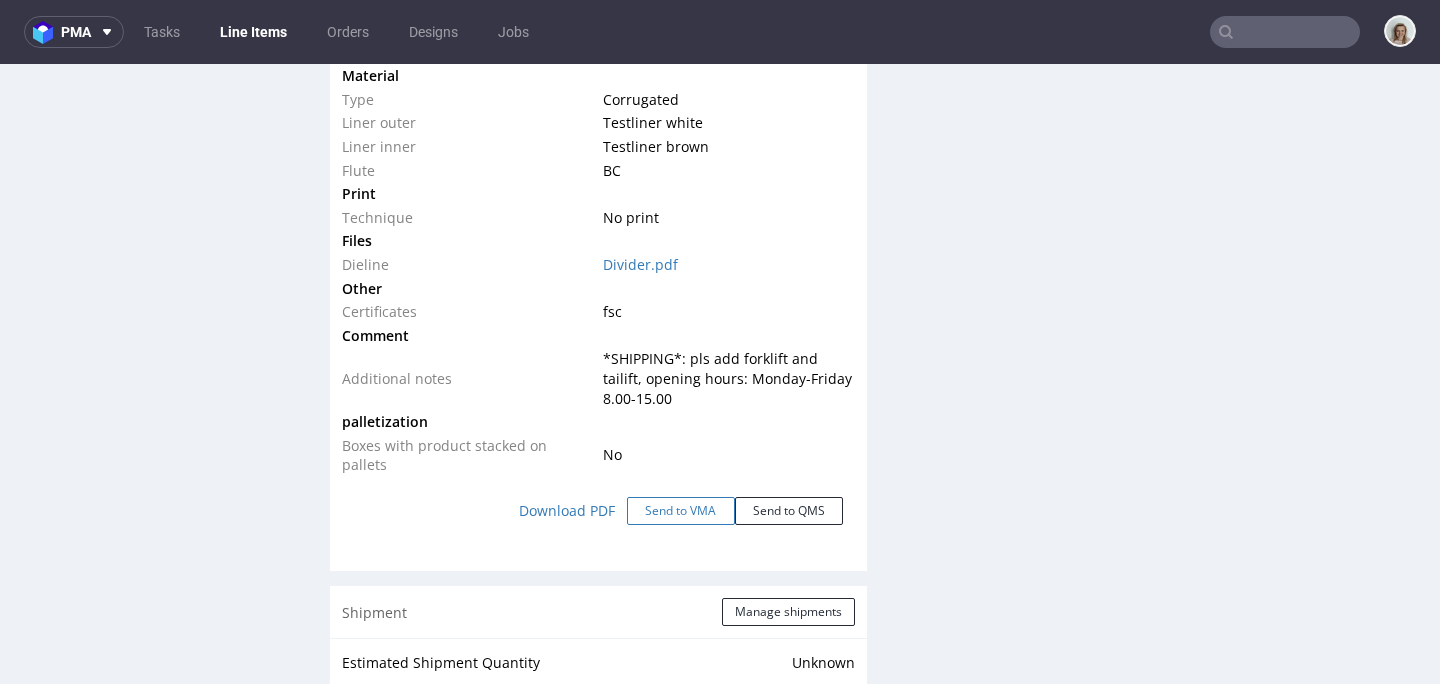 click on "Send to VMA" 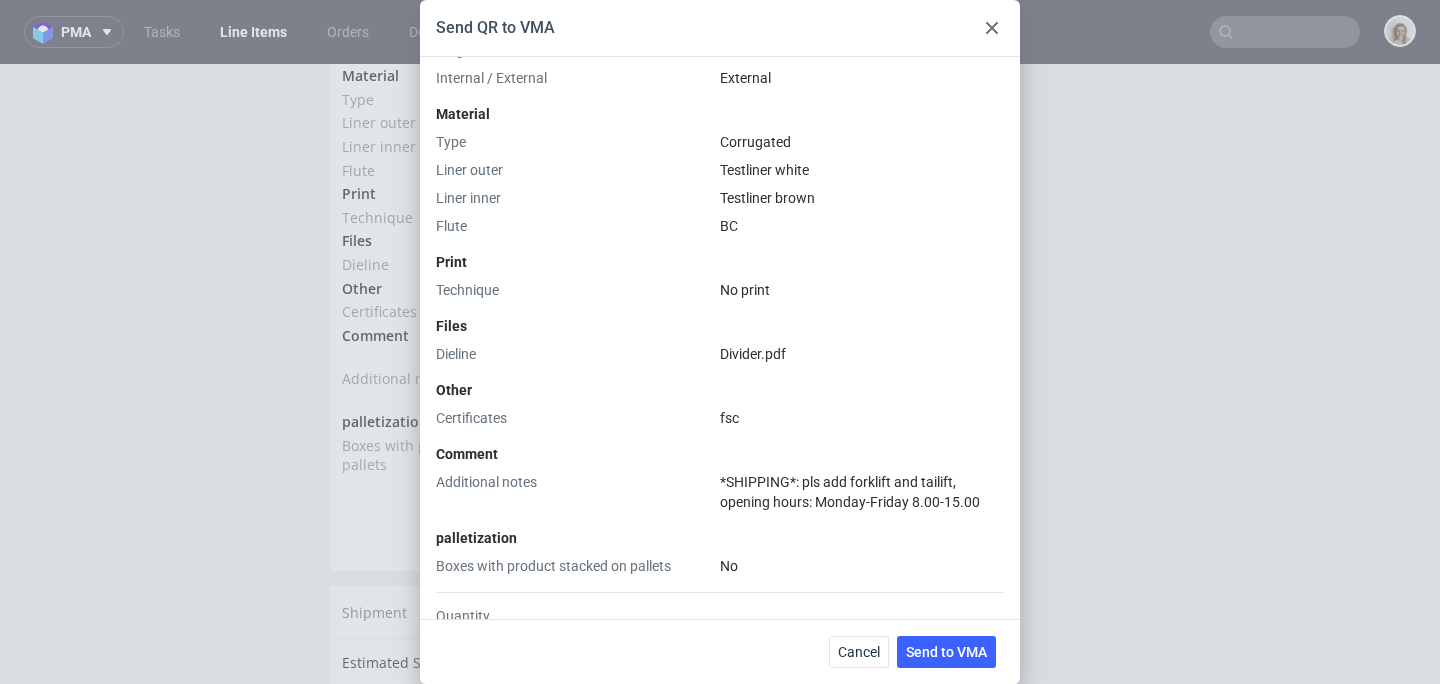 scroll, scrollTop: 730, scrollLeft: 0, axis: vertical 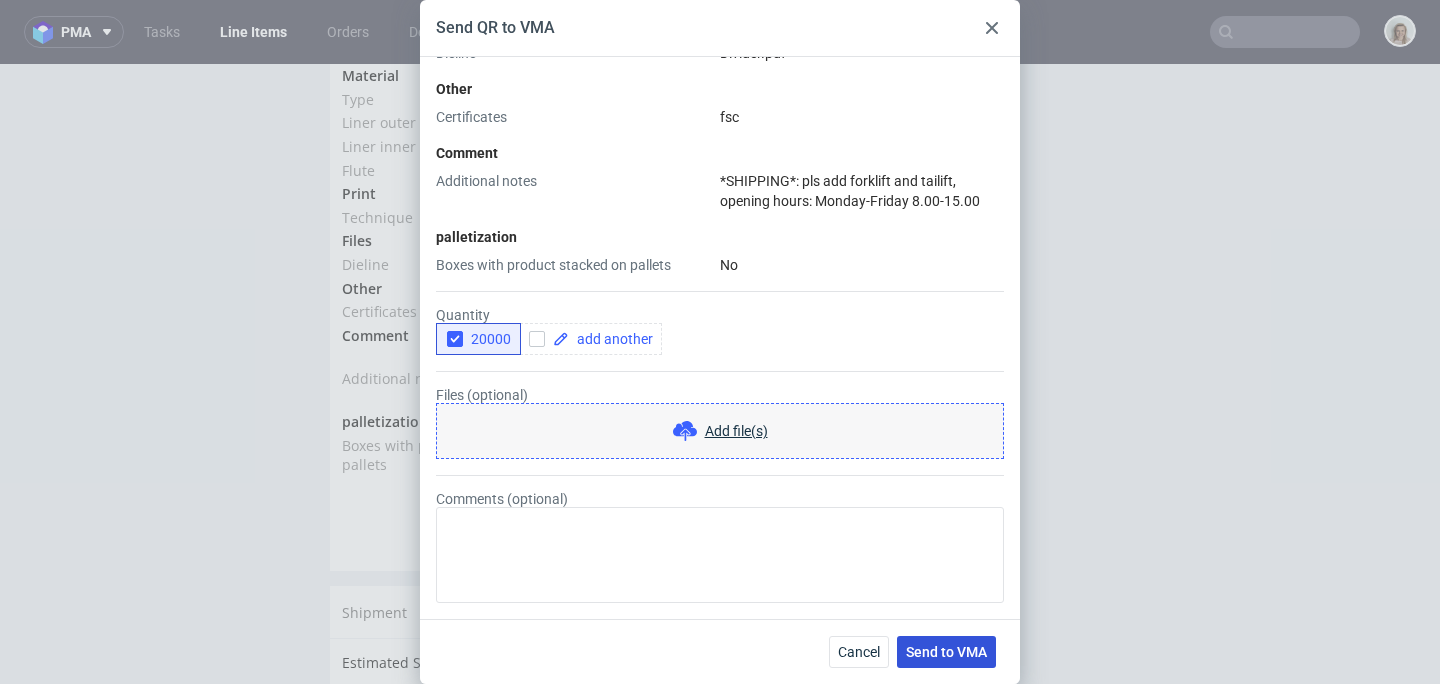 click on "Send to VMA" at bounding box center (946, 652) 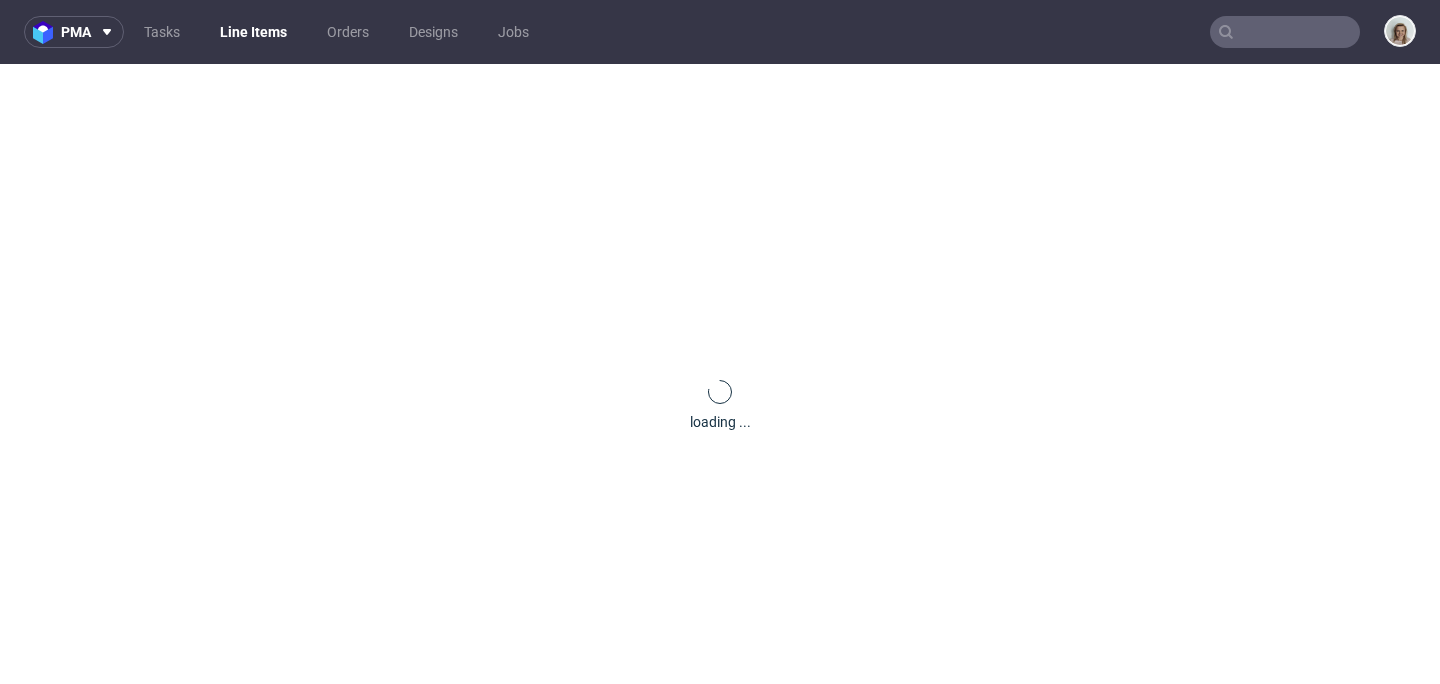 scroll, scrollTop: 0, scrollLeft: 0, axis: both 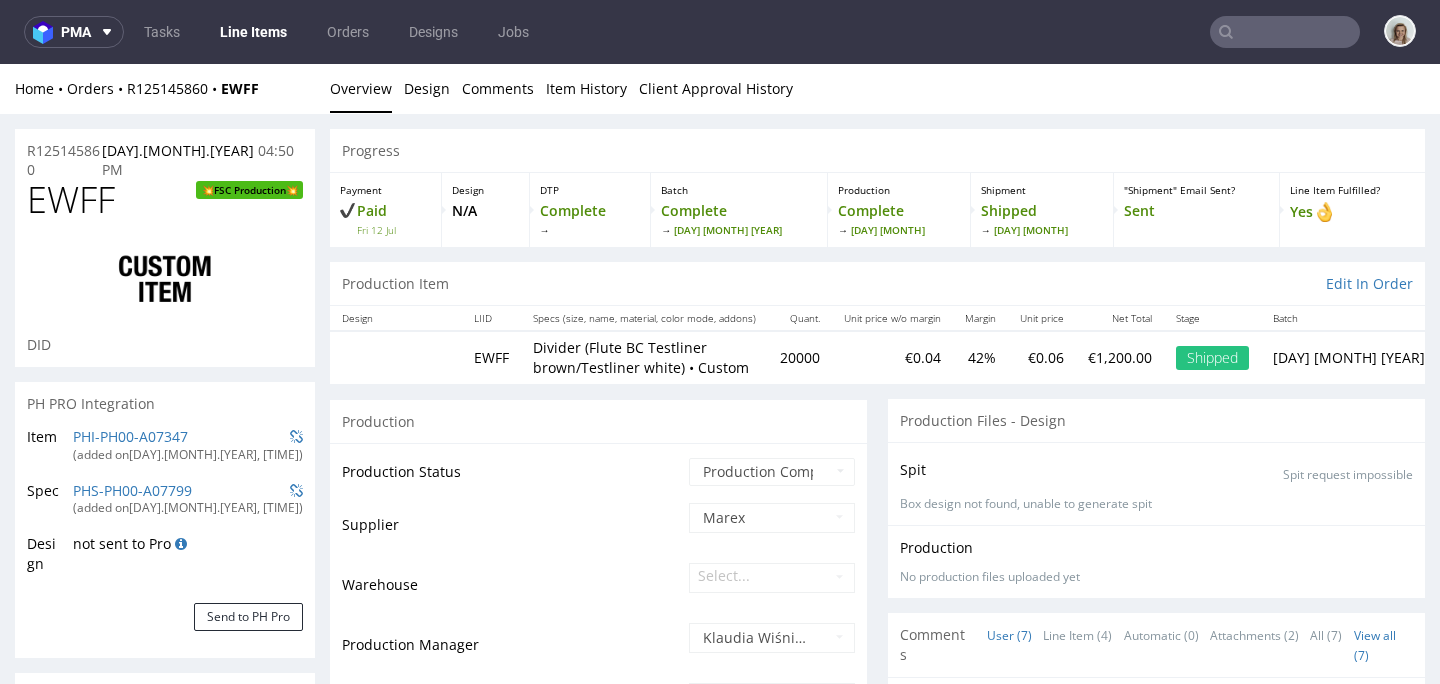 select on "in_progress" 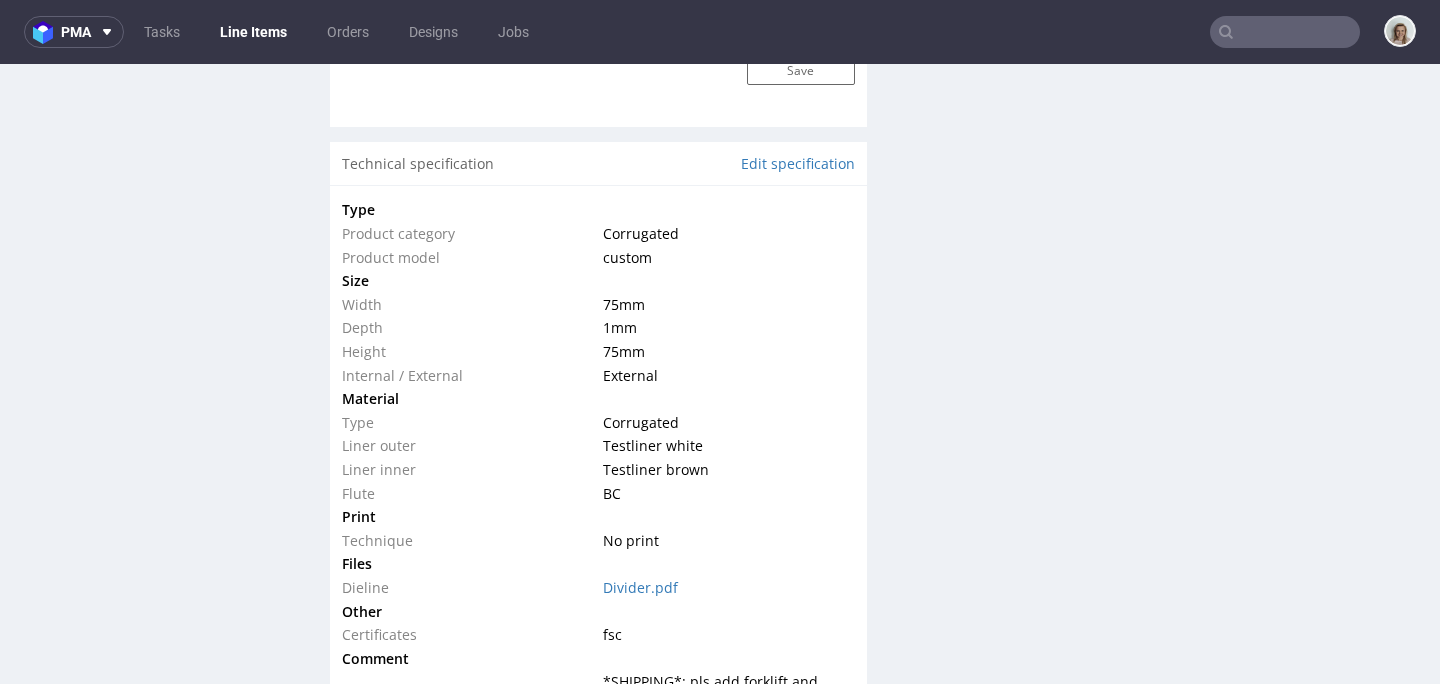scroll, scrollTop: 1985, scrollLeft: 0, axis: vertical 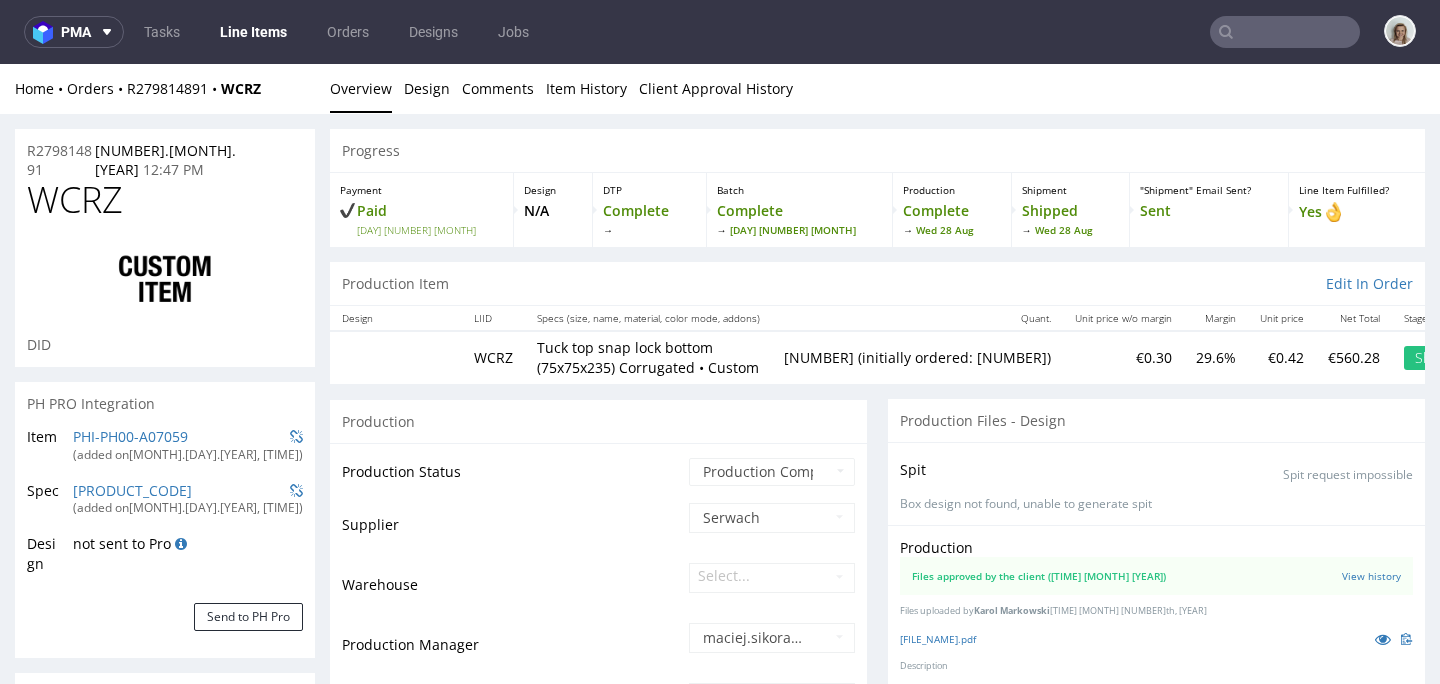 select on "in_progress" 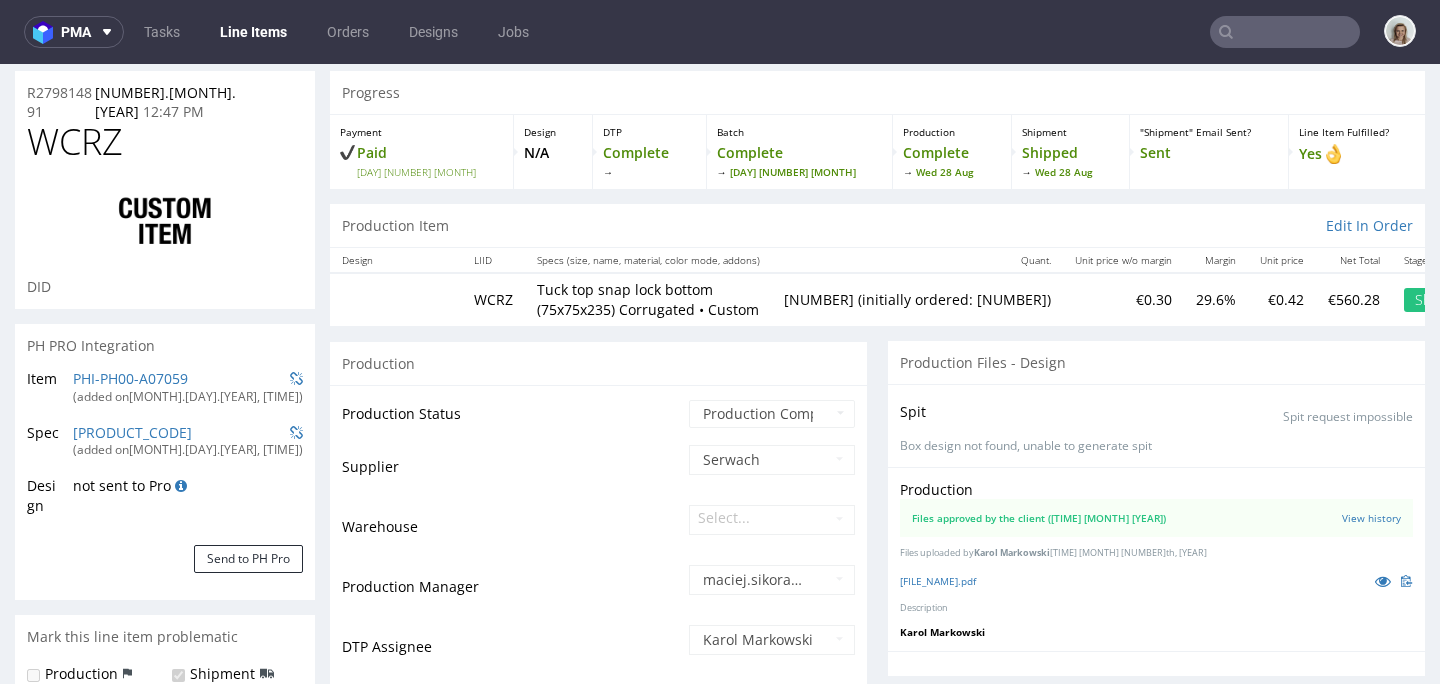scroll, scrollTop: 0, scrollLeft: 0, axis: both 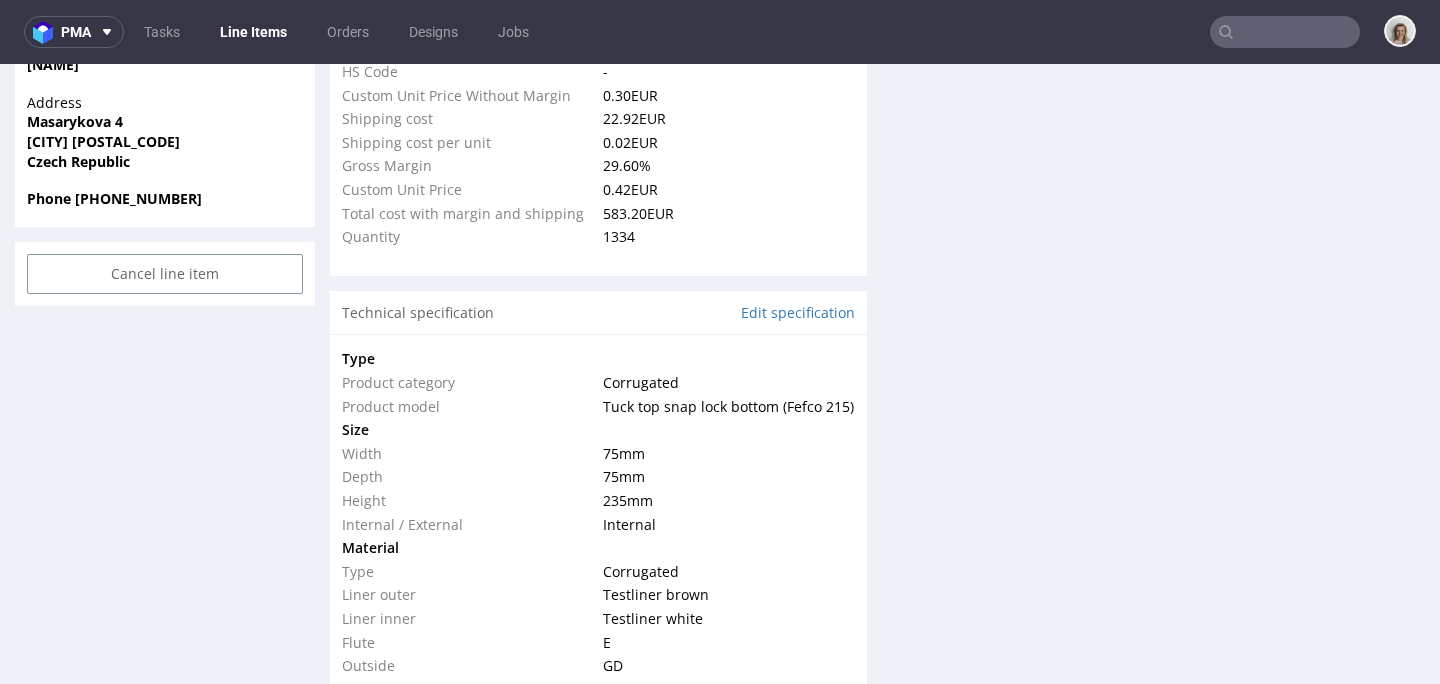 select on "in_progress" 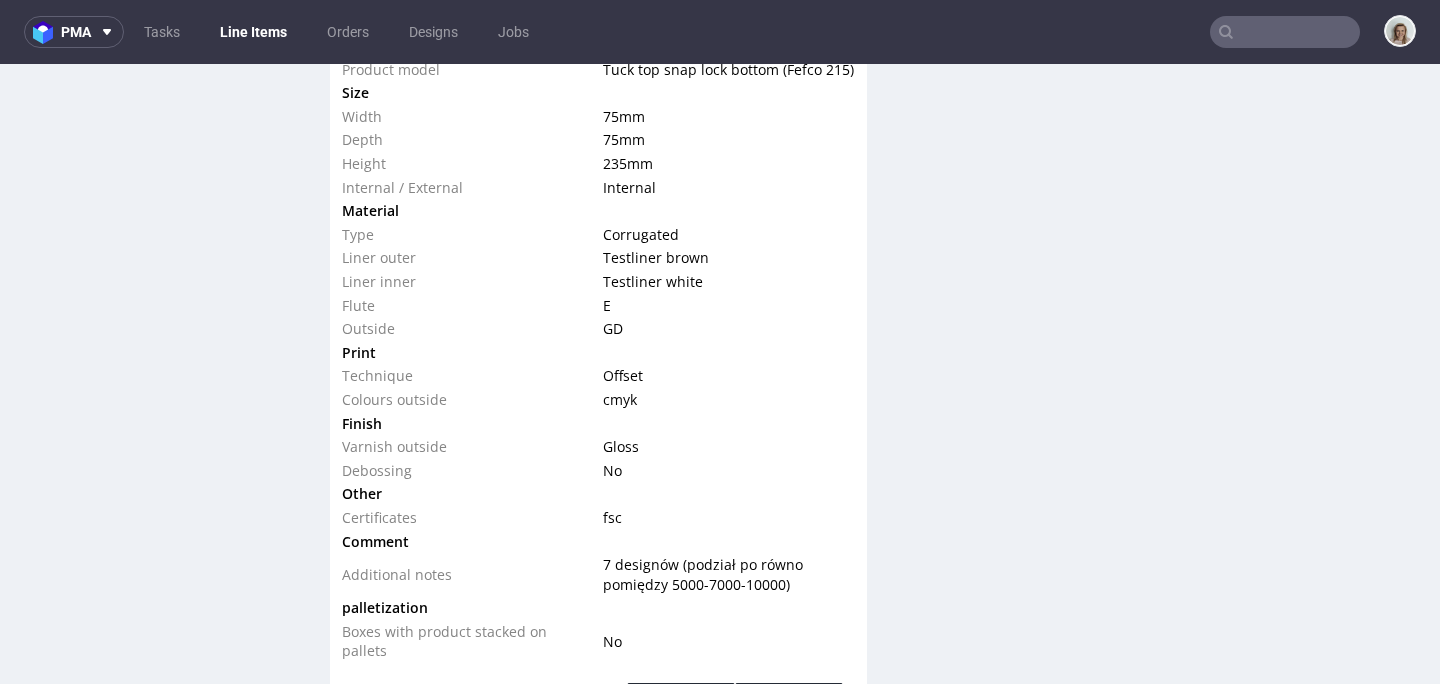 scroll, scrollTop: 2265, scrollLeft: 0, axis: vertical 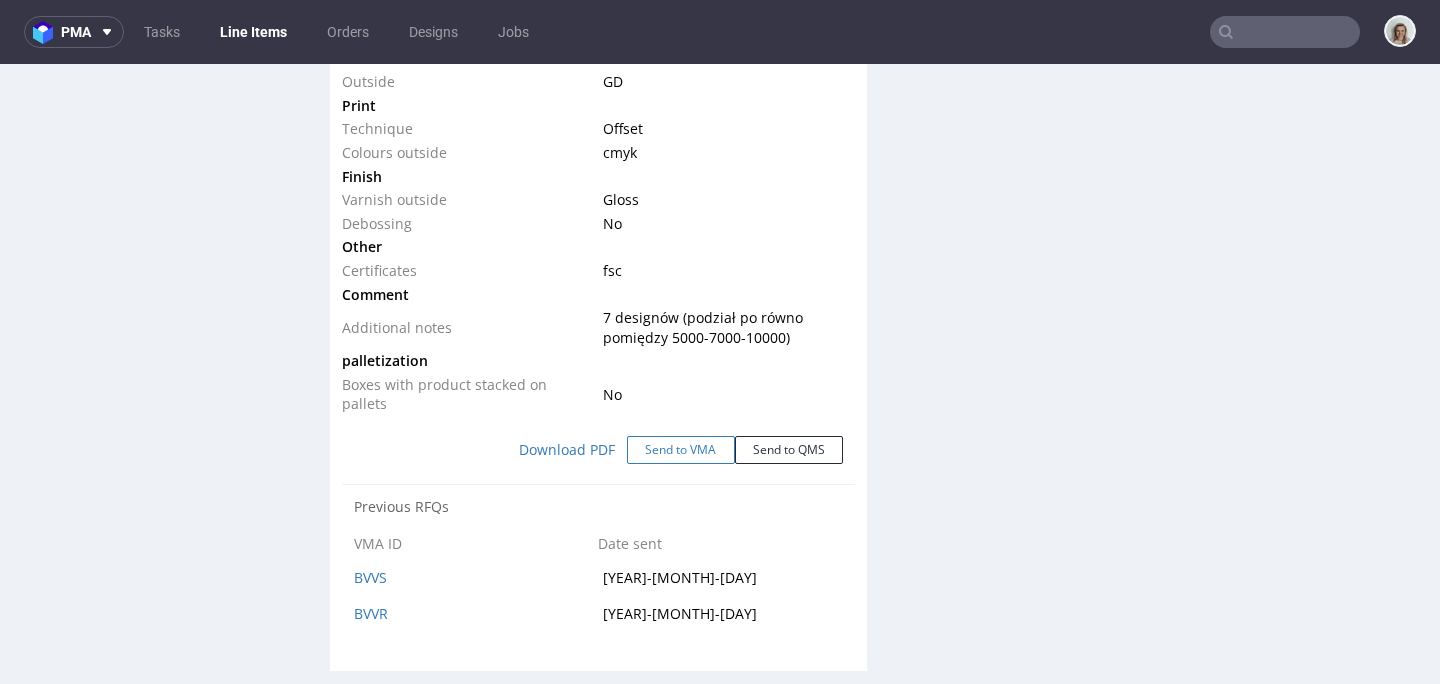 click on "Send to VMA" at bounding box center (681, 450) 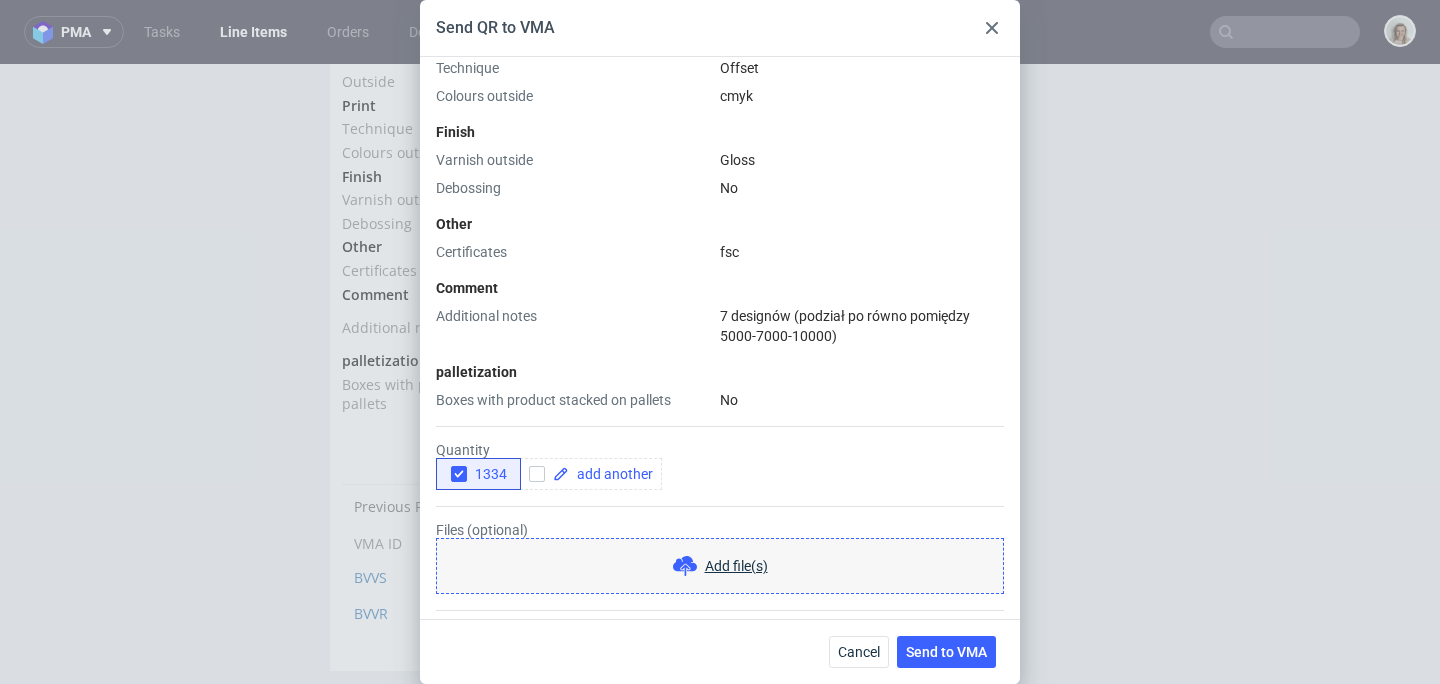 scroll, scrollTop: 814, scrollLeft: 0, axis: vertical 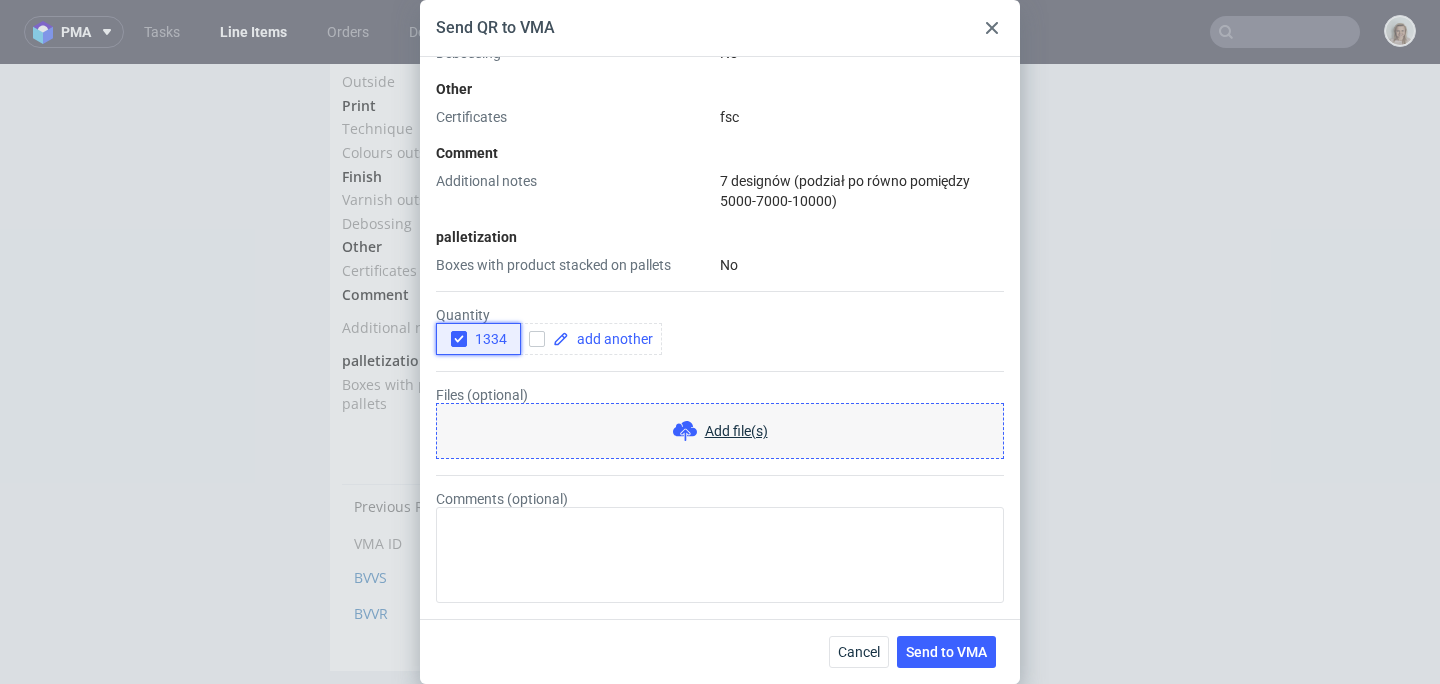 click 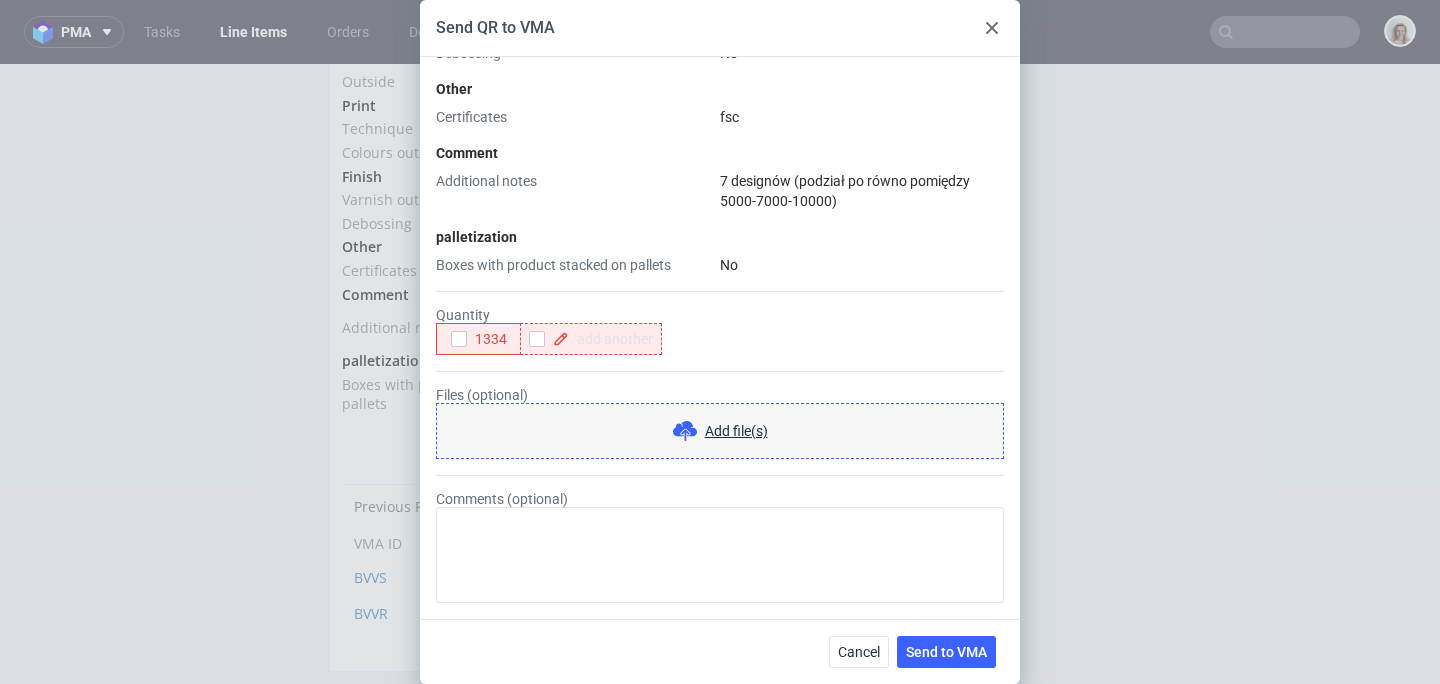 click at bounding box center [611, 339] 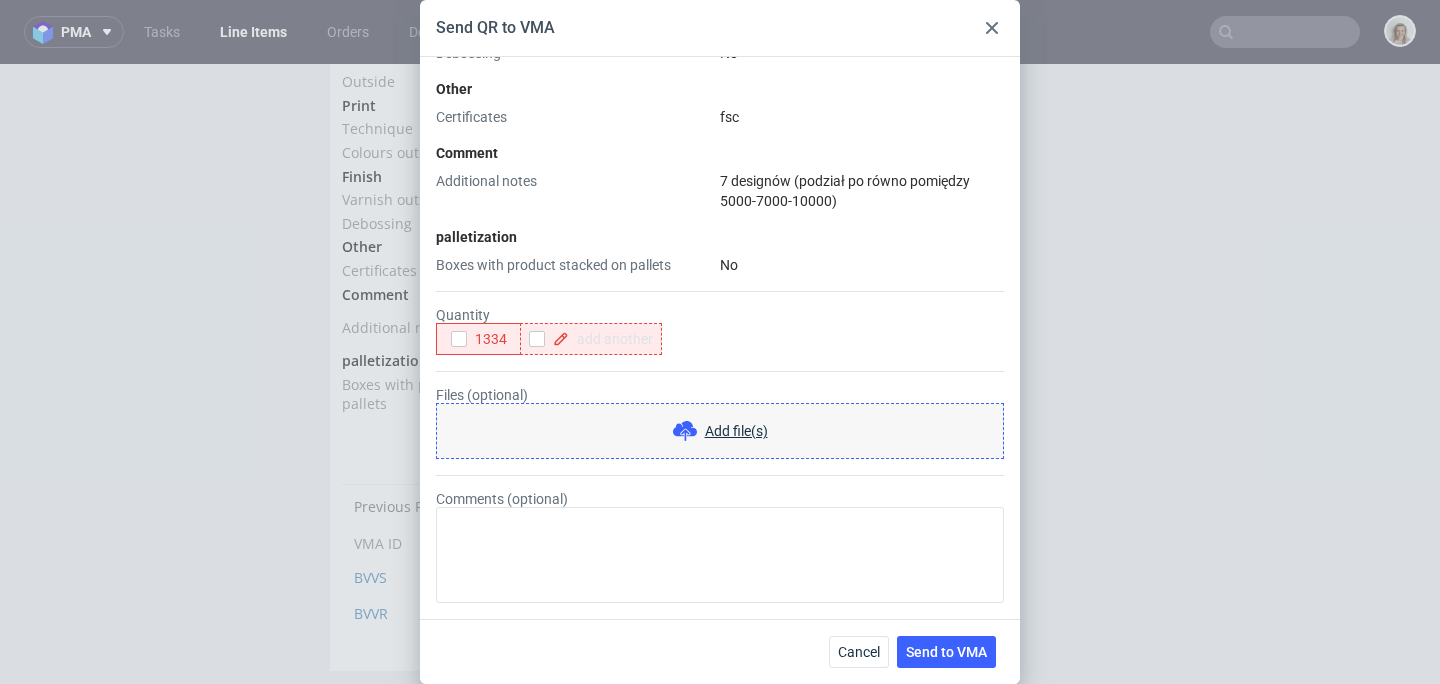 type 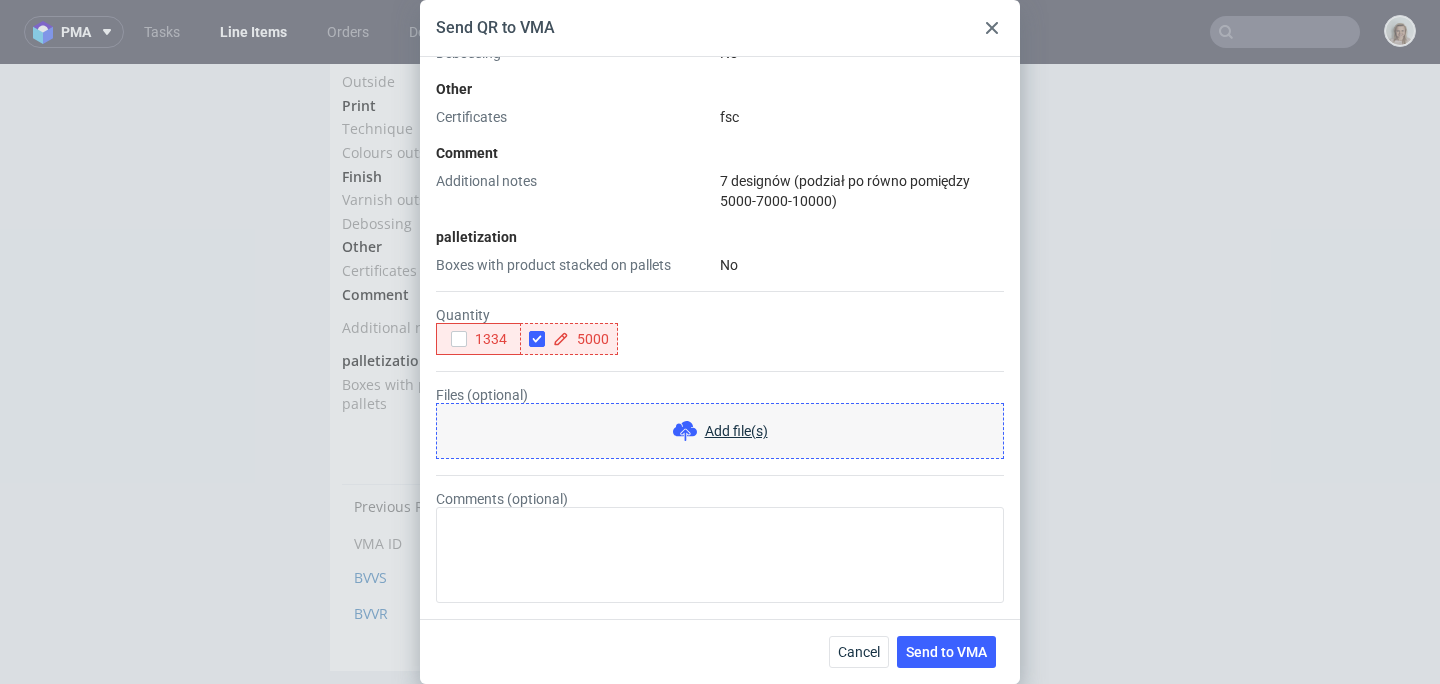checkbox on "true" 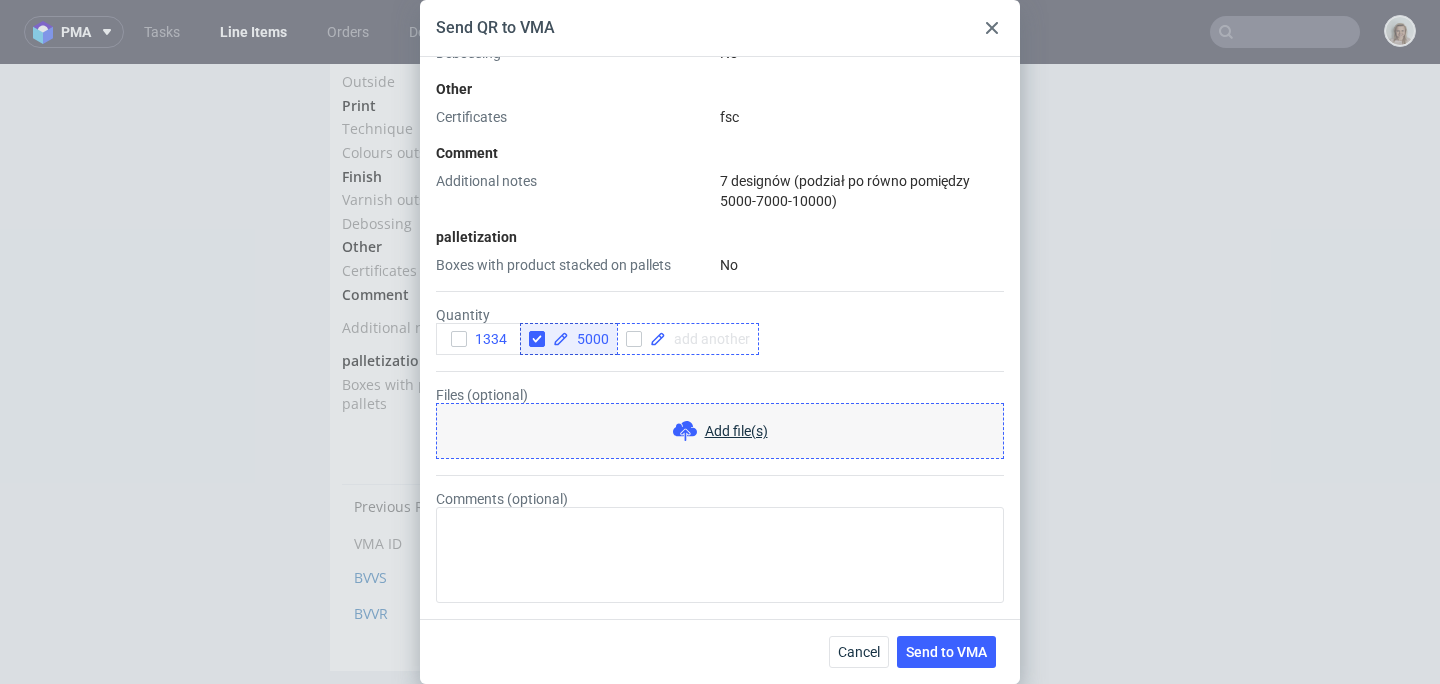 click at bounding box center [708, 339] 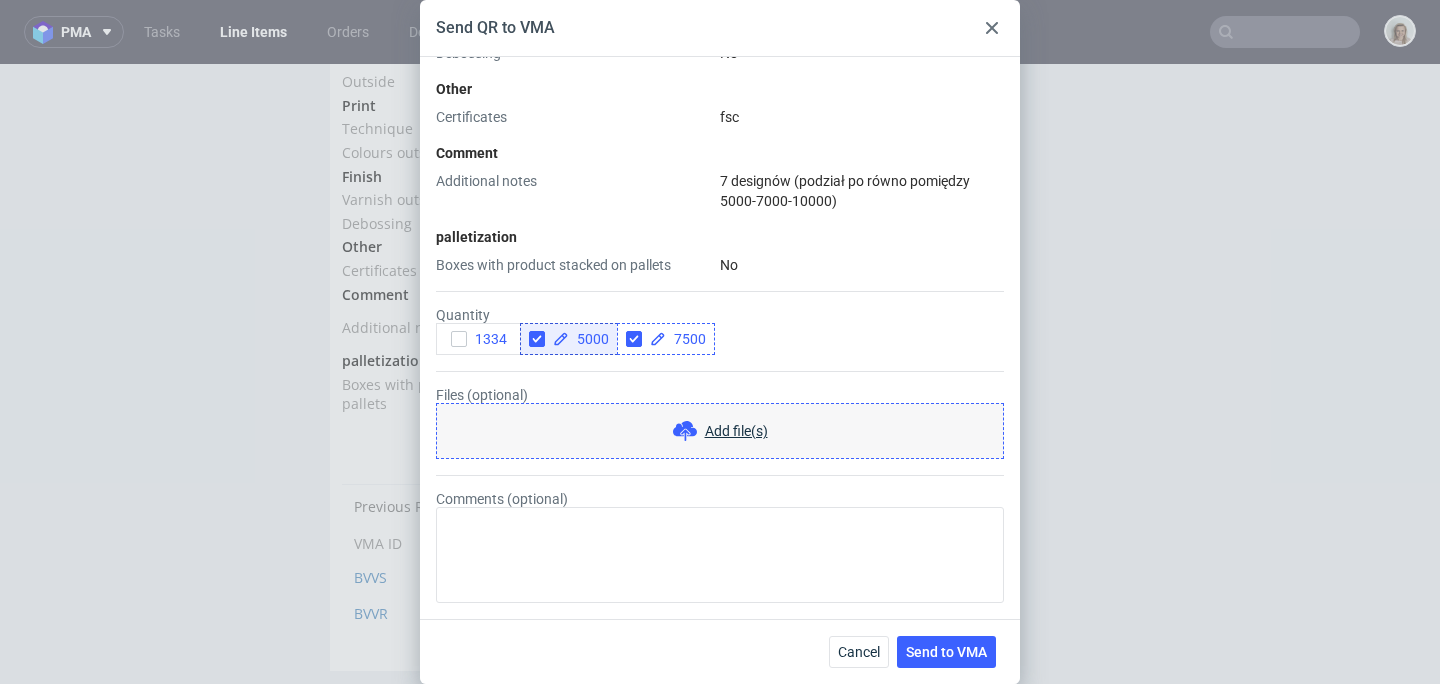 checkbox on "true" 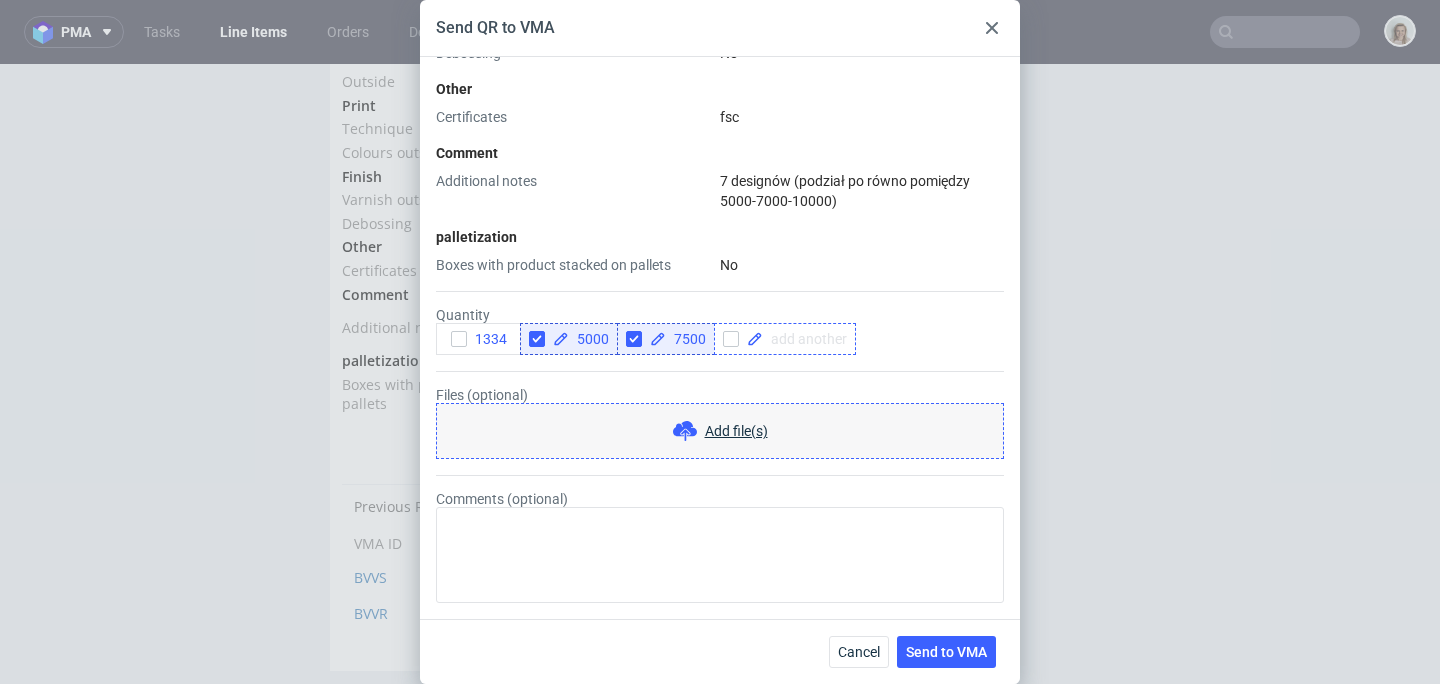 click at bounding box center [805, 339] 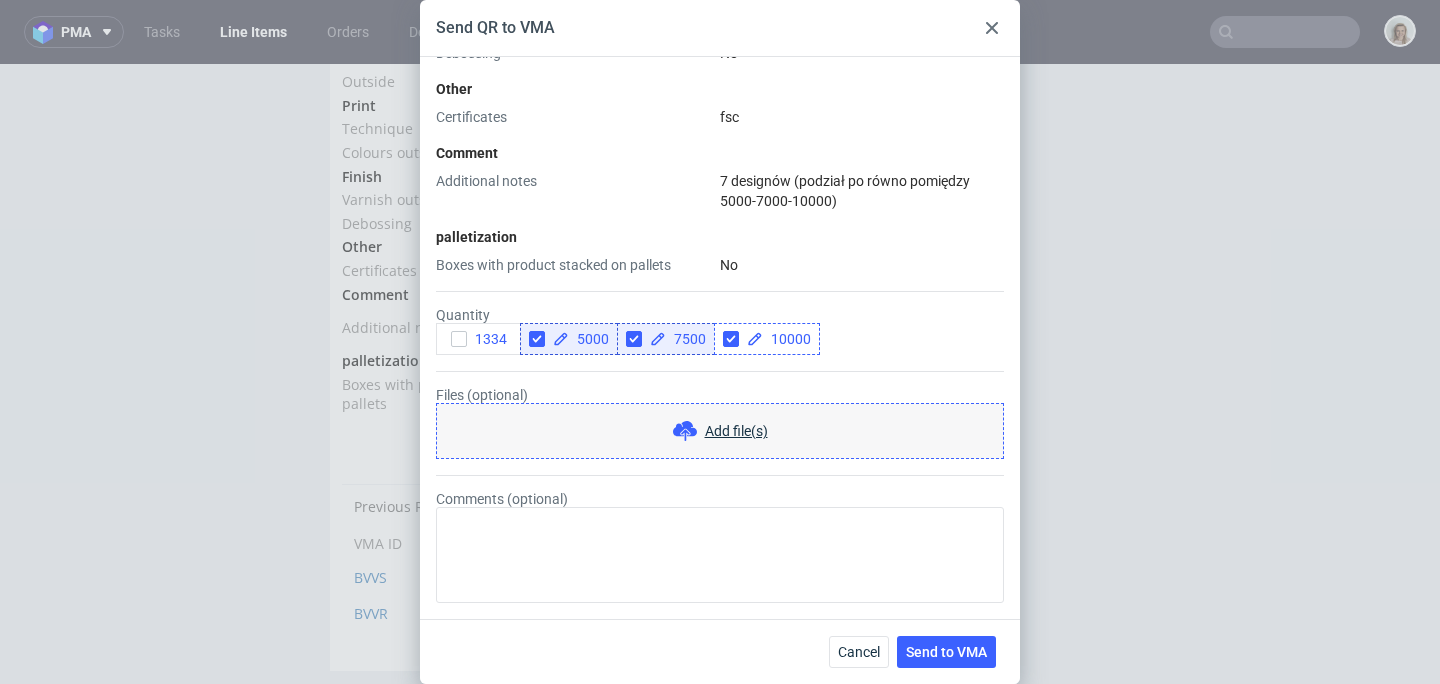 checkbox on "true" 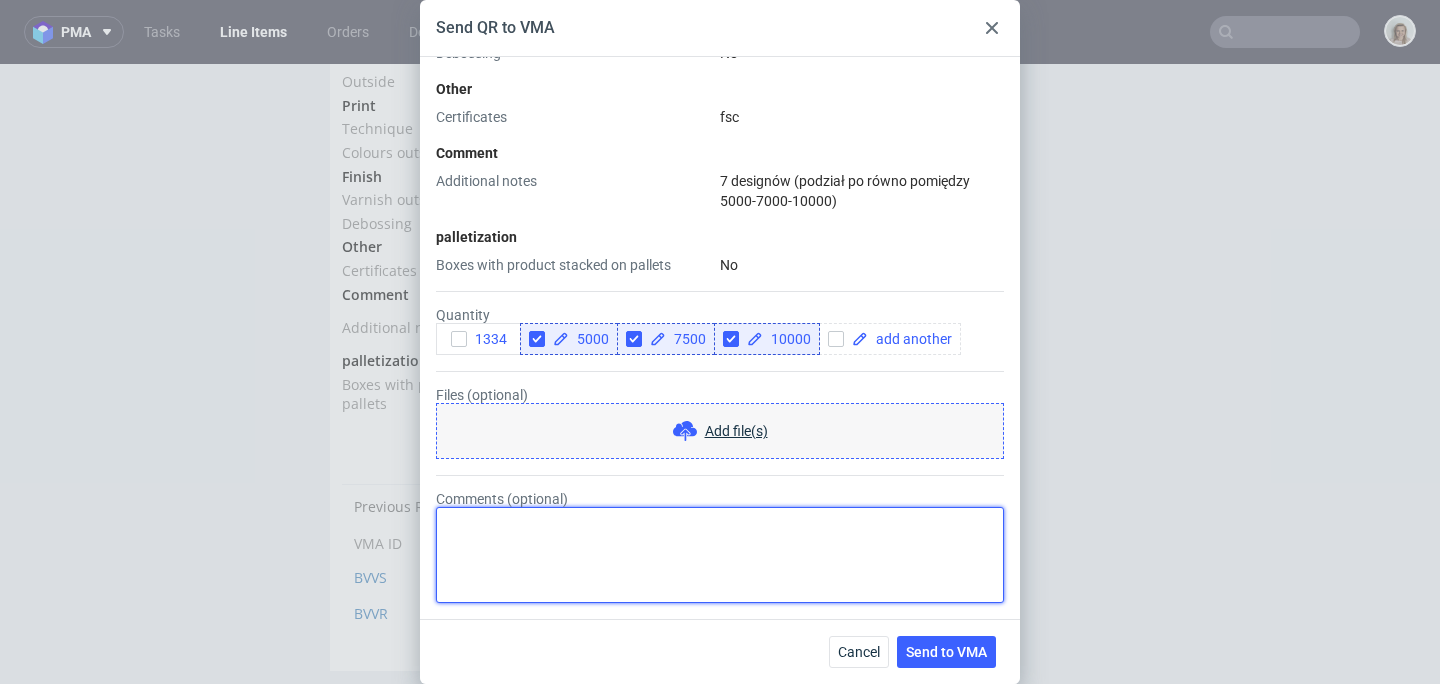 click on "Comments (optional)" at bounding box center (720, 555) 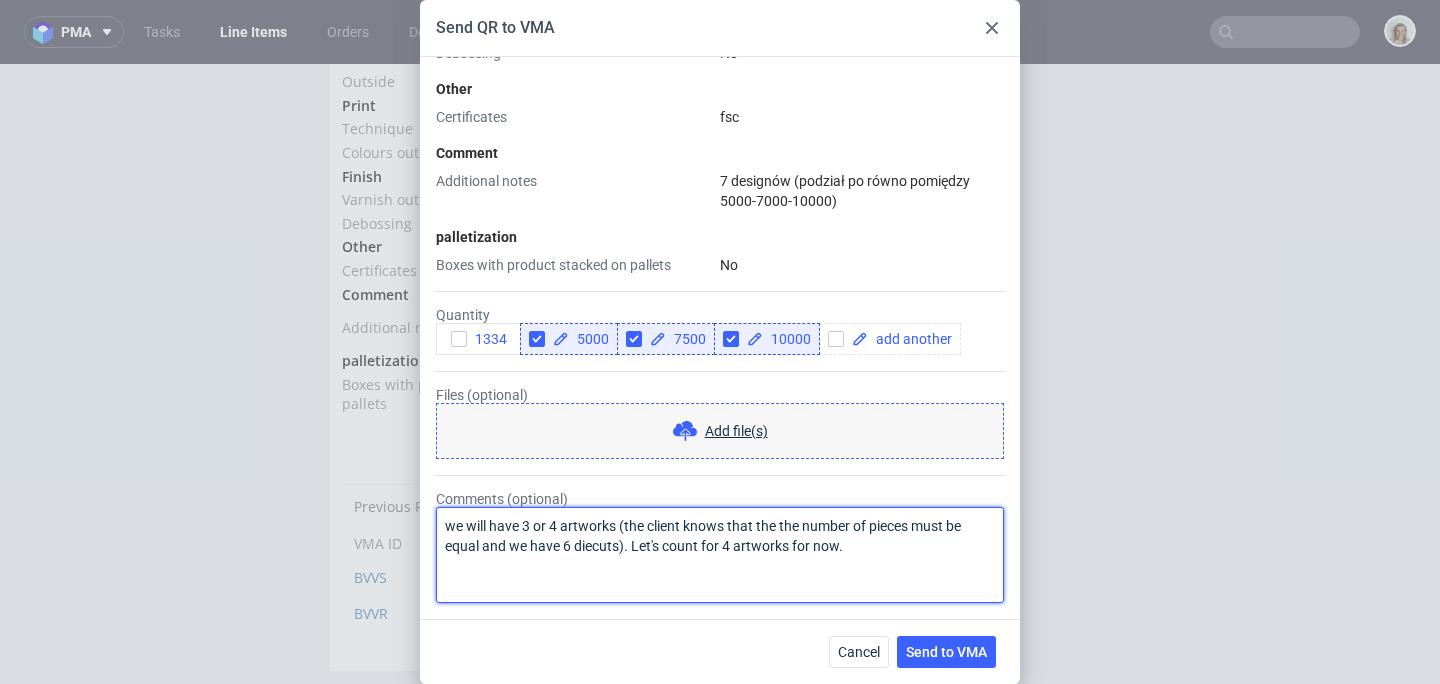 drag, startPoint x: 558, startPoint y: 519, endPoint x: 523, endPoint y: 520, distance: 35.014282 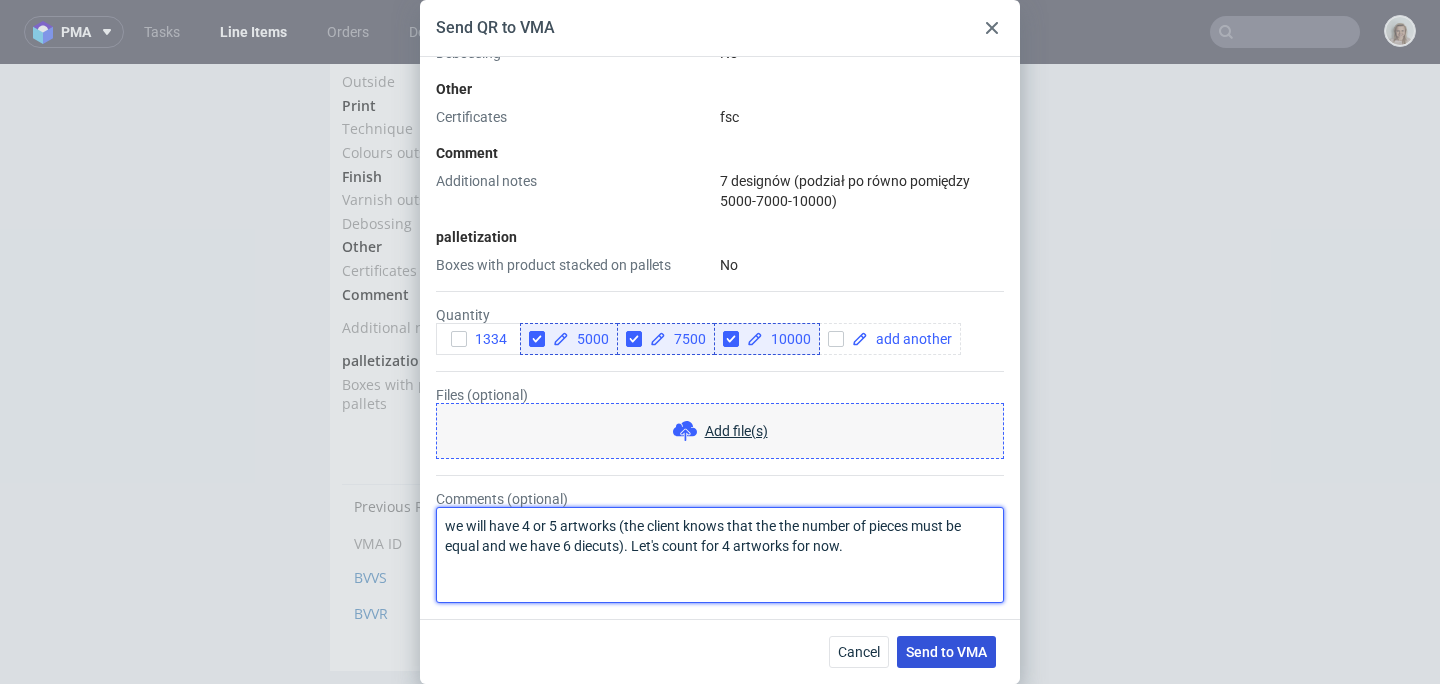 type on "we will have 4 or 5 artworks (the client knows that the the number of pieces must be equal and we have 6 diecuts). Let's count for 4 artworks for now." 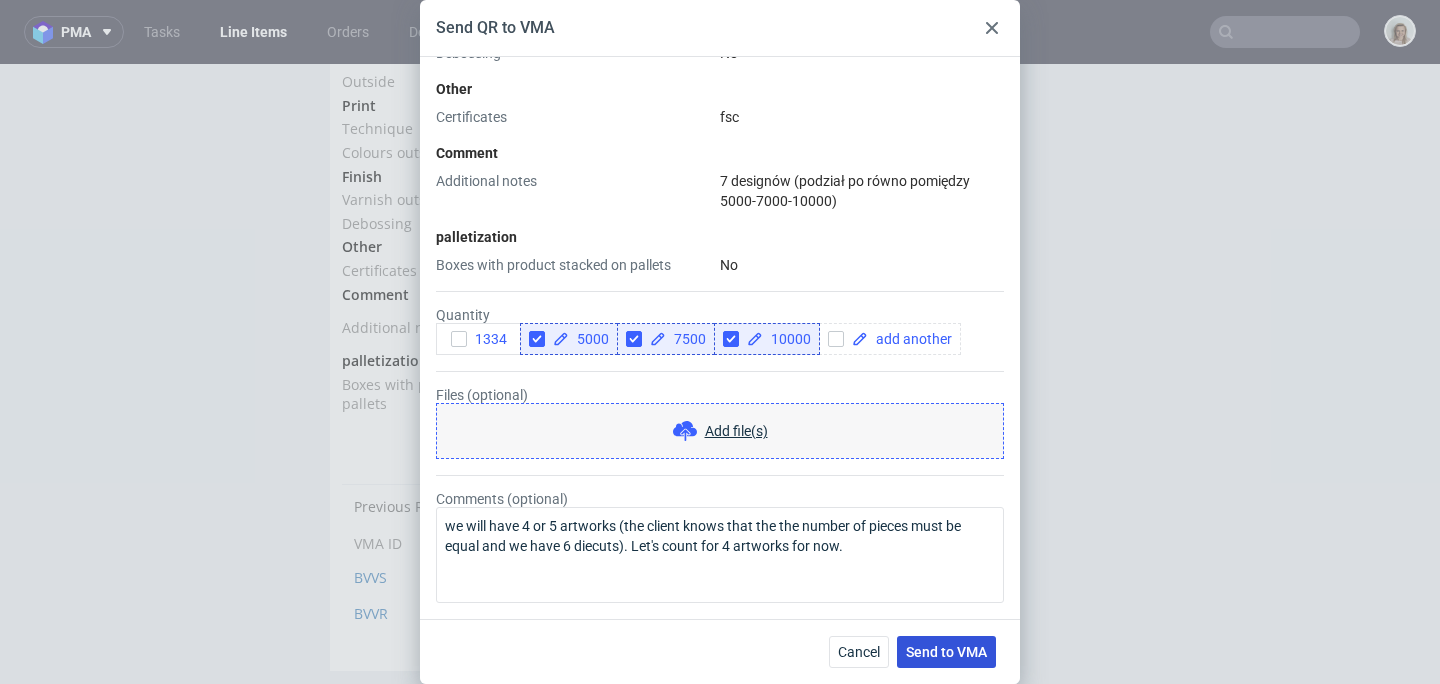 click on "Send to VMA" at bounding box center [946, 652] 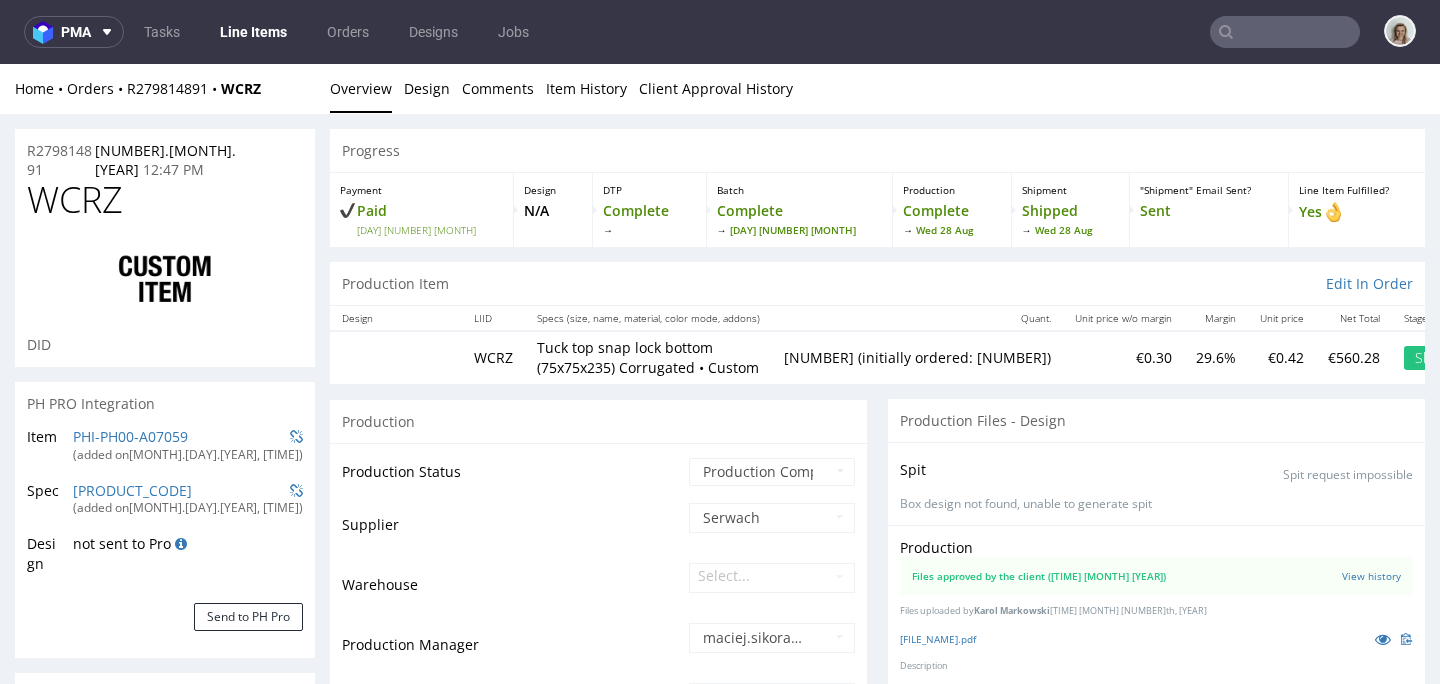 select on "in_progress" 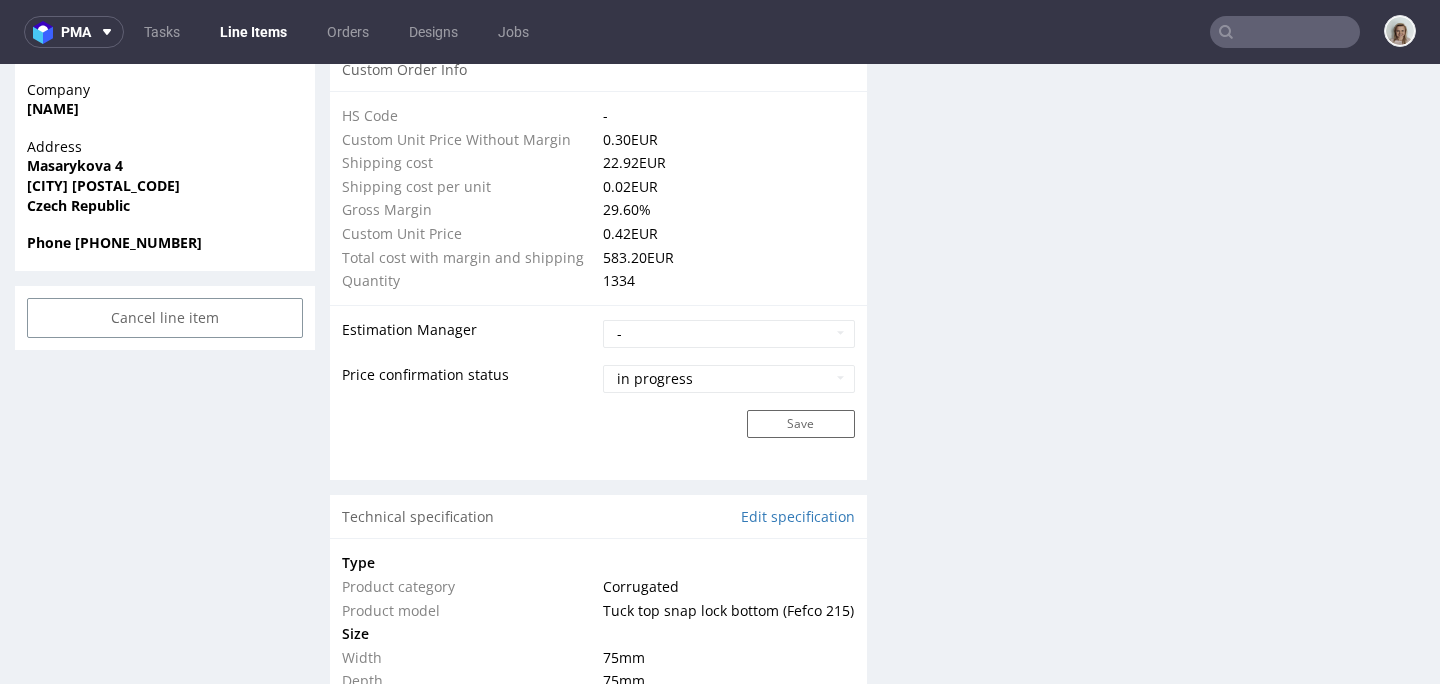 scroll, scrollTop: 1476, scrollLeft: 0, axis: vertical 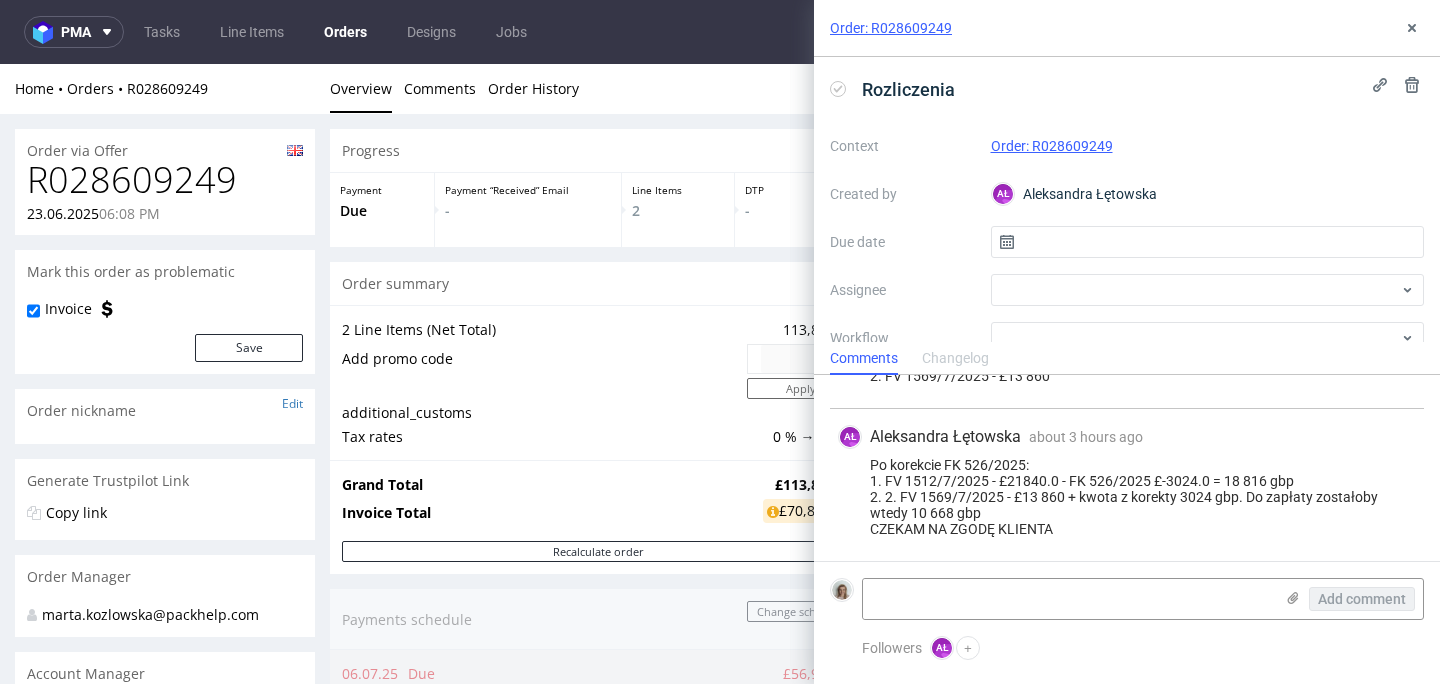 click on "Order: R028609249" at bounding box center [1052, 146] 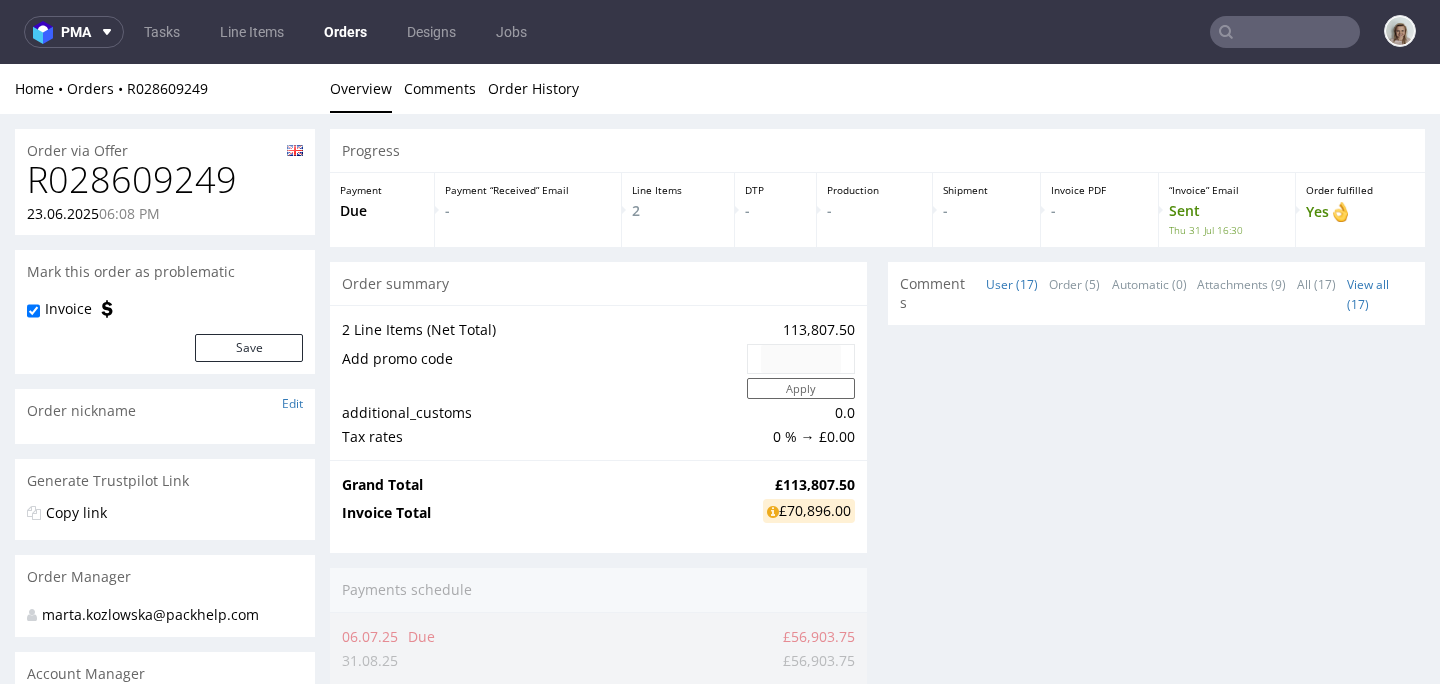 scroll, scrollTop: 0, scrollLeft: 0, axis: both 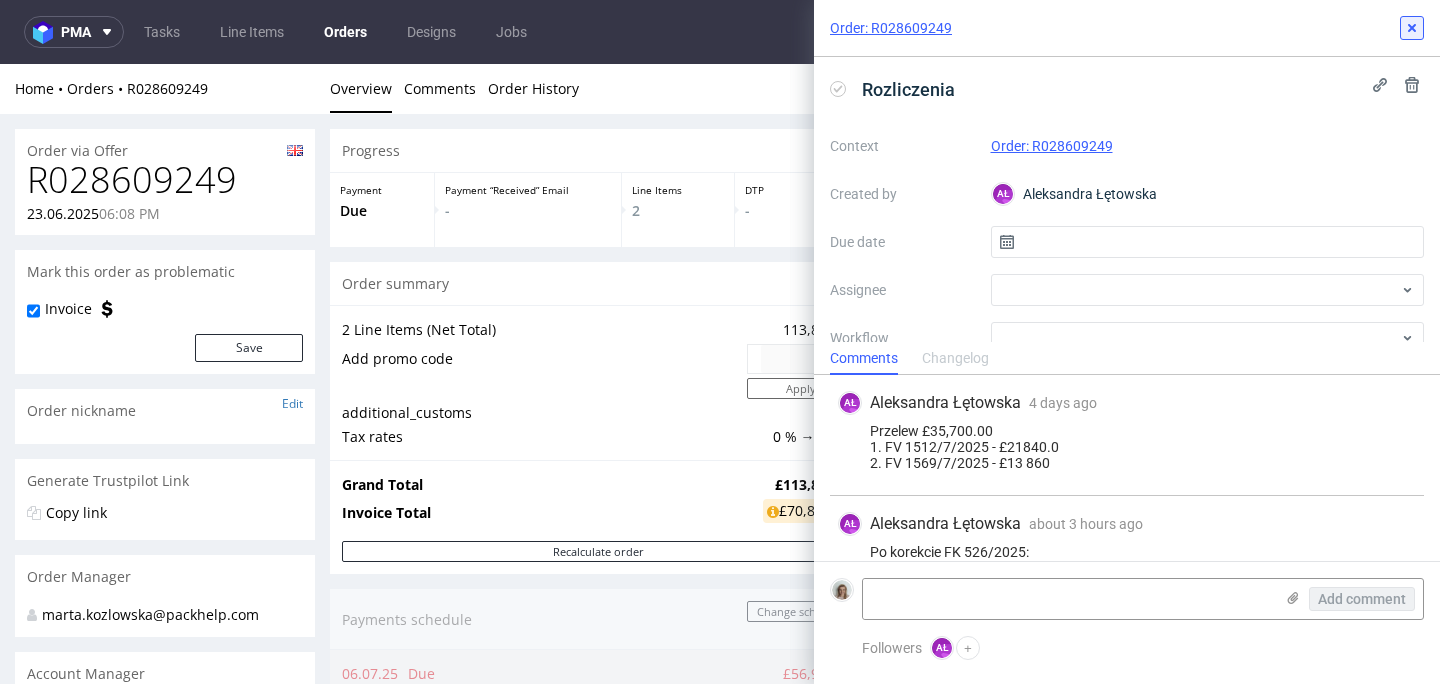 click 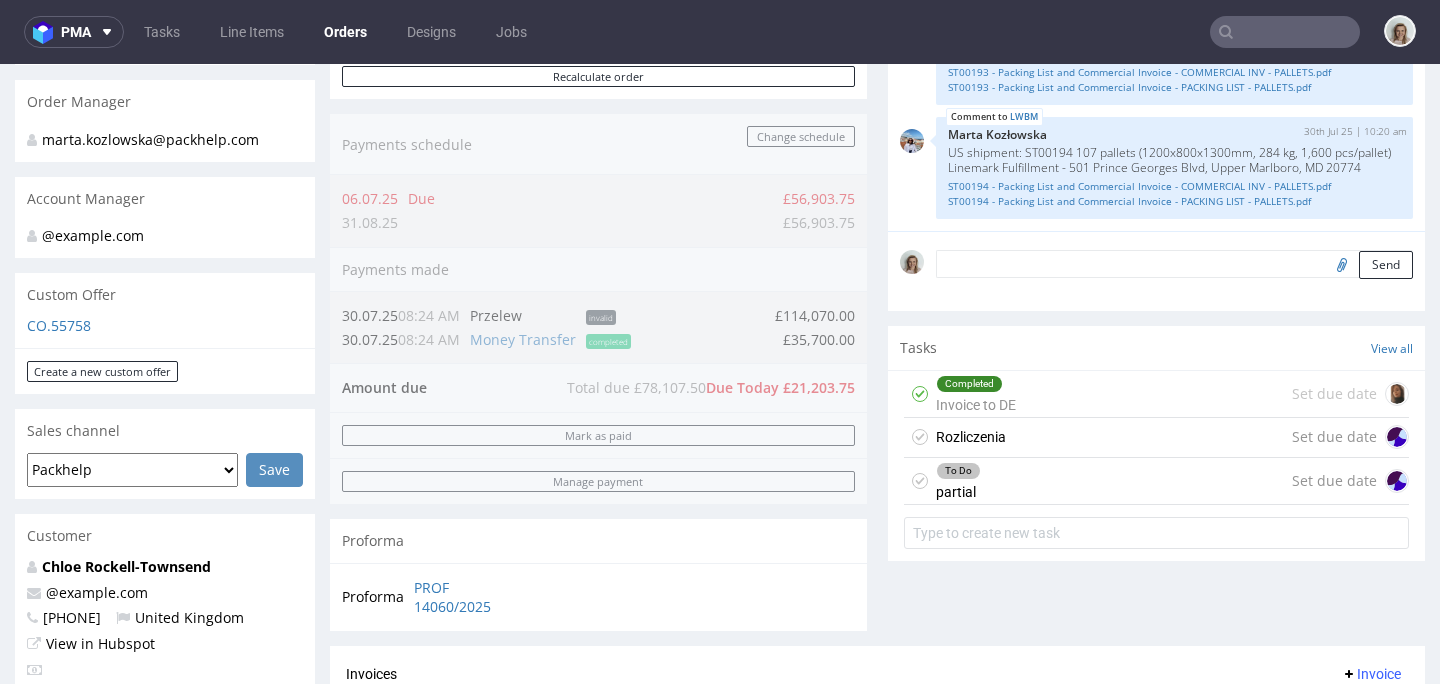 scroll, scrollTop: 458, scrollLeft: 0, axis: vertical 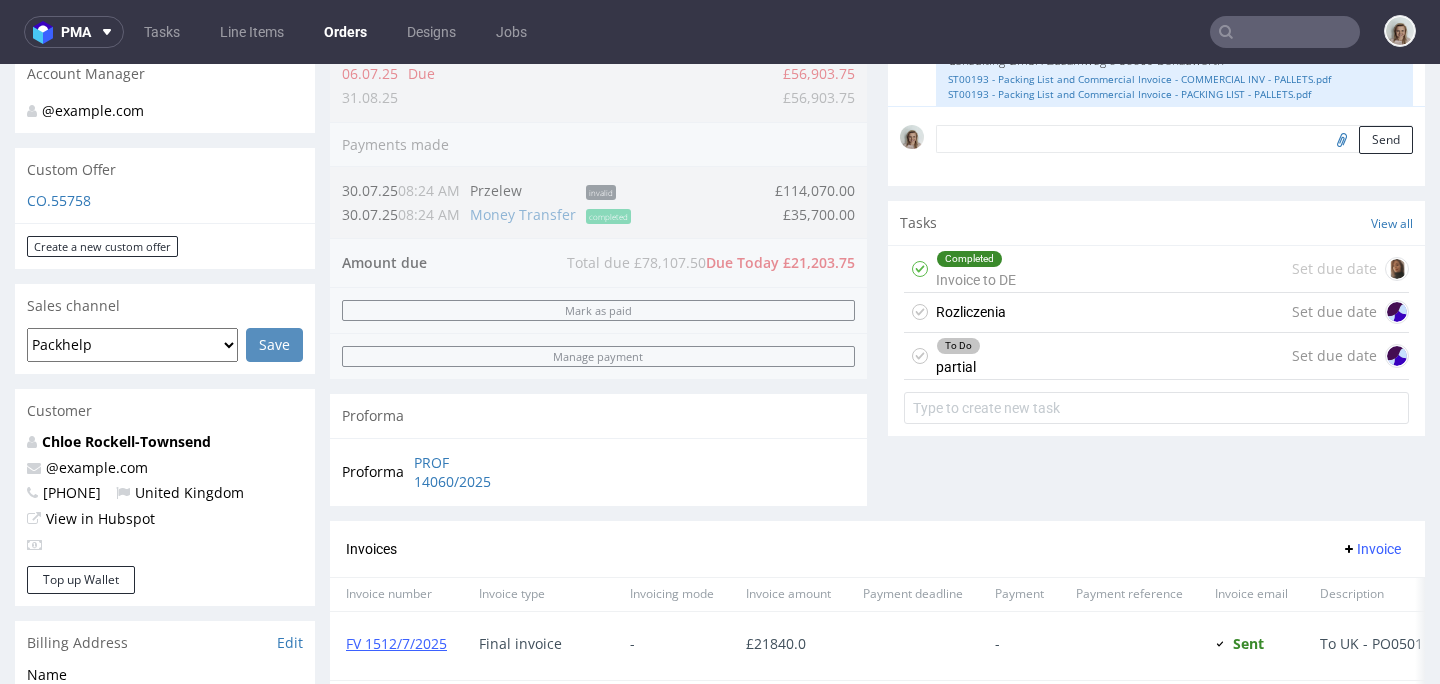 drag, startPoint x: 206, startPoint y: 462, endPoint x: 27, endPoint y: 459, distance: 179.02513 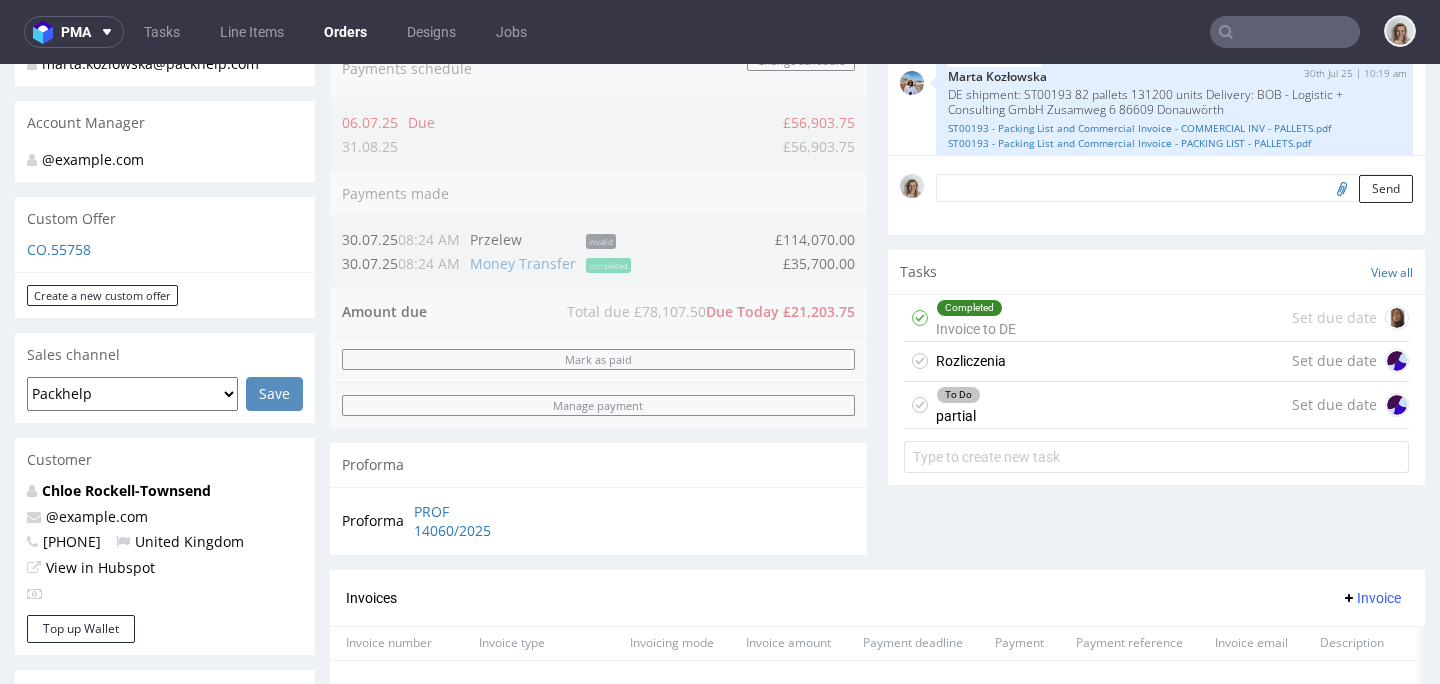 scroll, scrollTop: 458, scrollLeft: 0, axis: vertical 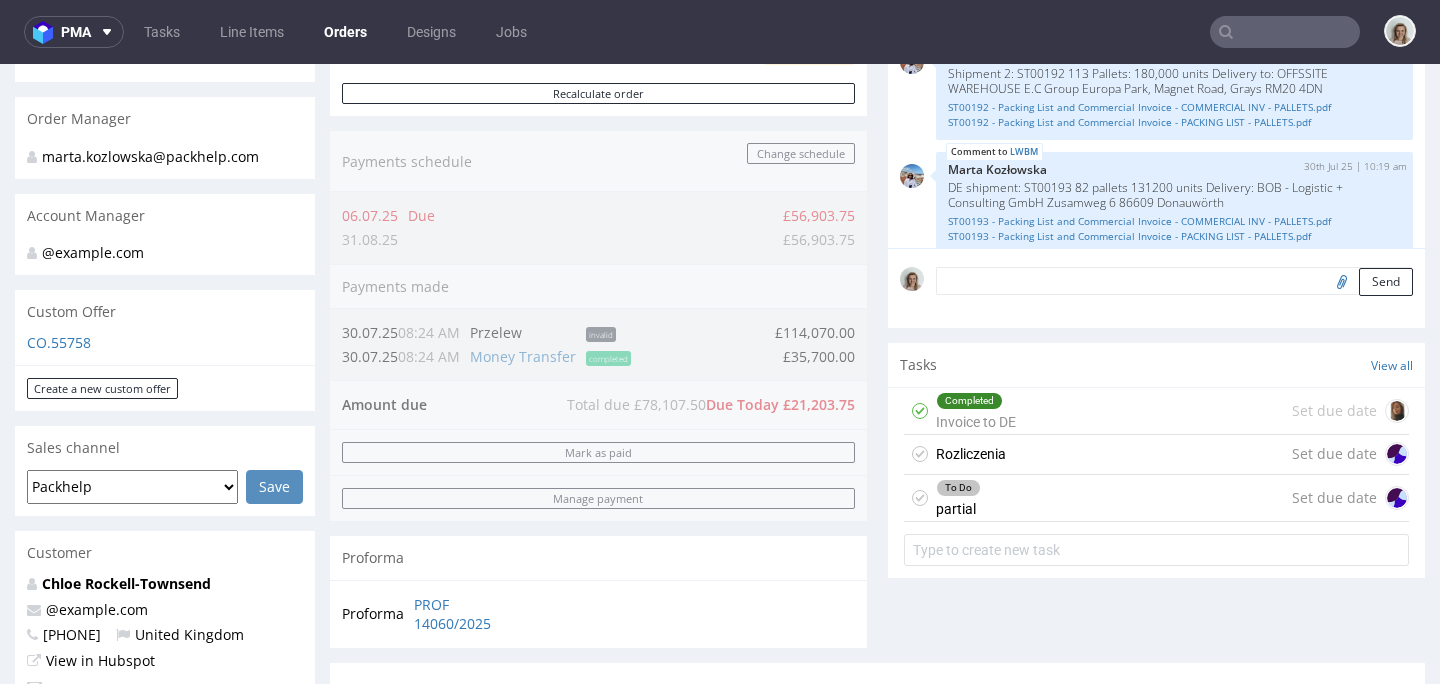 click at bounding box center (1285, 32) 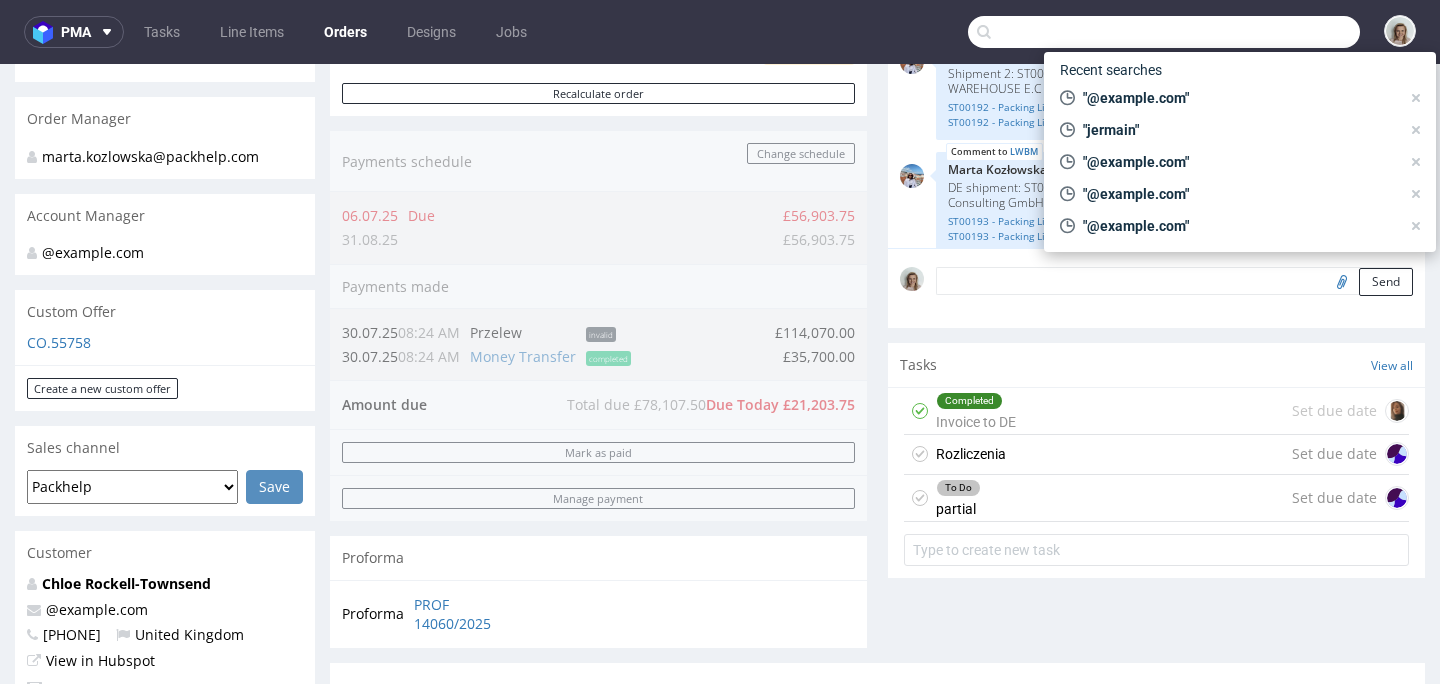 paste on "[EMAIL]" 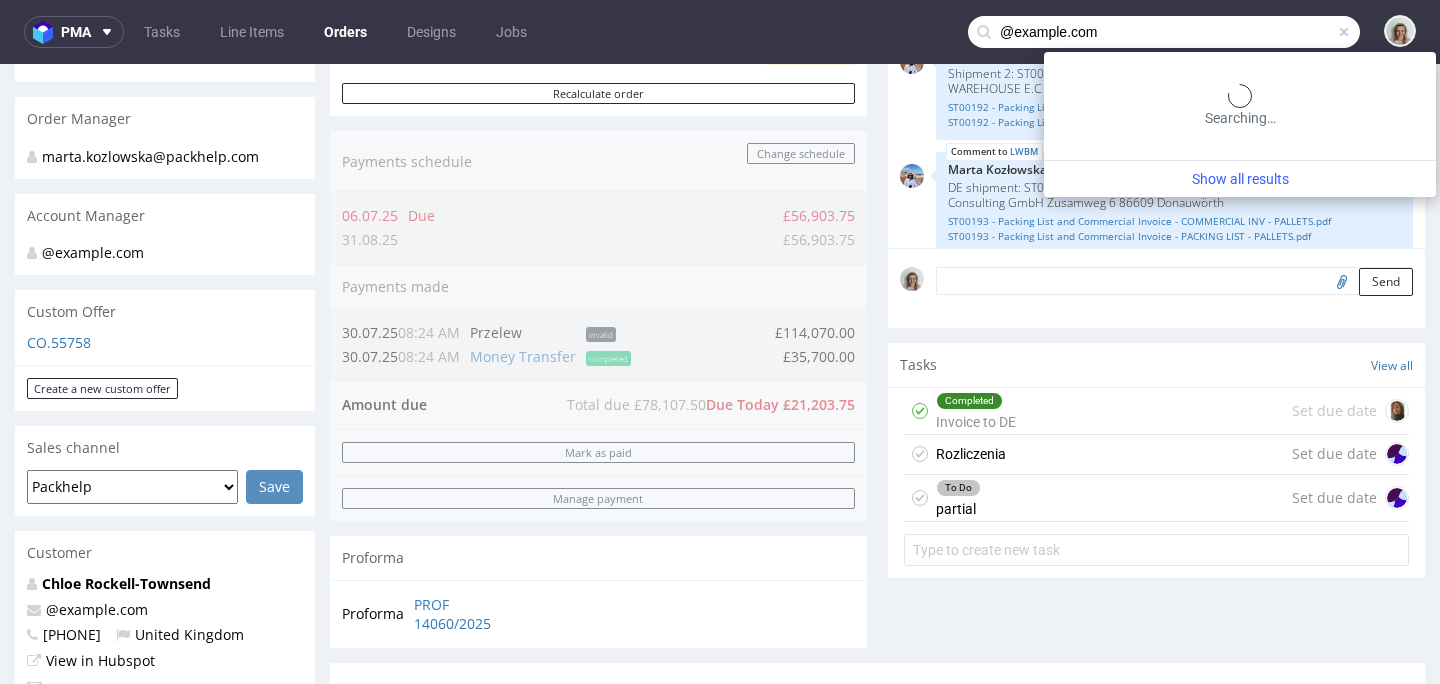 type on "[EMAIL]" 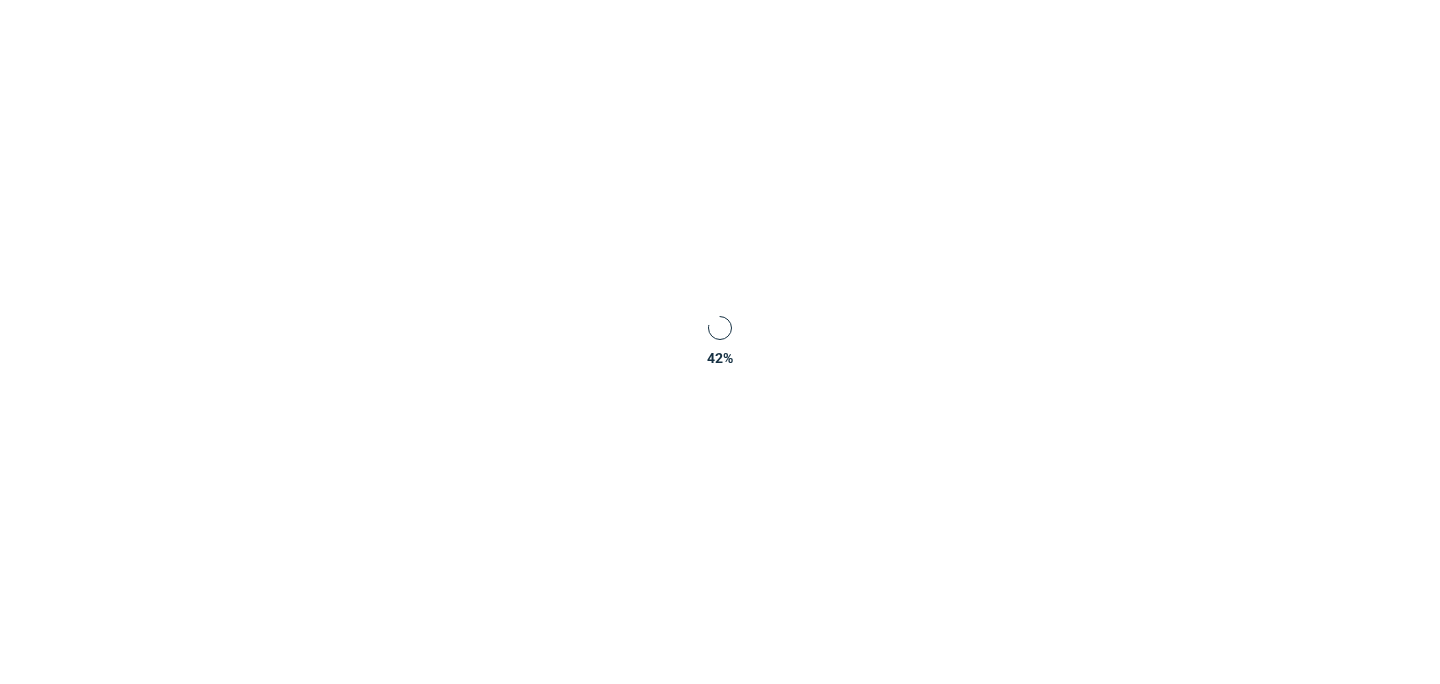 scroll, scrollTop: 0, scrollLeft: 0, axis: both 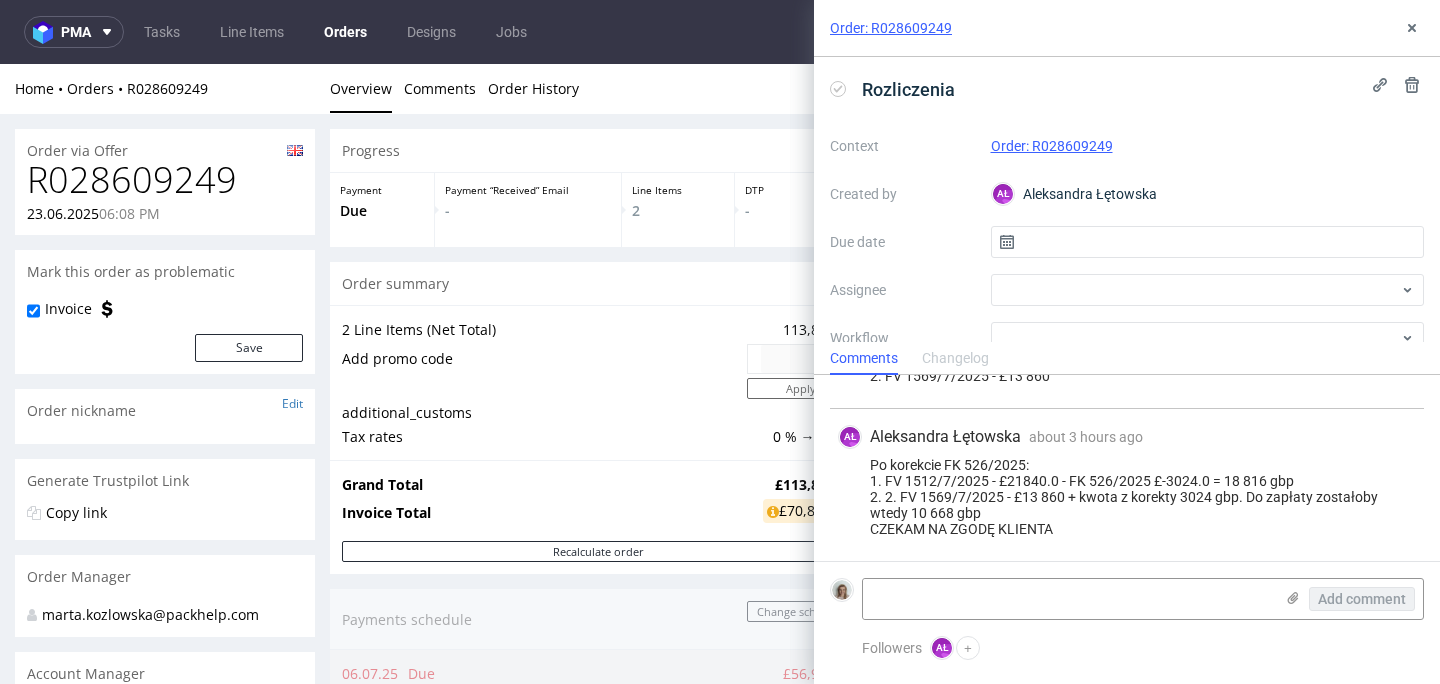 click on "Order: R028609249" at bounding box center [1052, 146] 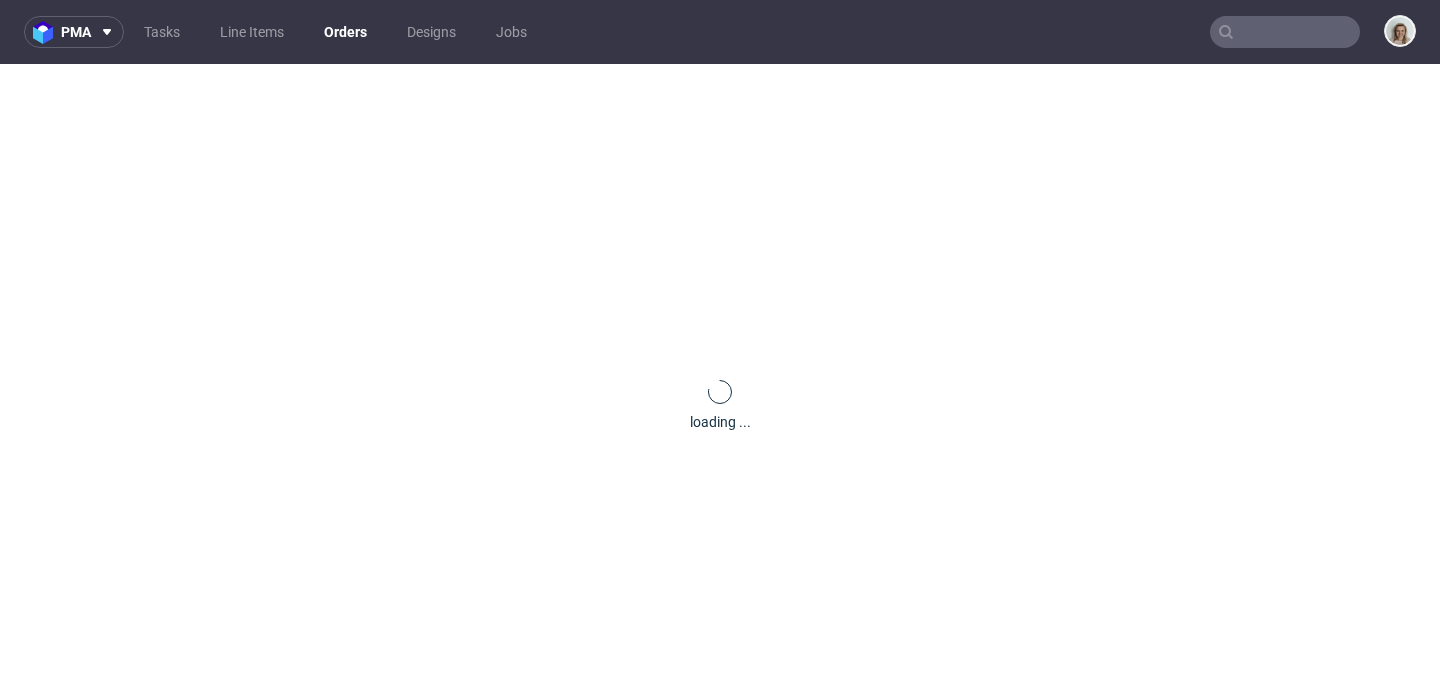 scroll, scrollTop: 0, scrollLeft: 0, axis: both 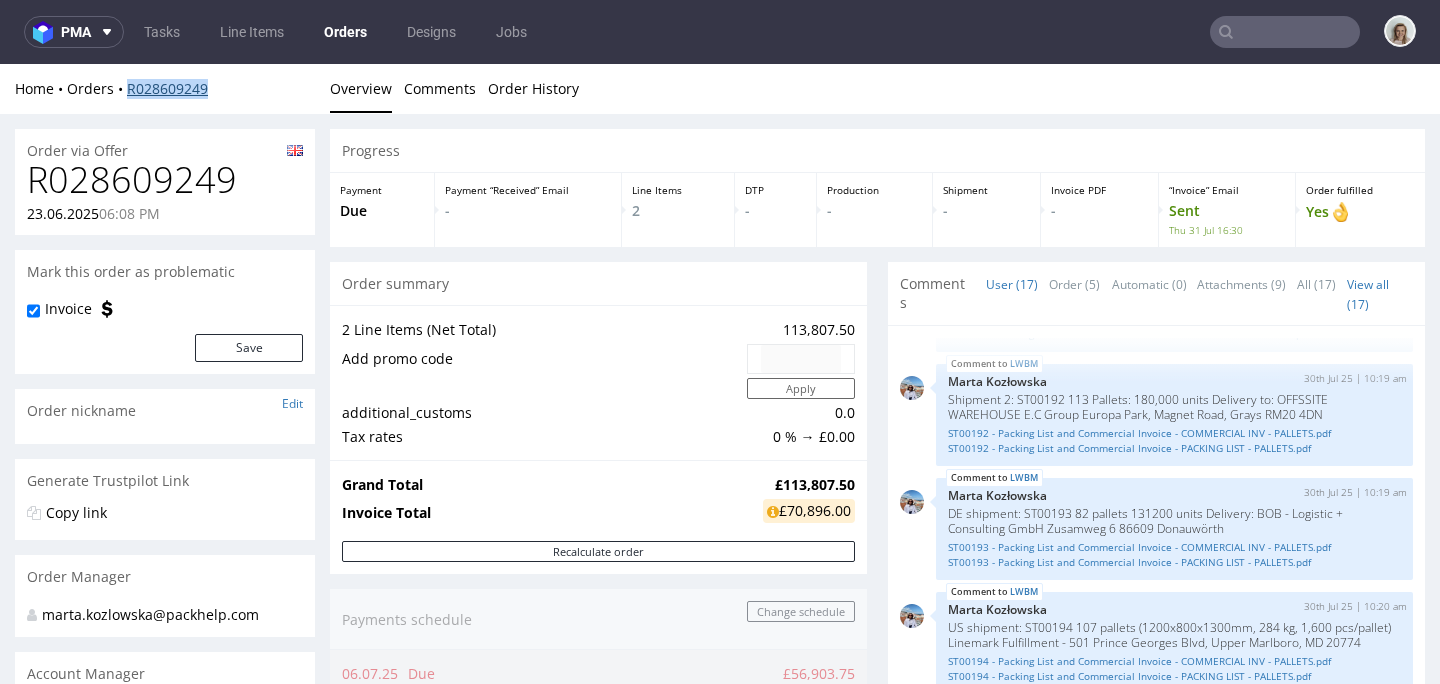 drag, startPoint x: 229, startPoint y: 89, endPoint x: 128, endPoint y: 90, distance: 101.00495 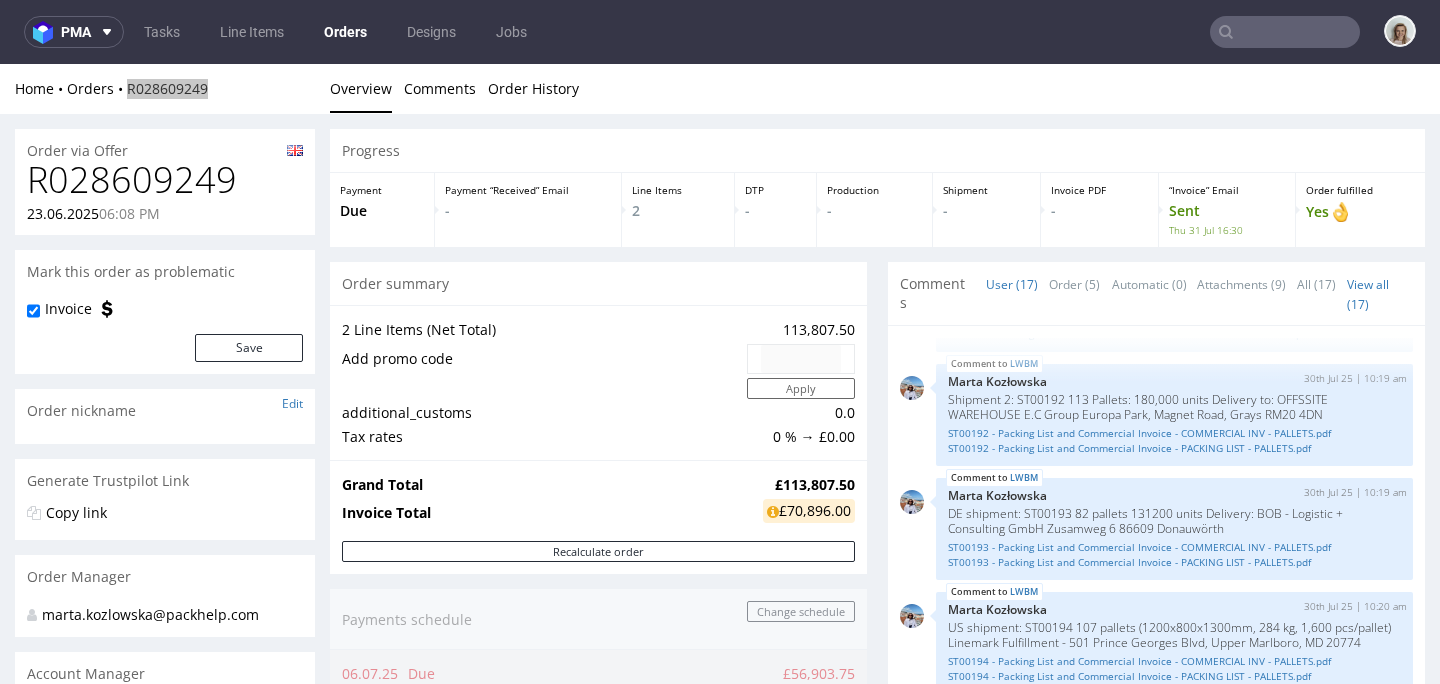 click at bounding box center (1285, 32) 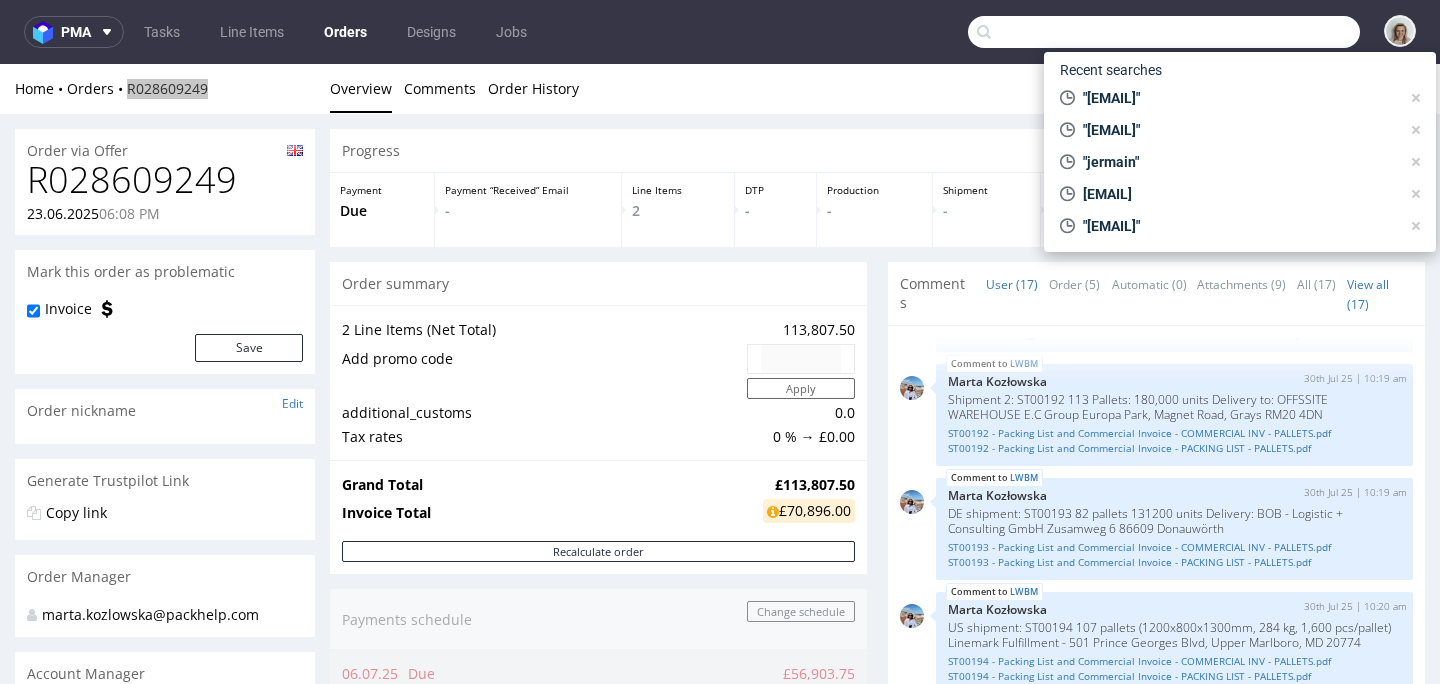 paste on "R028609249" 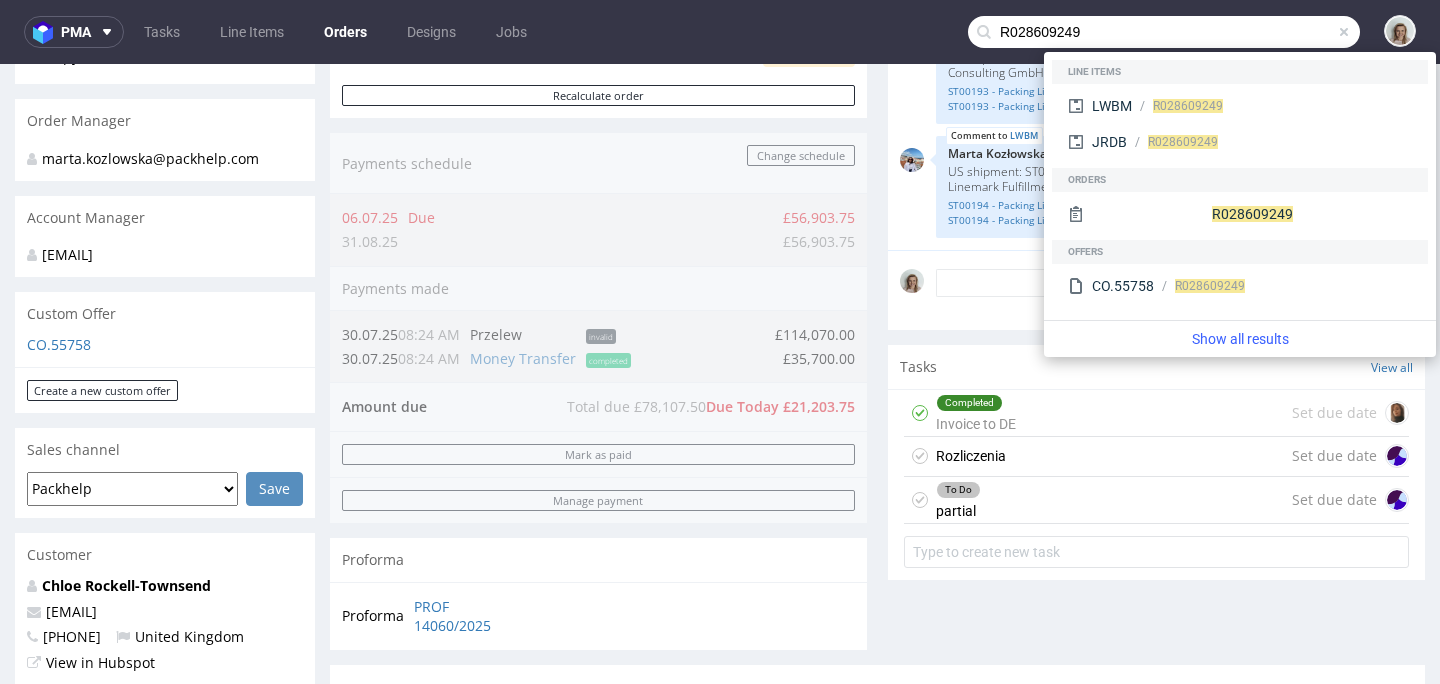 scroll, scrollTop: 559, scrollLeft: 0, axis: vertical 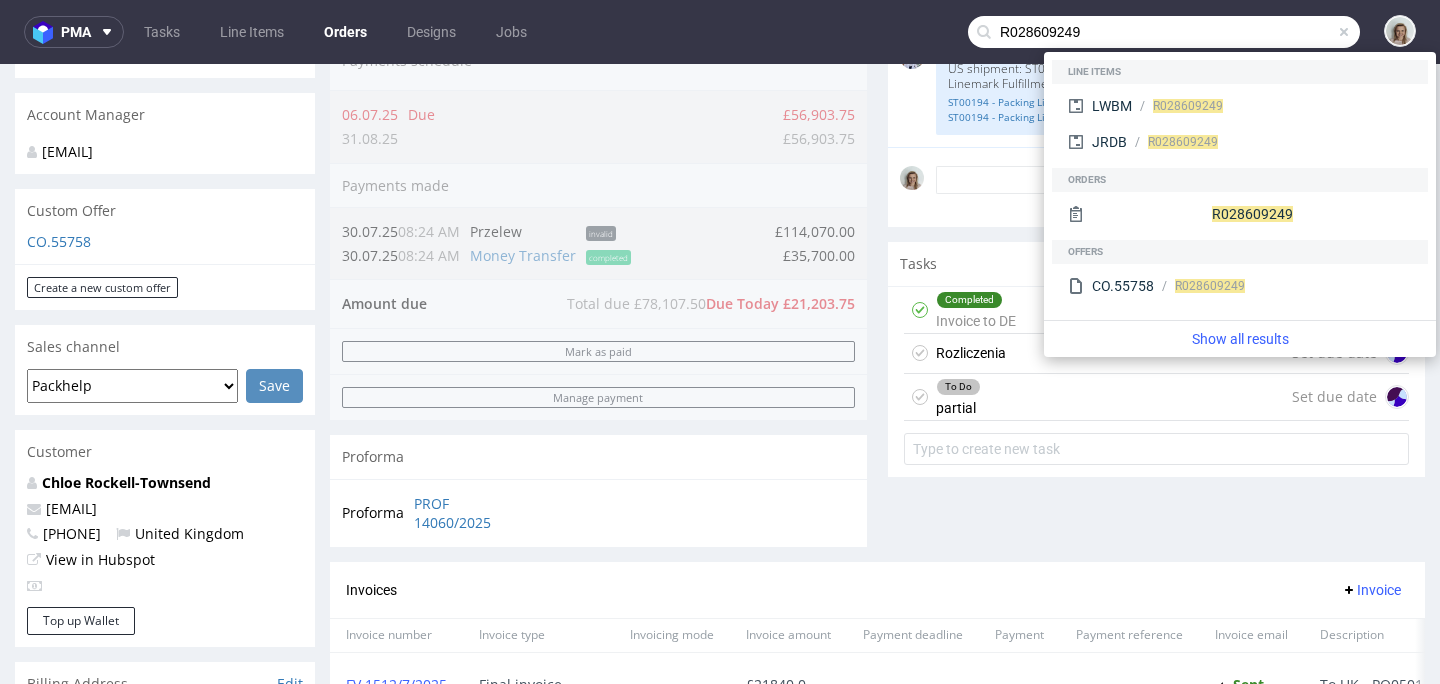drag, startPoint x: 222, startPoint y: 509, endPoint x: 25, endPoint y: 506, distance: 197.02284 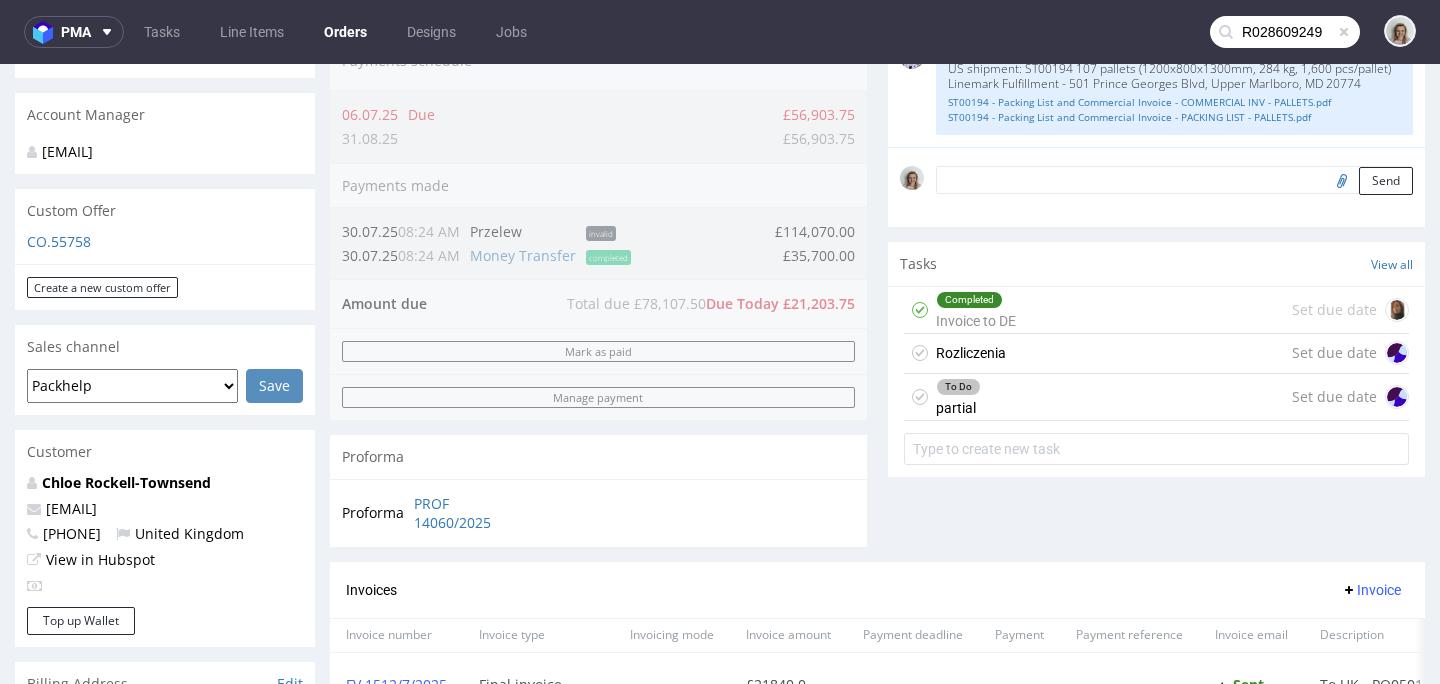 paste on "chloert@wonderbly.com" 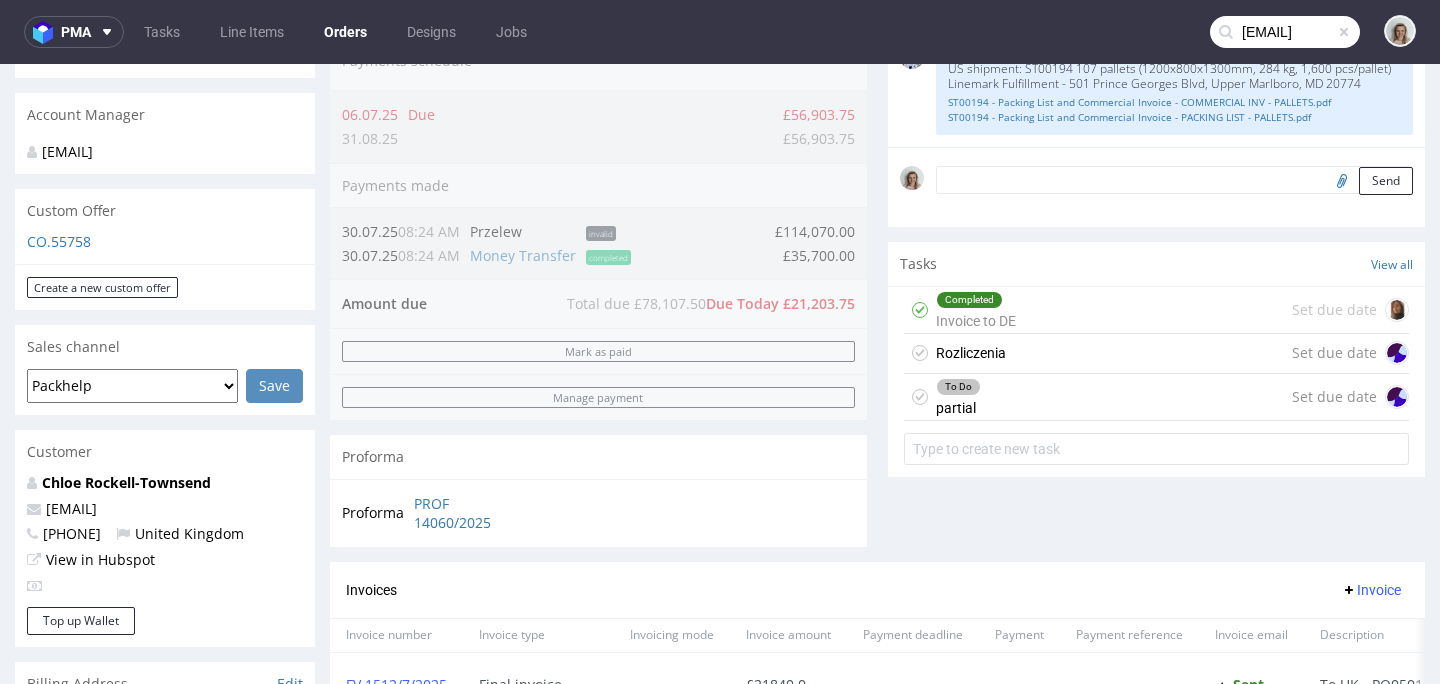 scroll, scrollTop: 0, scrollLeft: 55, axis: horizontal 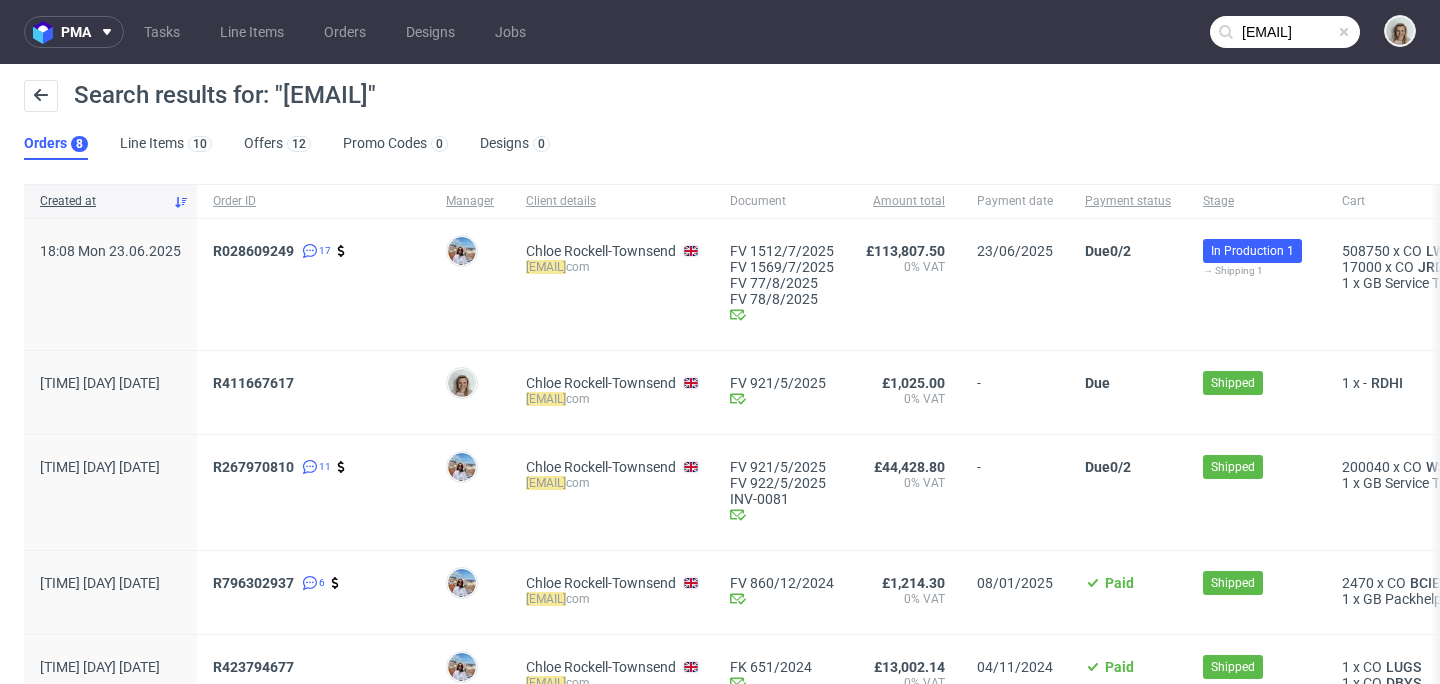 click on "chloert@wonderbly." at bounding box center (1285, 32) 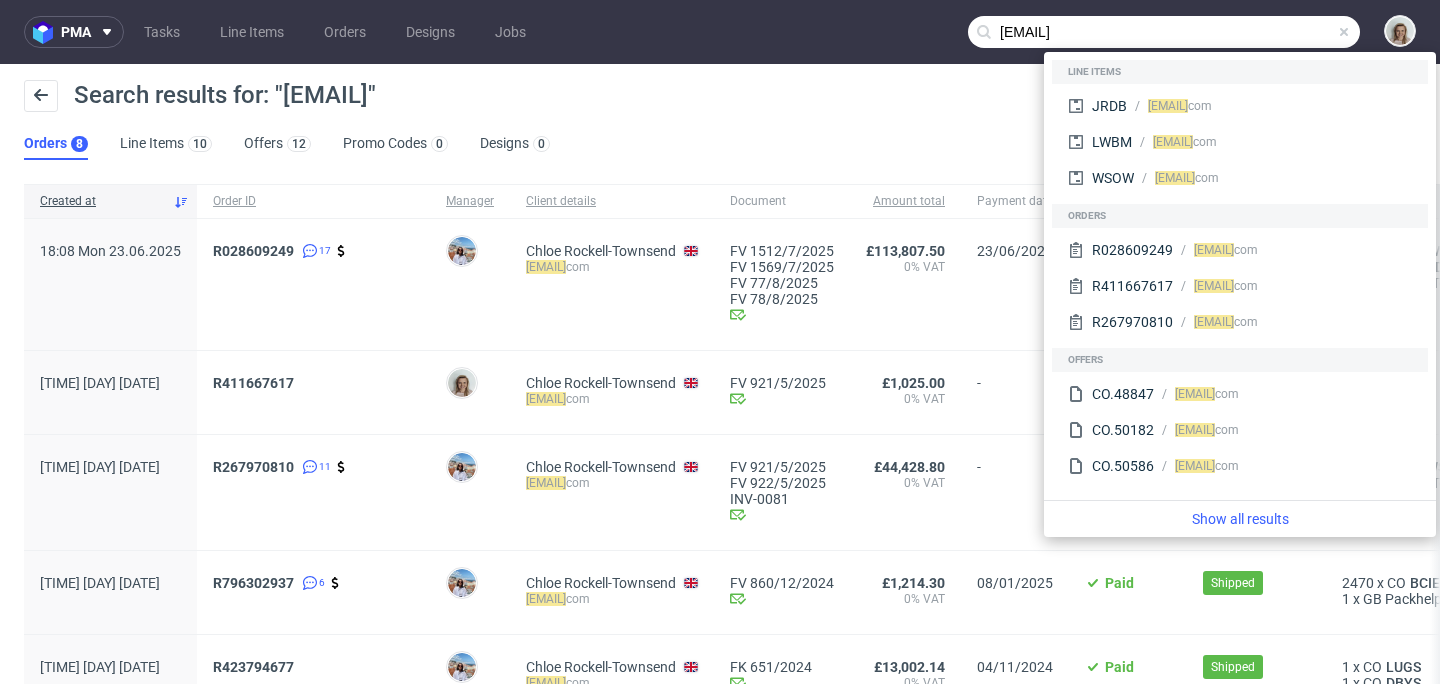 drag, startPoint x: 1041, startPoint y: 31, endPoint x: 960, endPoint y: 35, distance: 81.09871 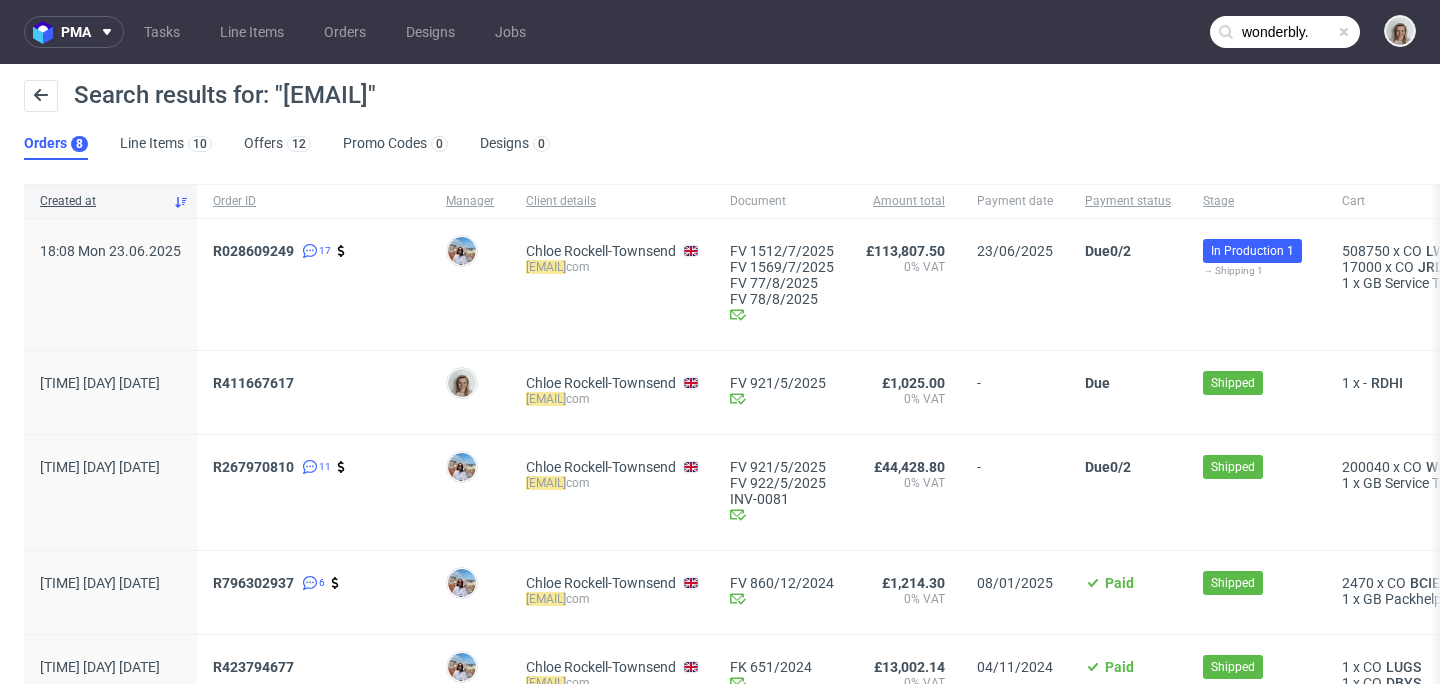 click on "wonderbly." at bounding box center (1285, 32) 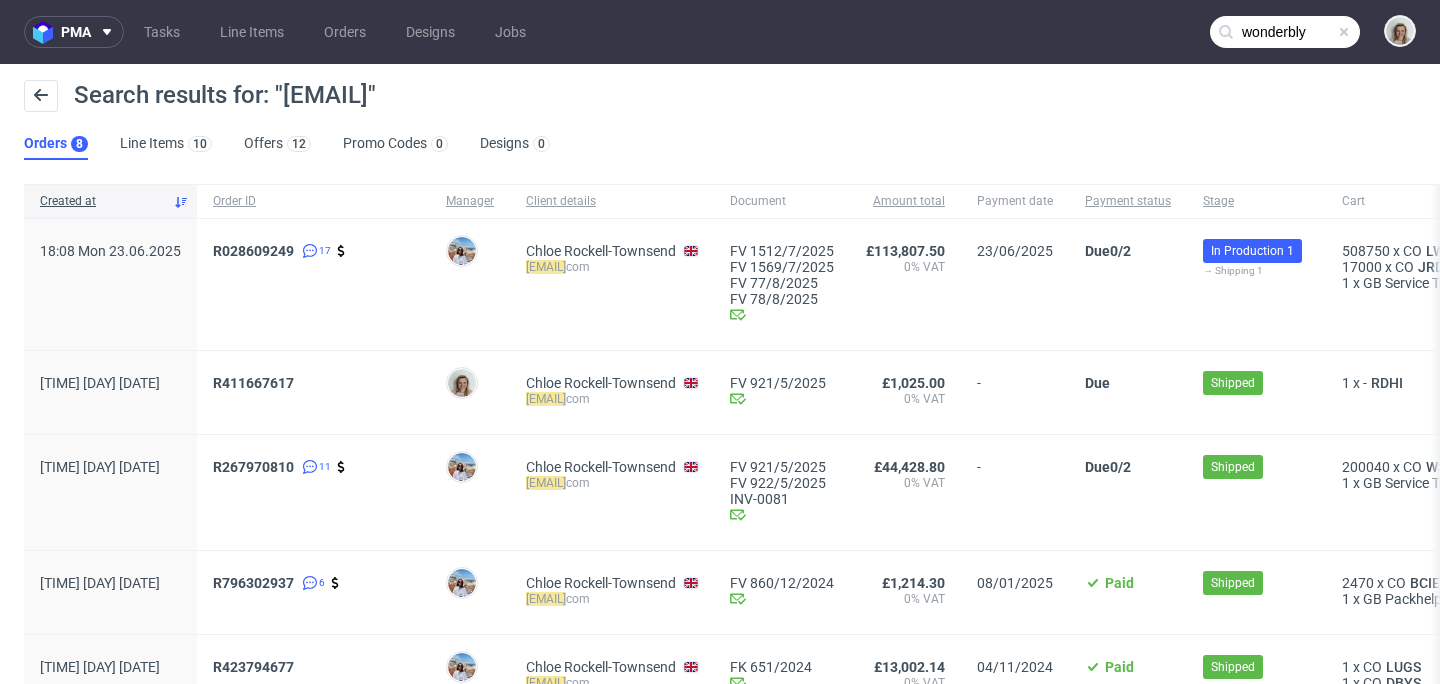 type on "wonderbly" 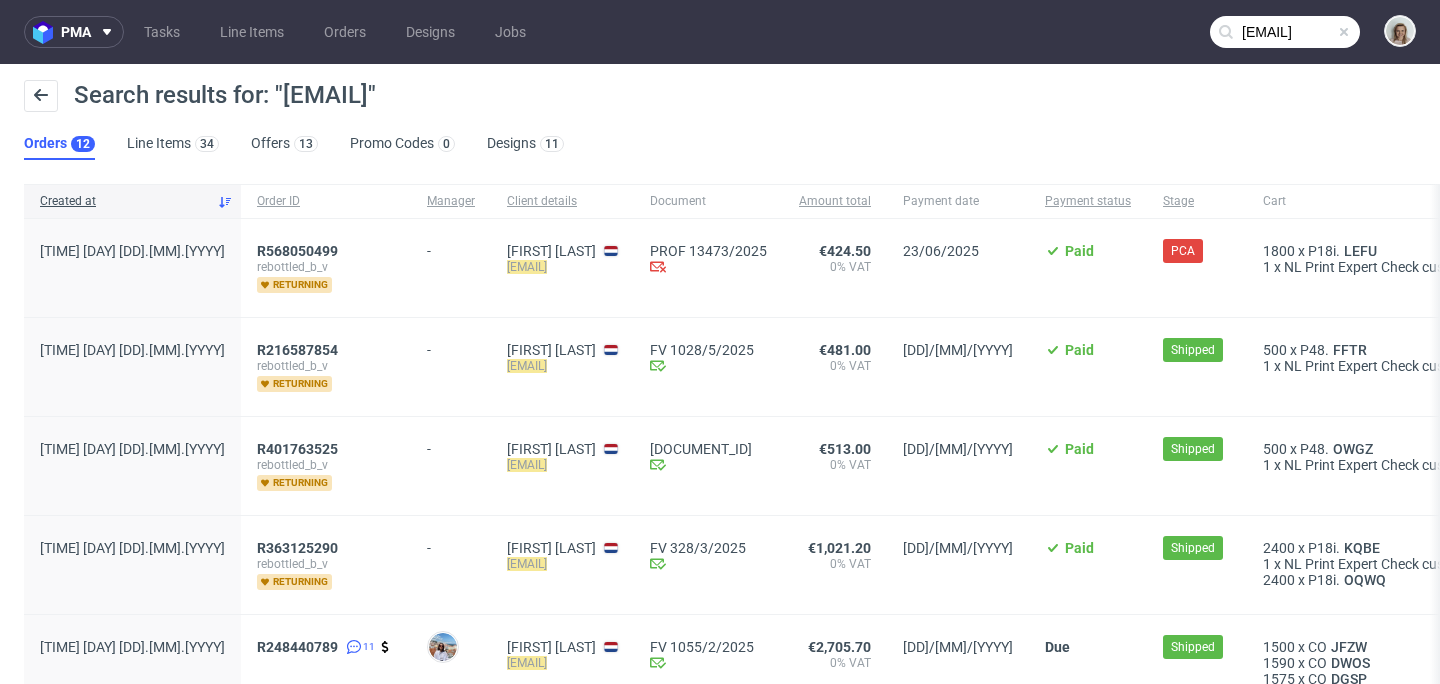 scroll, scrollTop: 0, scrollLeft: 0, axis: both 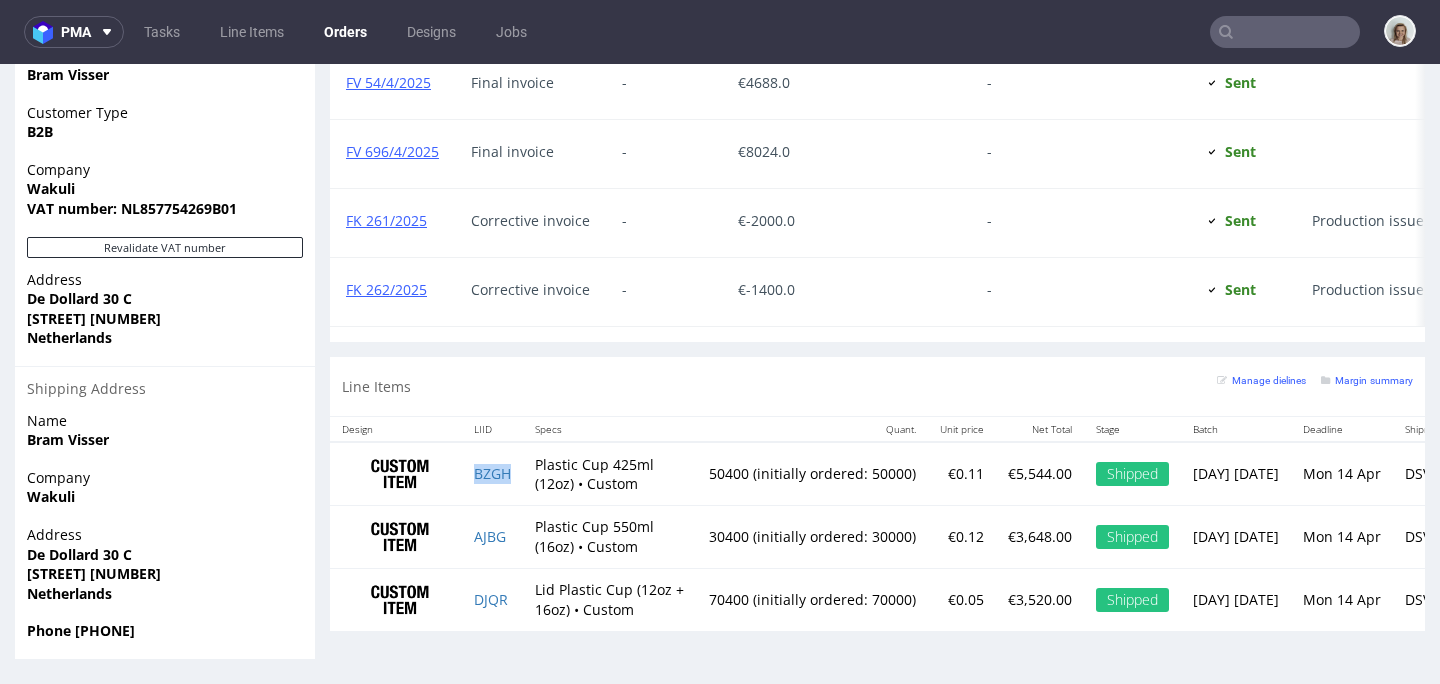 click on "BZGH" at bounding box center (492, 473) 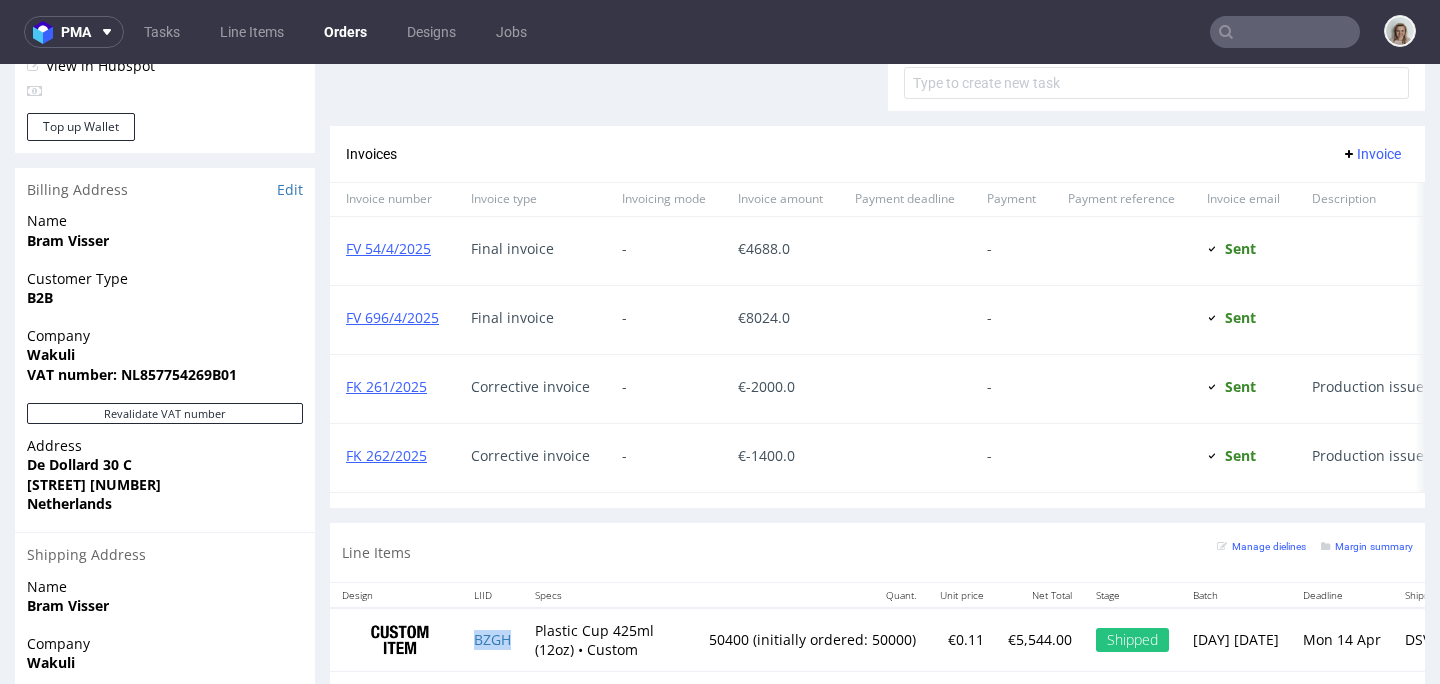 scroll, scrollTop: 1185, scrollLeft: 0, axis: vertical 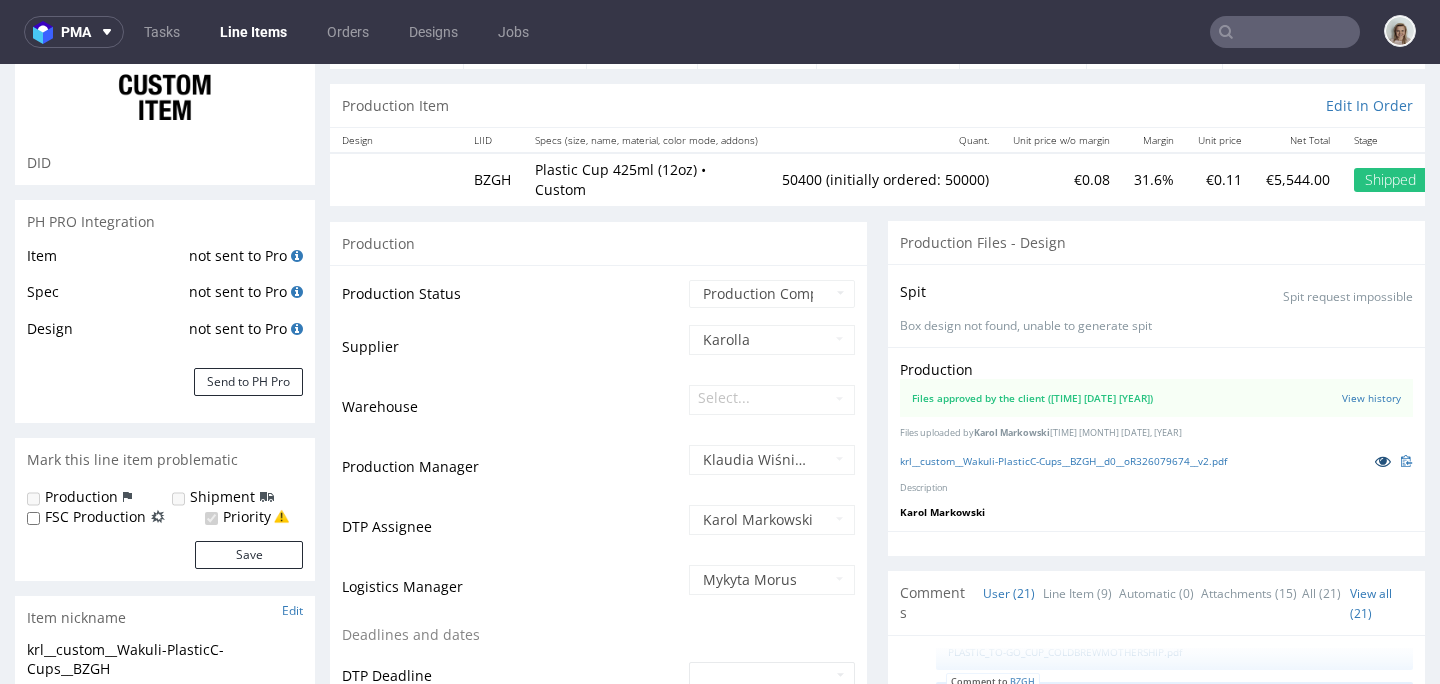 click at bounding box center [1383, 461] 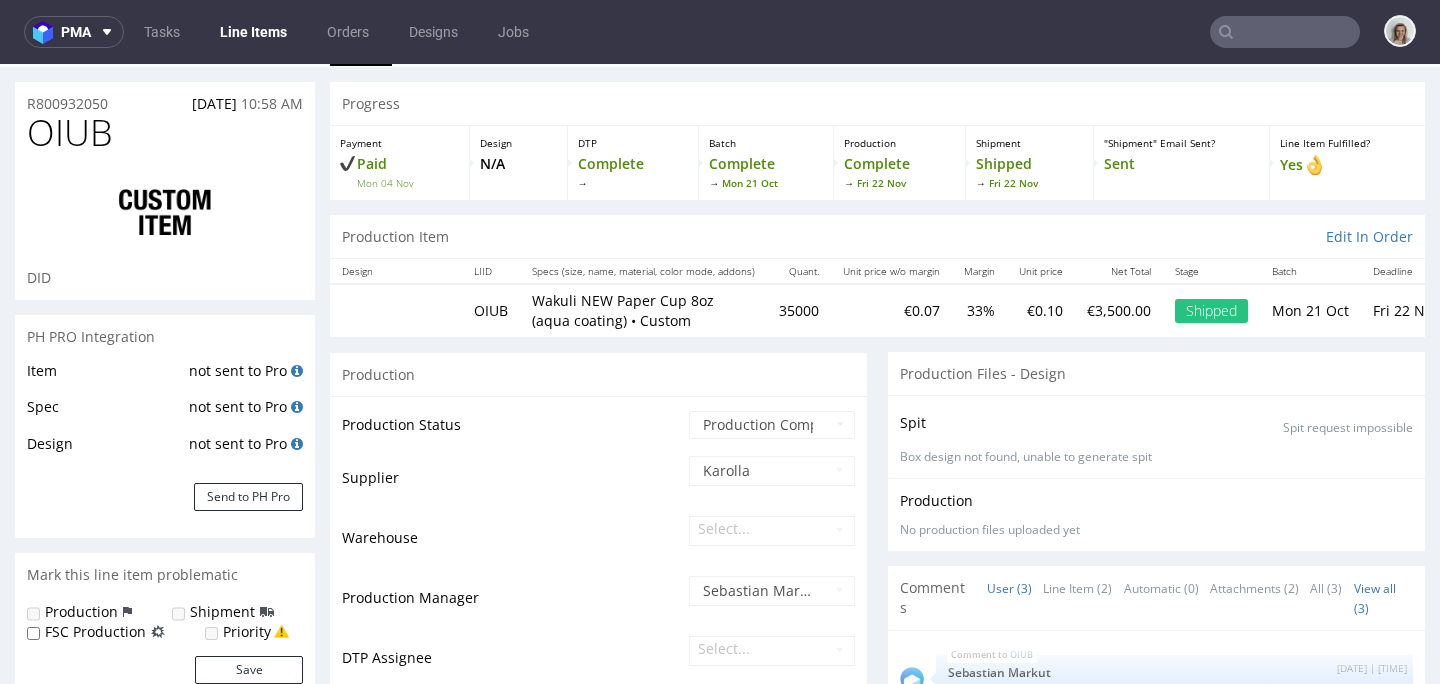 scroll, scrollTop: 157, scrollLeft: 0, axis: vertical 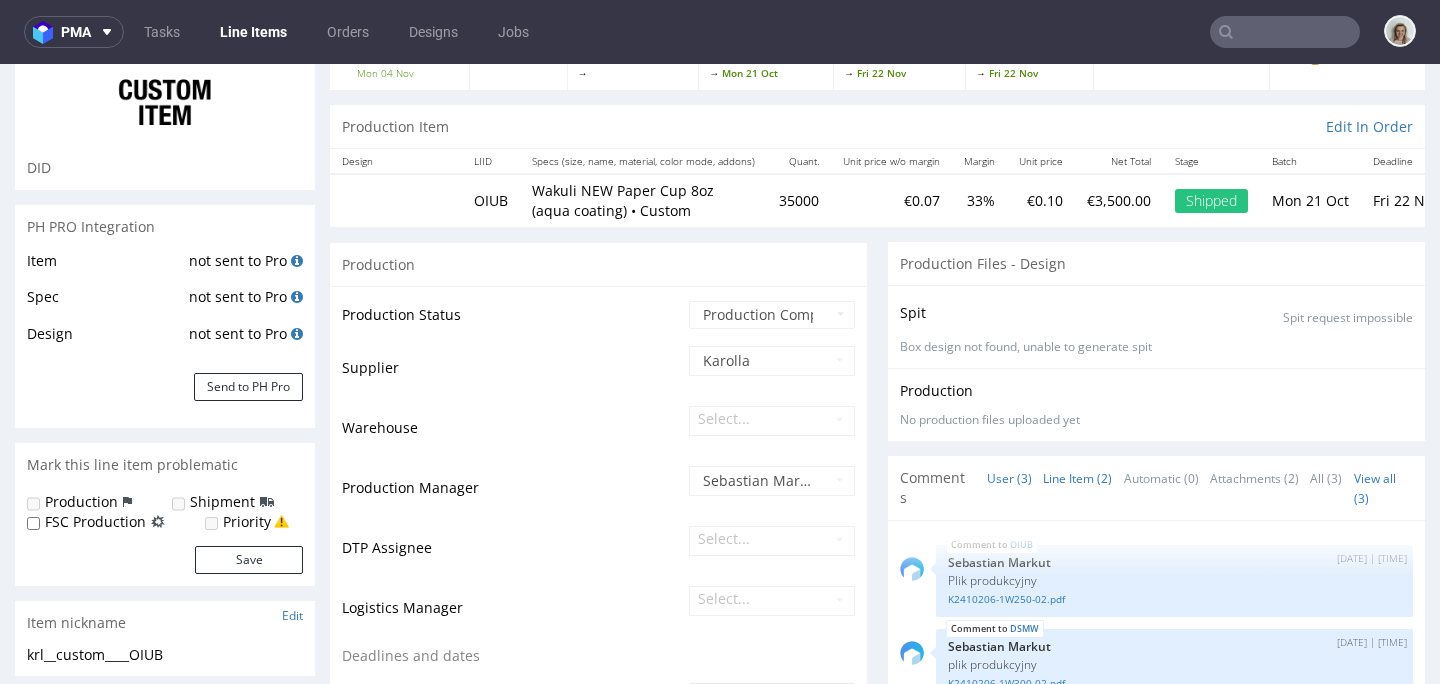 click on "Line Item (2)" at bounding box center (1077, 478) 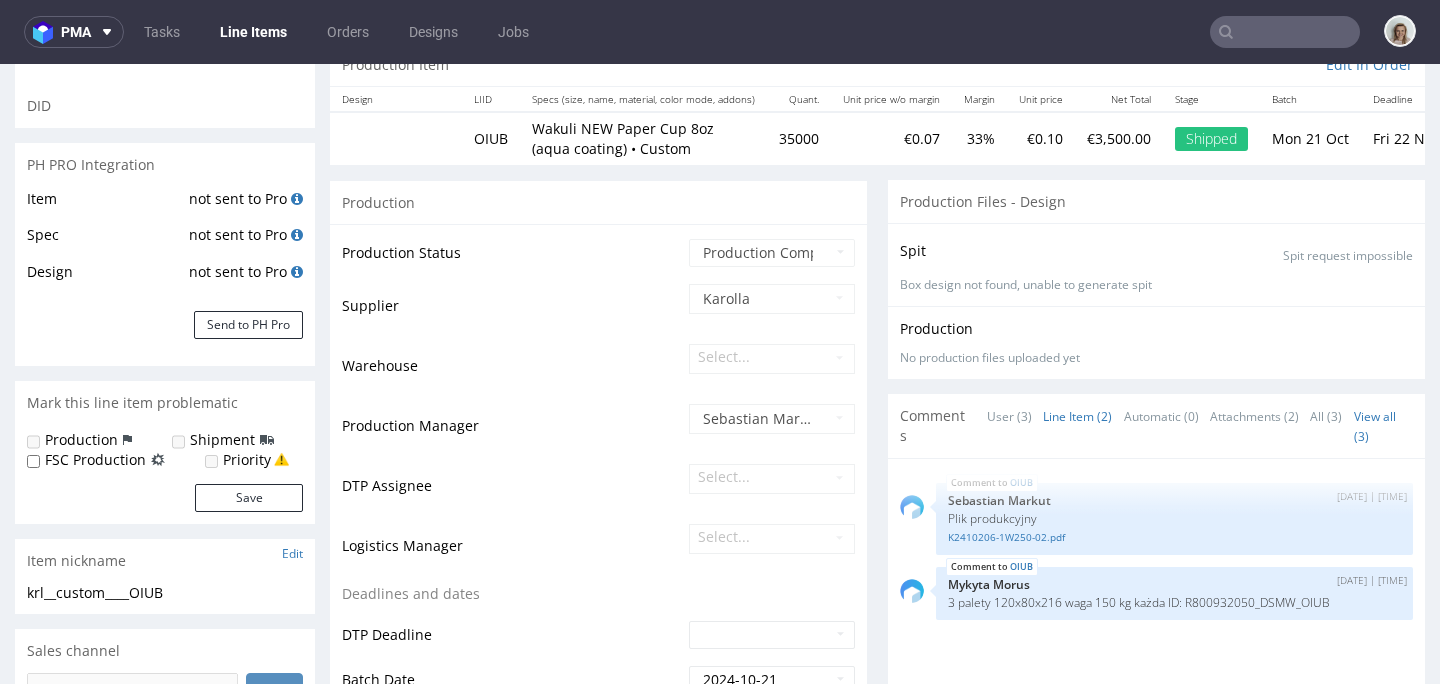 scroll, scrollTop: 265, scrollLeft: 0, axis: vertical 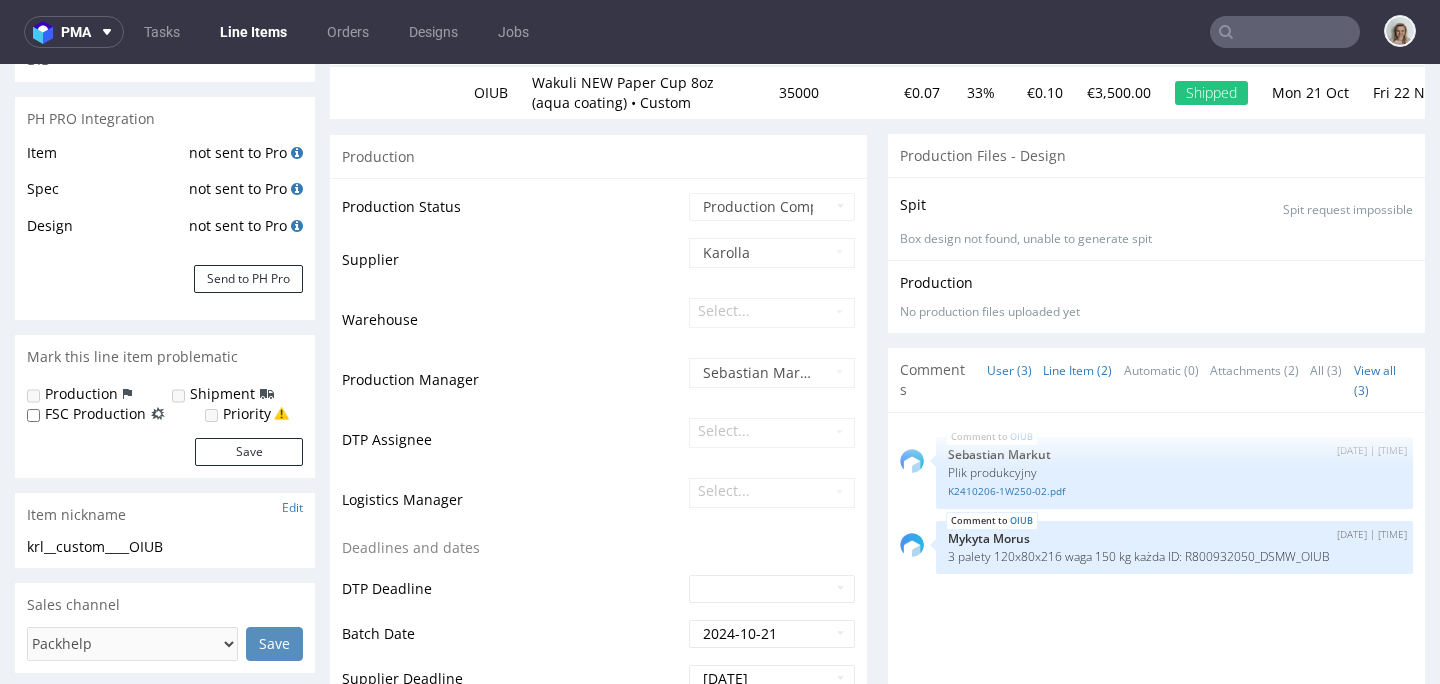 click on "User (3)" at bounding box center (1009, 370) 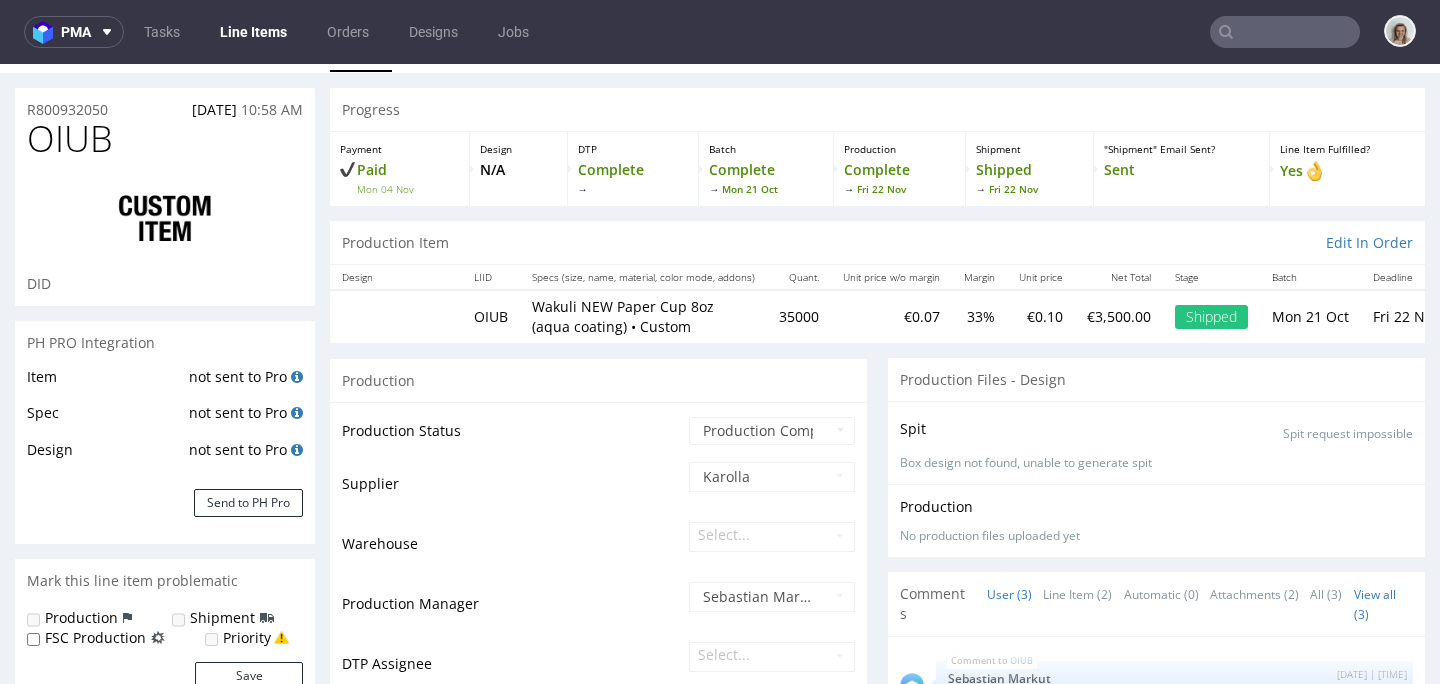 scroll, scrollTop: 0, scrollLeft: 0, axis: both 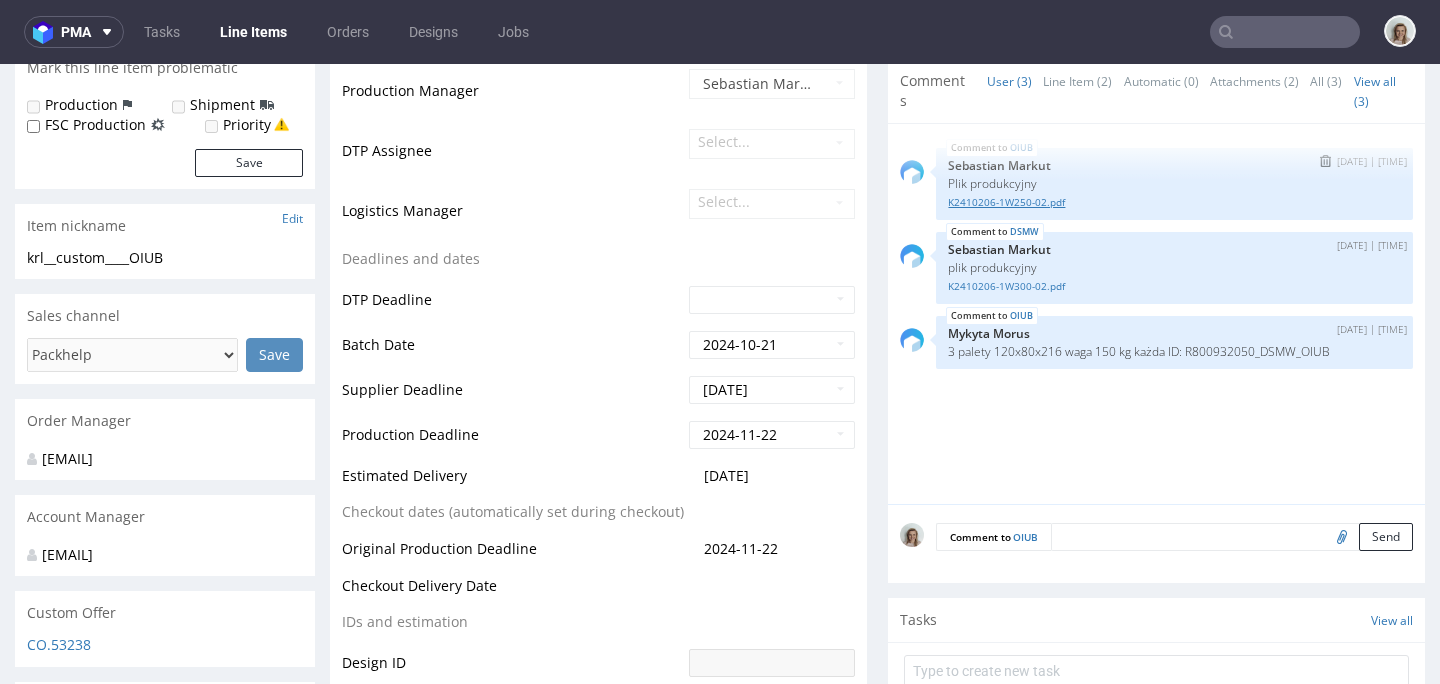 click on "K2410206-1W250-02.pdf" at bounding box center [1174, 202] 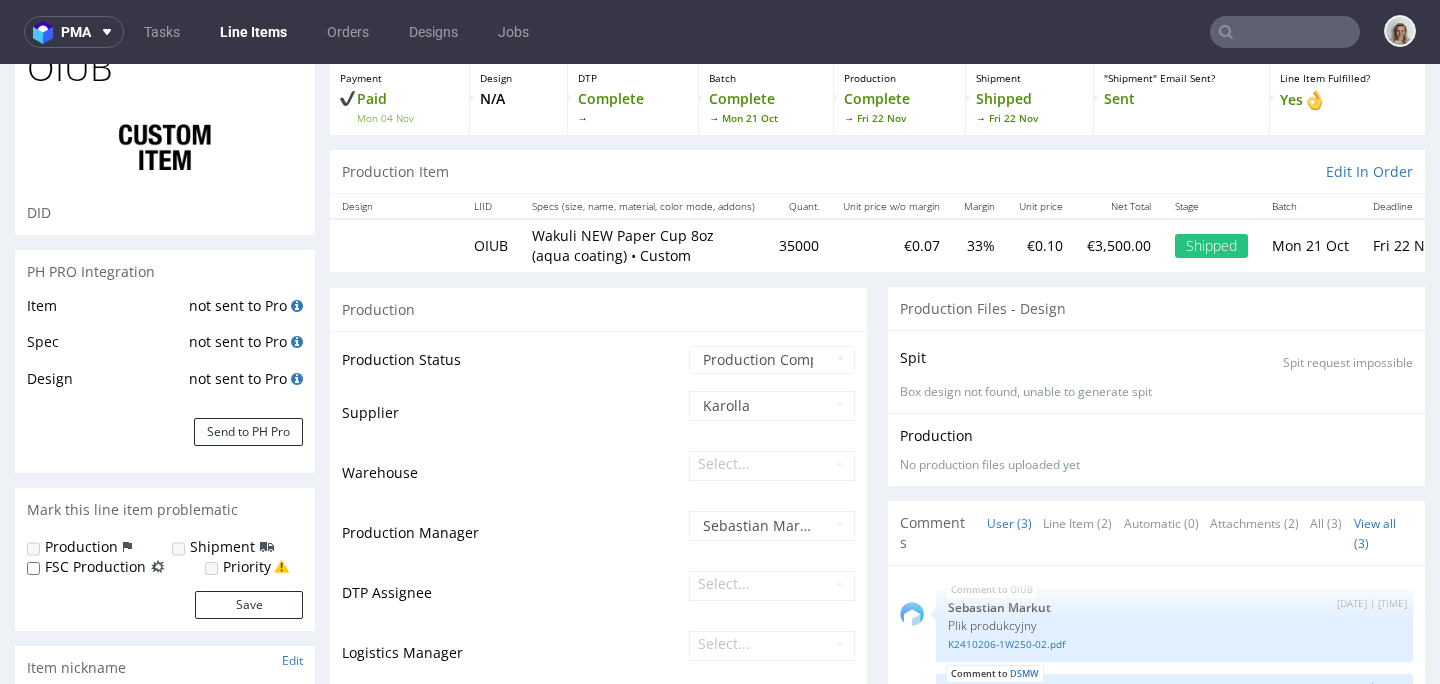 scroll, scrollTop: 0, scrollLeft: 0, axis: both 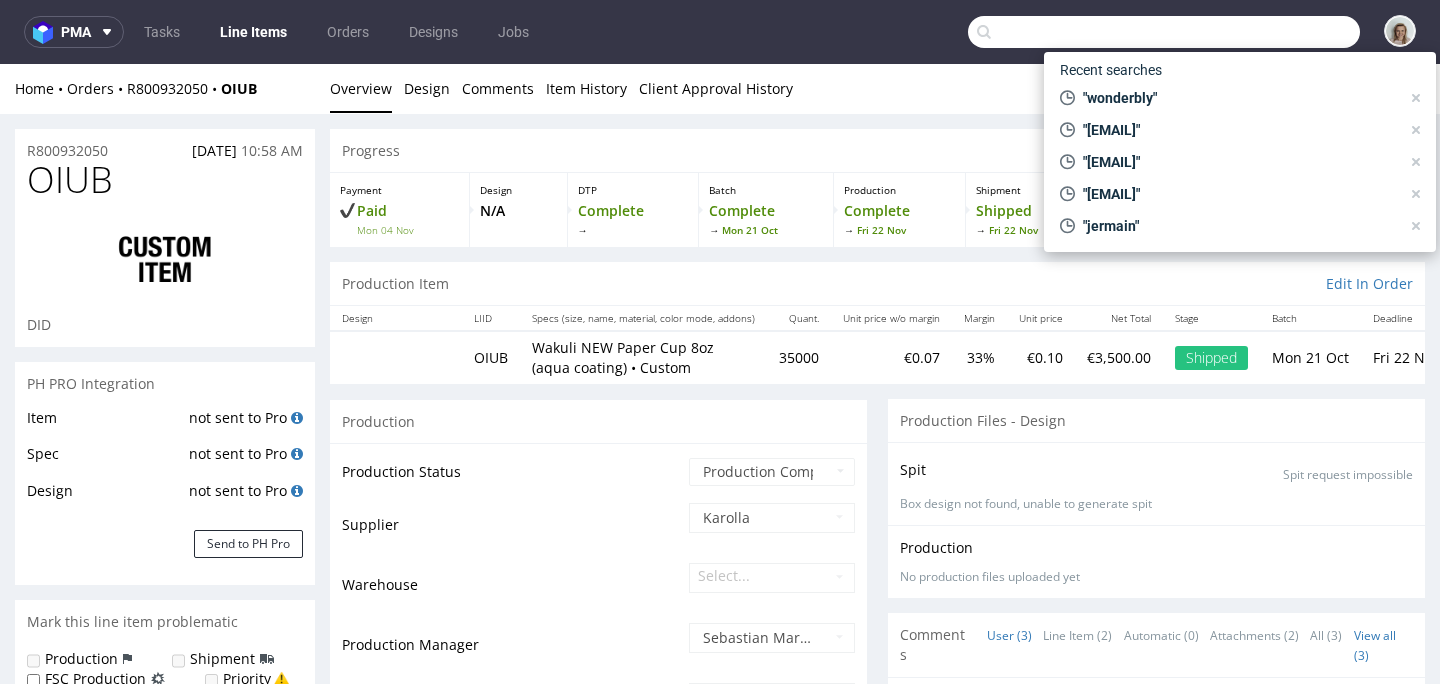 click at bounding box center (1164, 32) 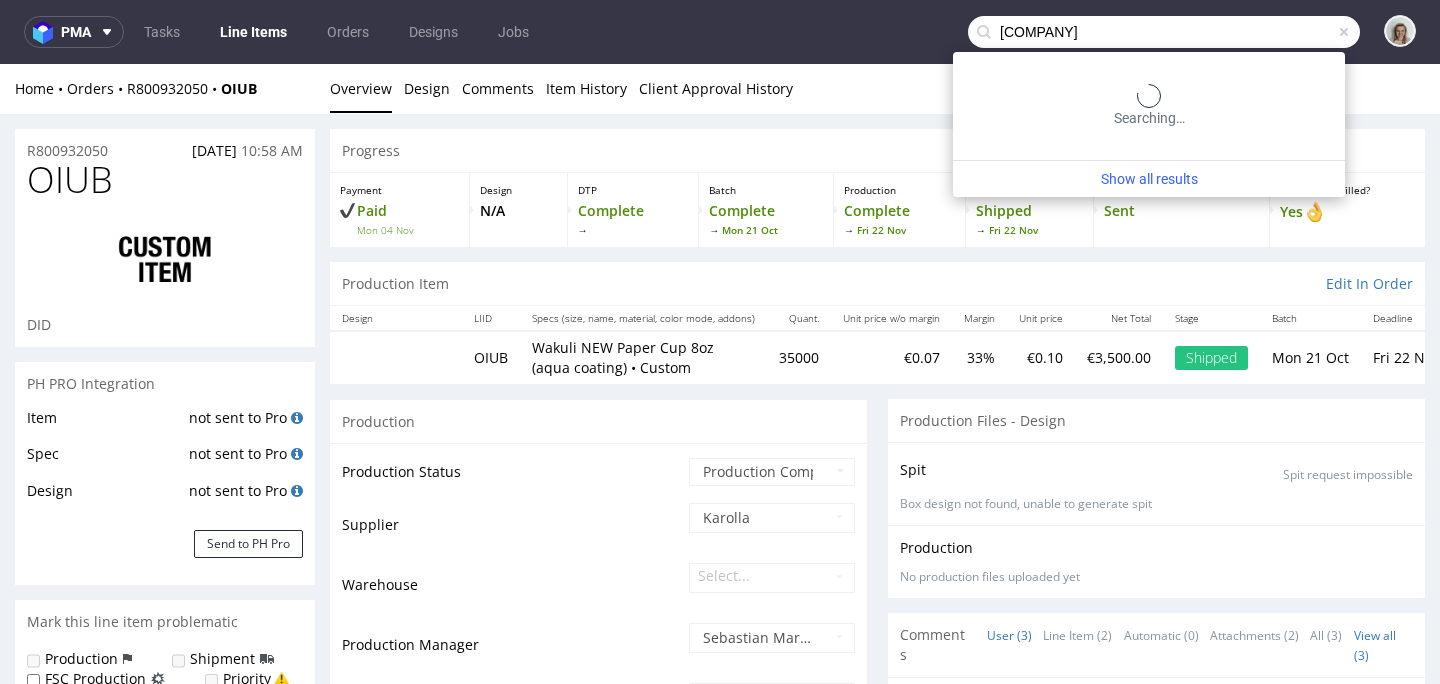 type on "wakuli" 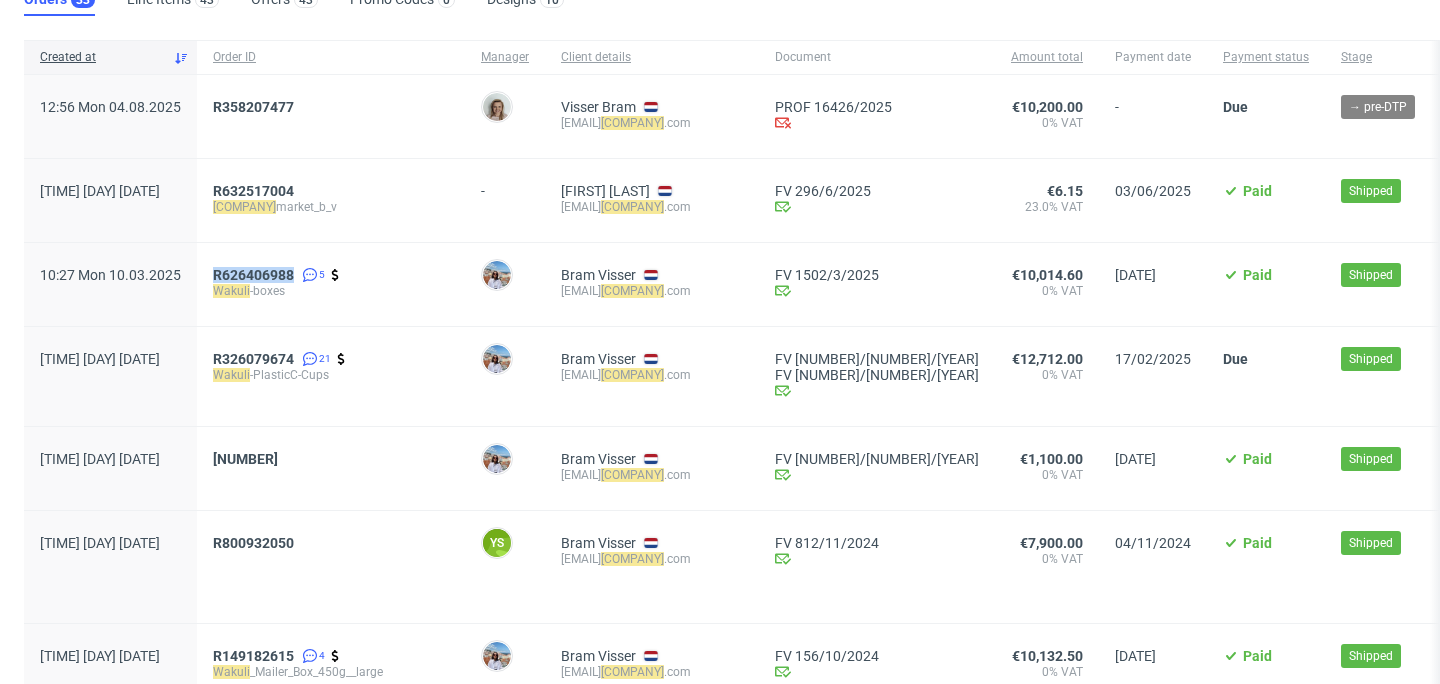 scroll, scrollTop: 148, scrollLeft: 0, axis: vertical 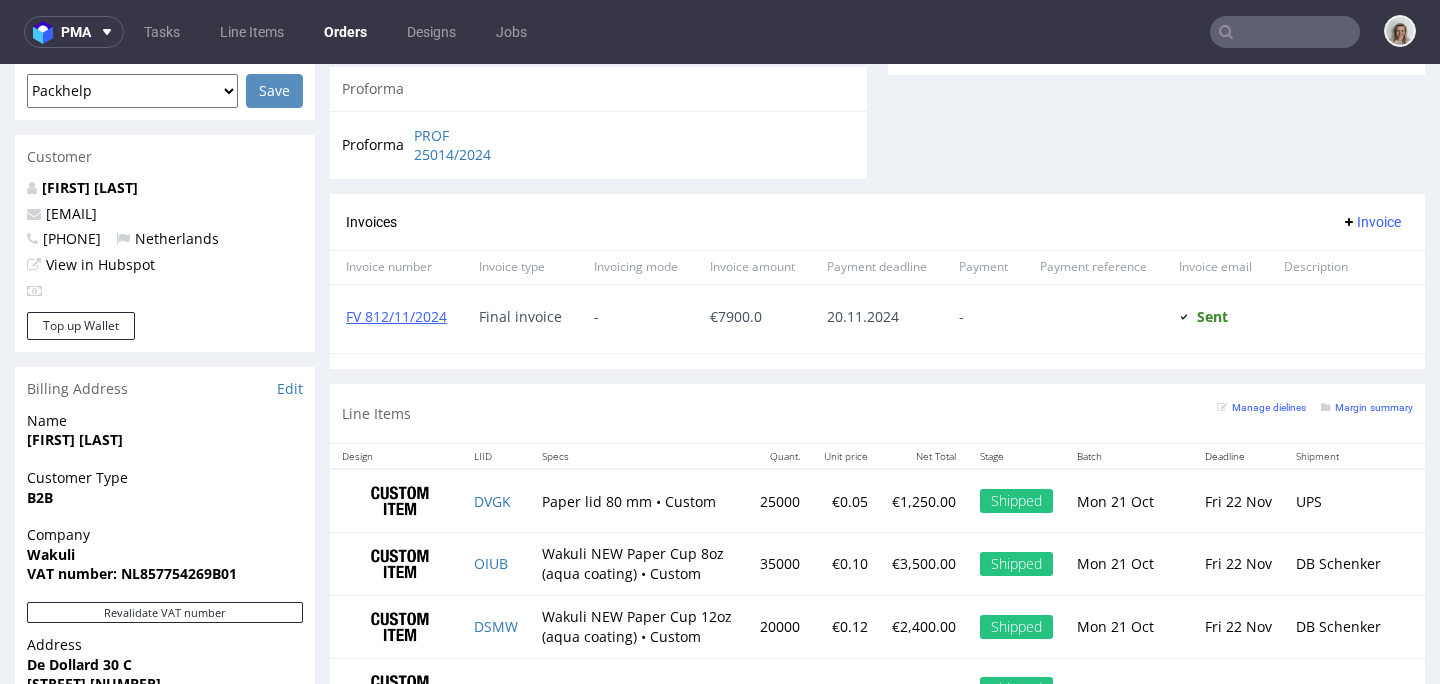 click on "Invoices Invoice Invoice number Invoice type Invoicing mode Invoice amount Payment deadline Payment Payment reference Invoice email Description FV [NUMBER]/[DATE] Final invoice - € 7900.0 [DATE] - Sent Sent  at   [DATE]" at bounding box center [877, 282] 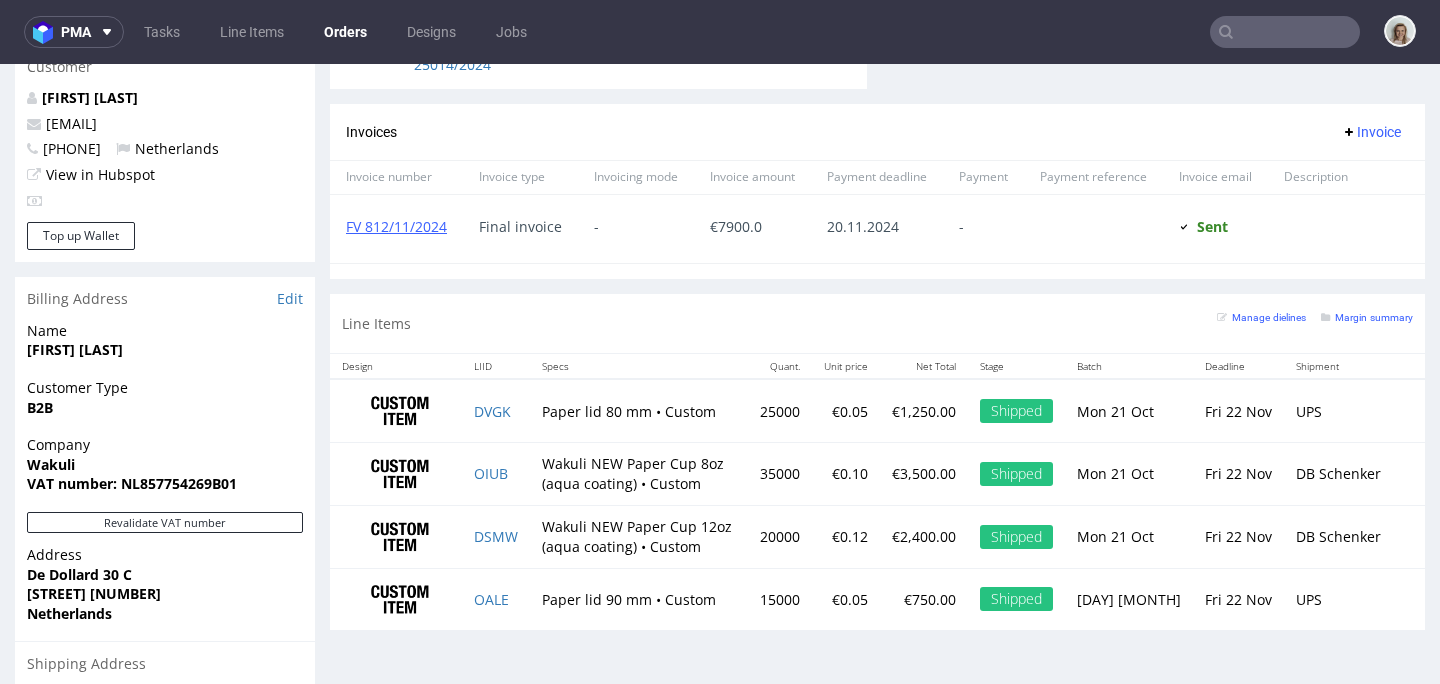 scroll, scrollTop: 954, scrollLeft: 0, axis: vertical 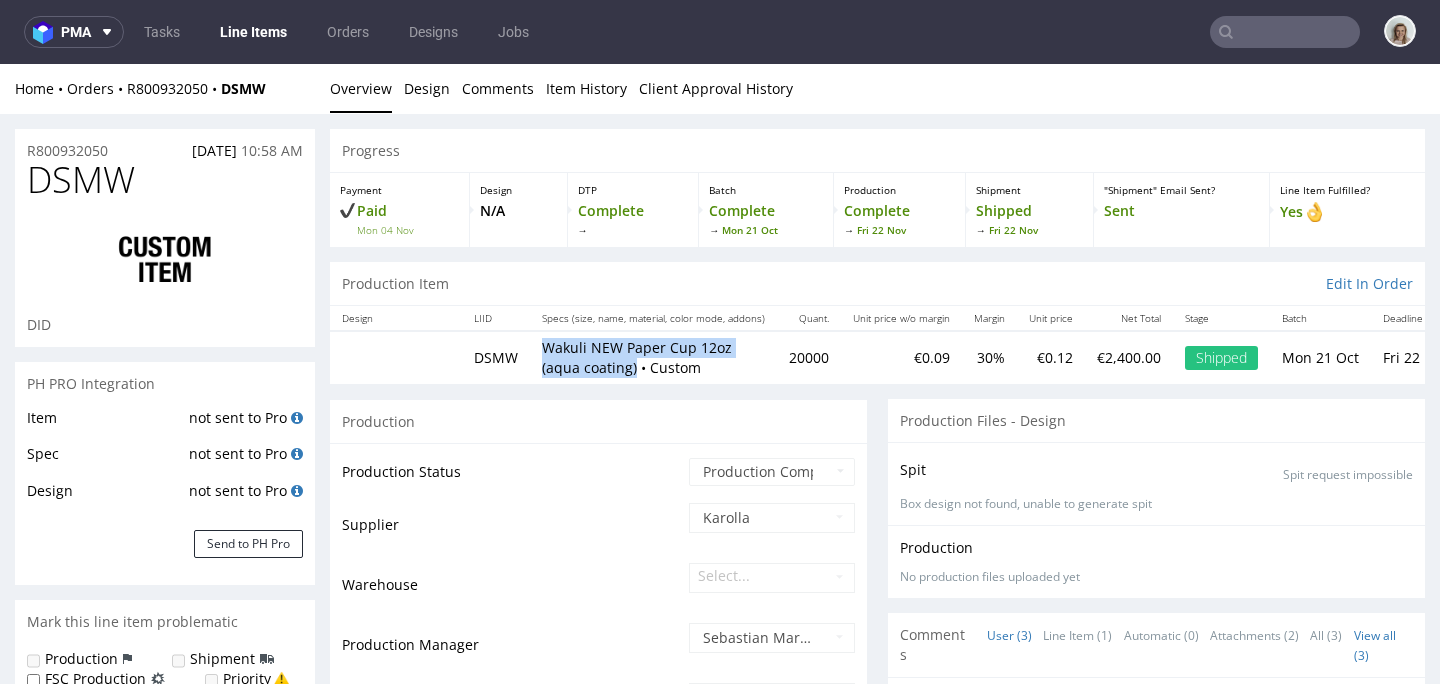 drag, startPoint x: 542, startPoint y: 345, endPoint x: 596, endPoint y: 370, distance: 59.5063 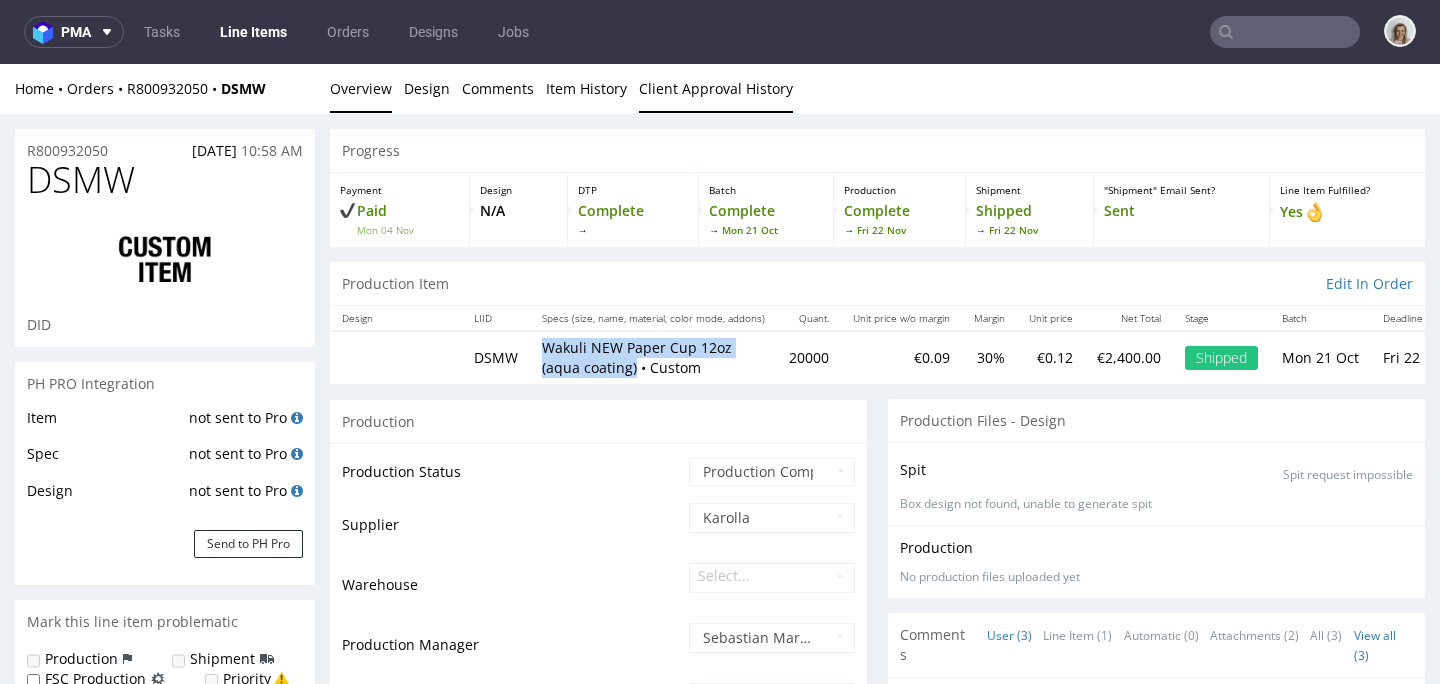 copy on "Wakuli NEW Paper Cup 12oz (aqua coating)" 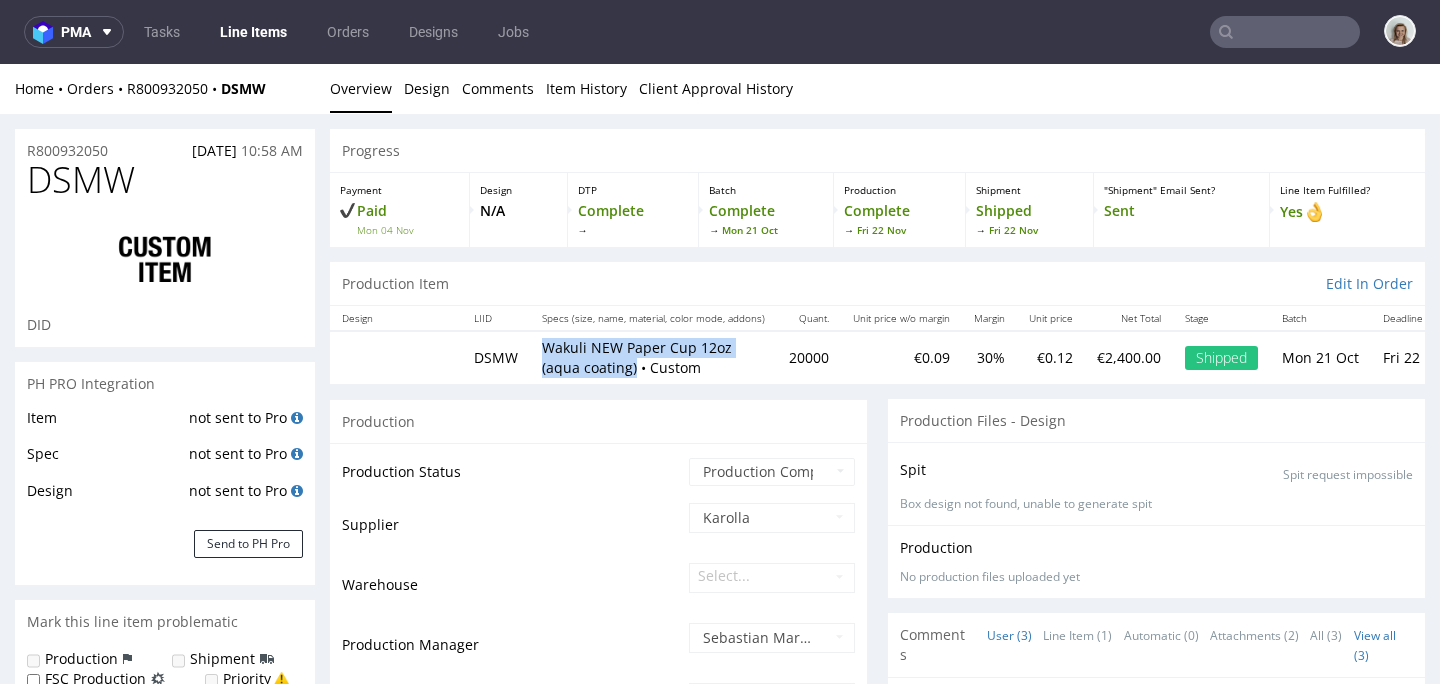 scroll, scrollTop: 184, scrollLeft: 0, axis: vertical 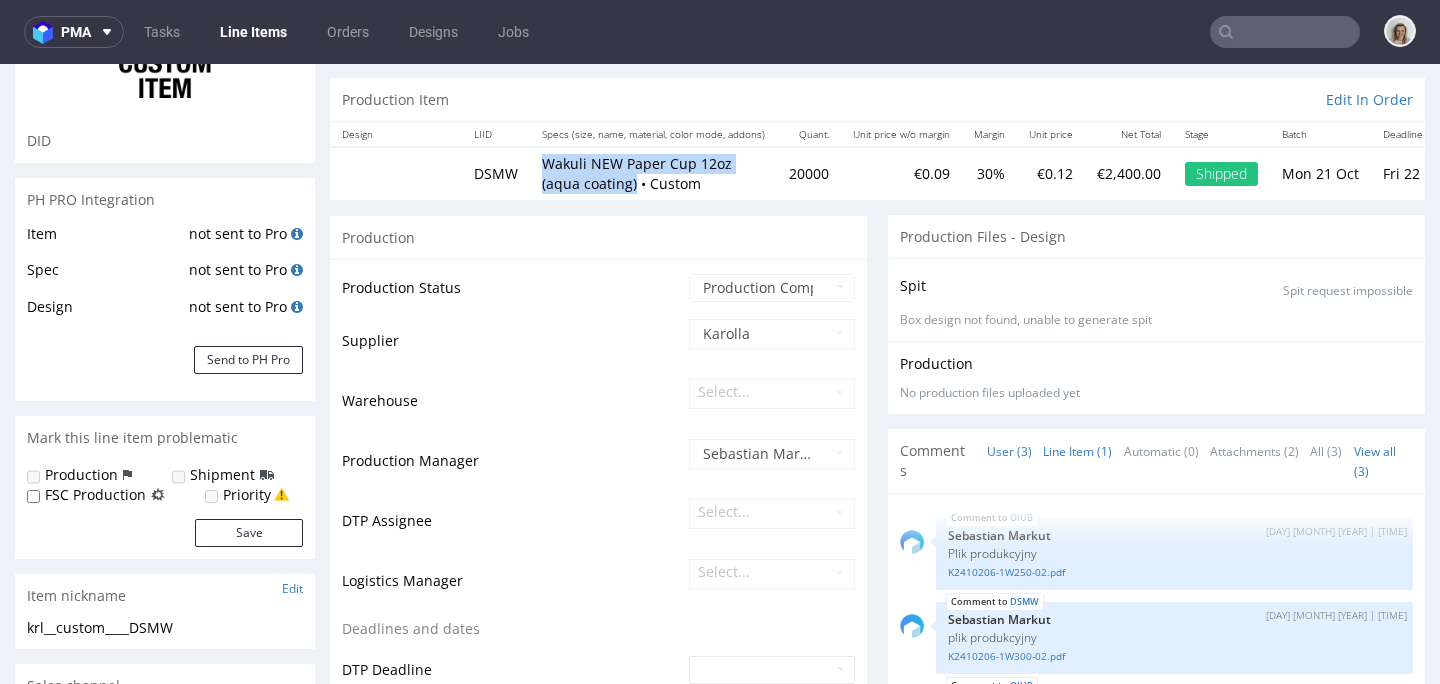click on "Line Item (1)" at bounding box center [1077, 451] 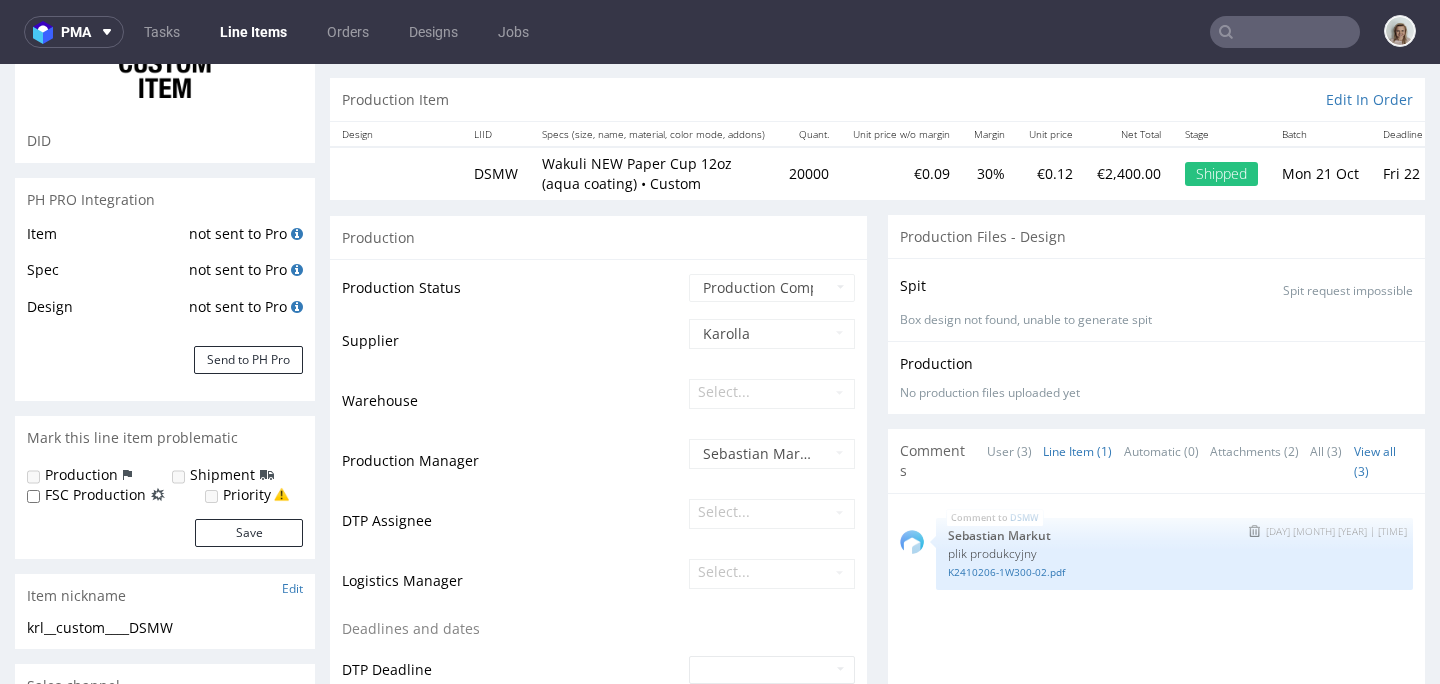 click on "DSMW 18th Oct 24 | 11:14 am Sebastian Markut plik produkcyjny K2410206-1W300-02.pdf" at bounding box center [1174, 554] 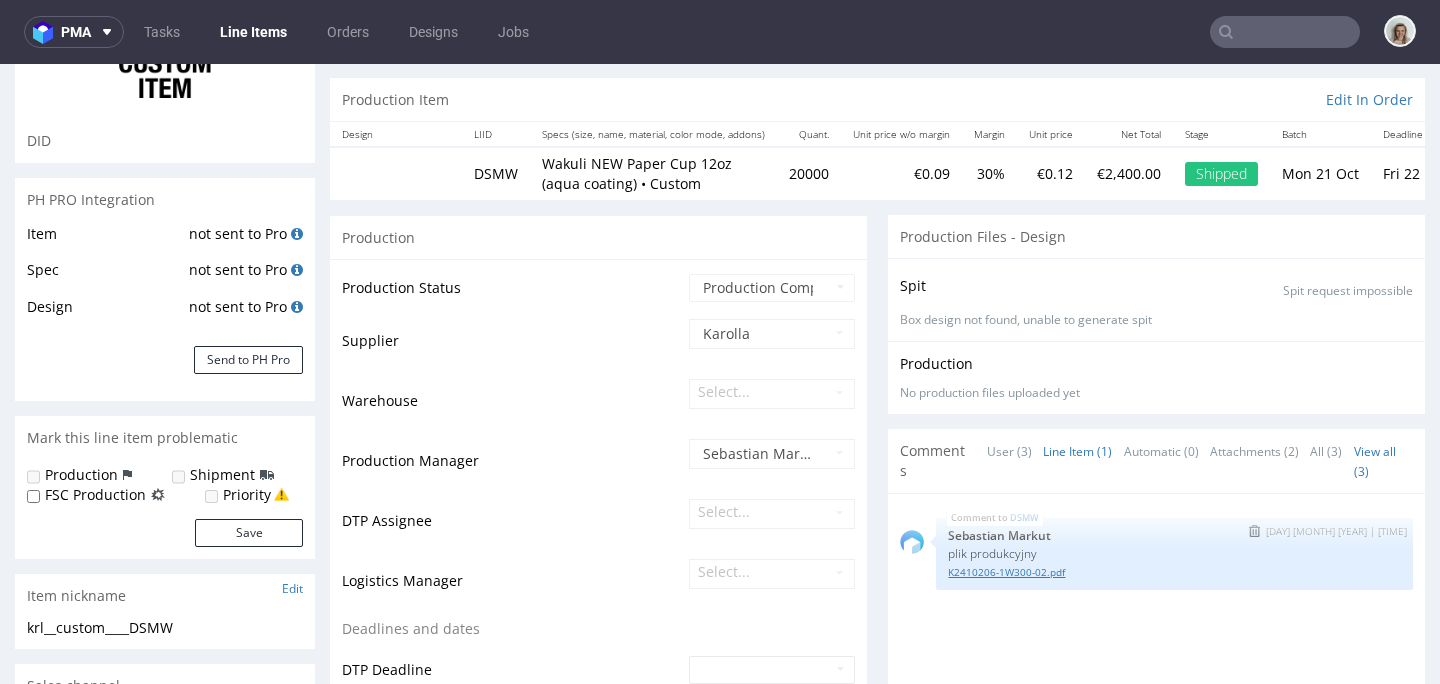 click on "K2410206-1W300-02.pdf" at bounding box center (1174, 572) 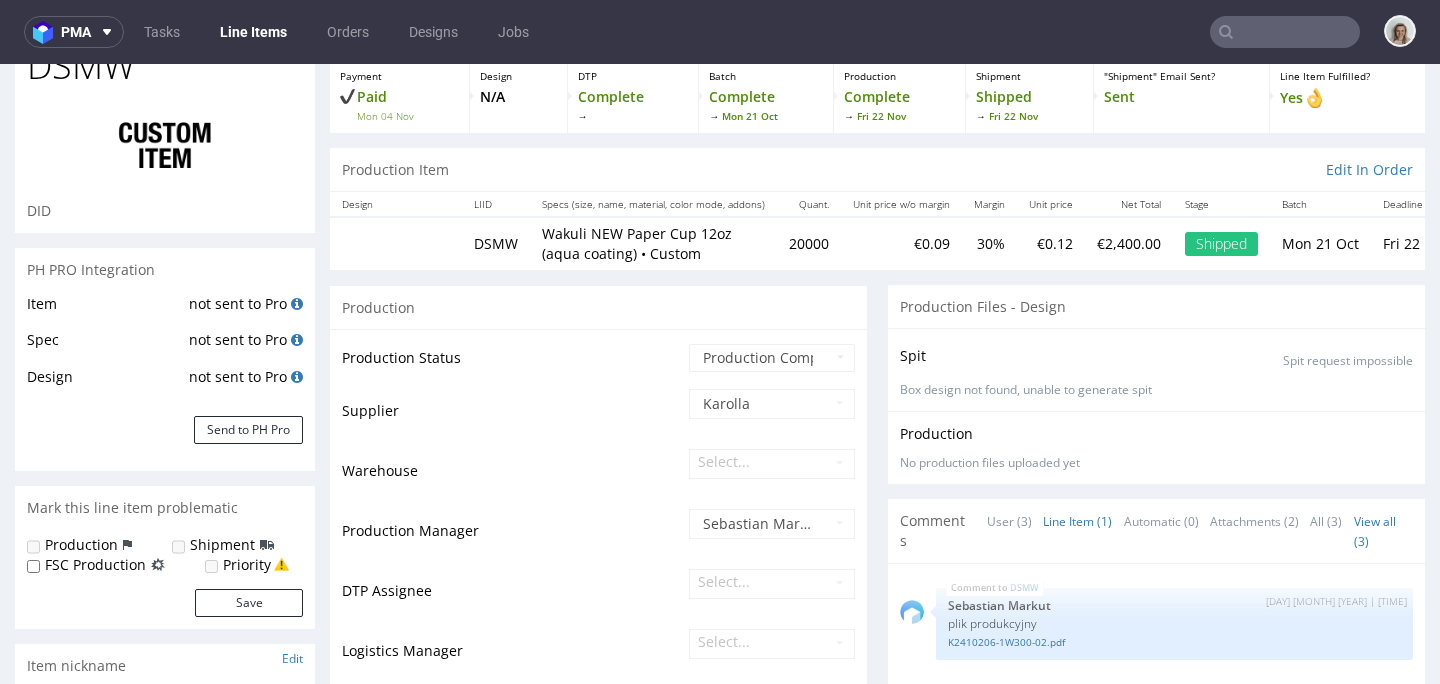 scroll, scrollTop: 0, scrollLeft: 0, axis: both 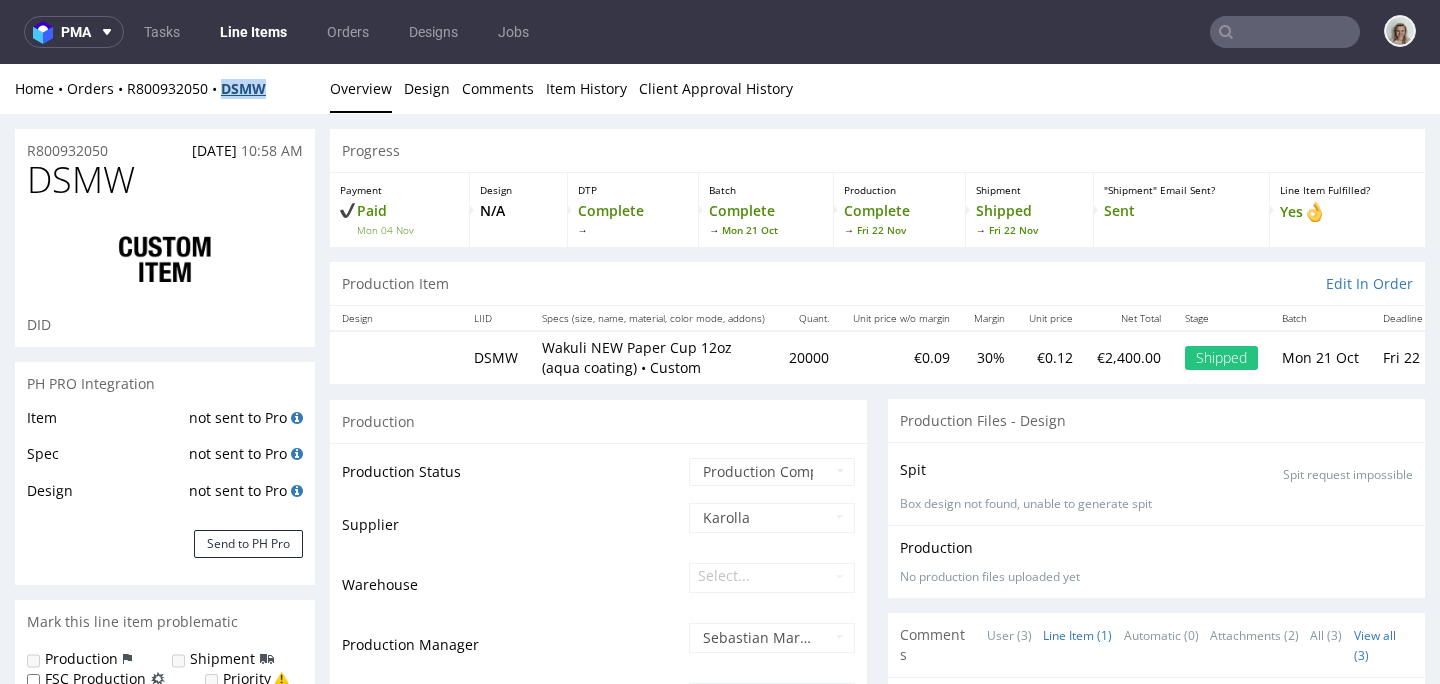 drag, startPoint x: 271, startPoint y: 84, endPoint x: 228, endPoint y: 87, distance: 43.104523 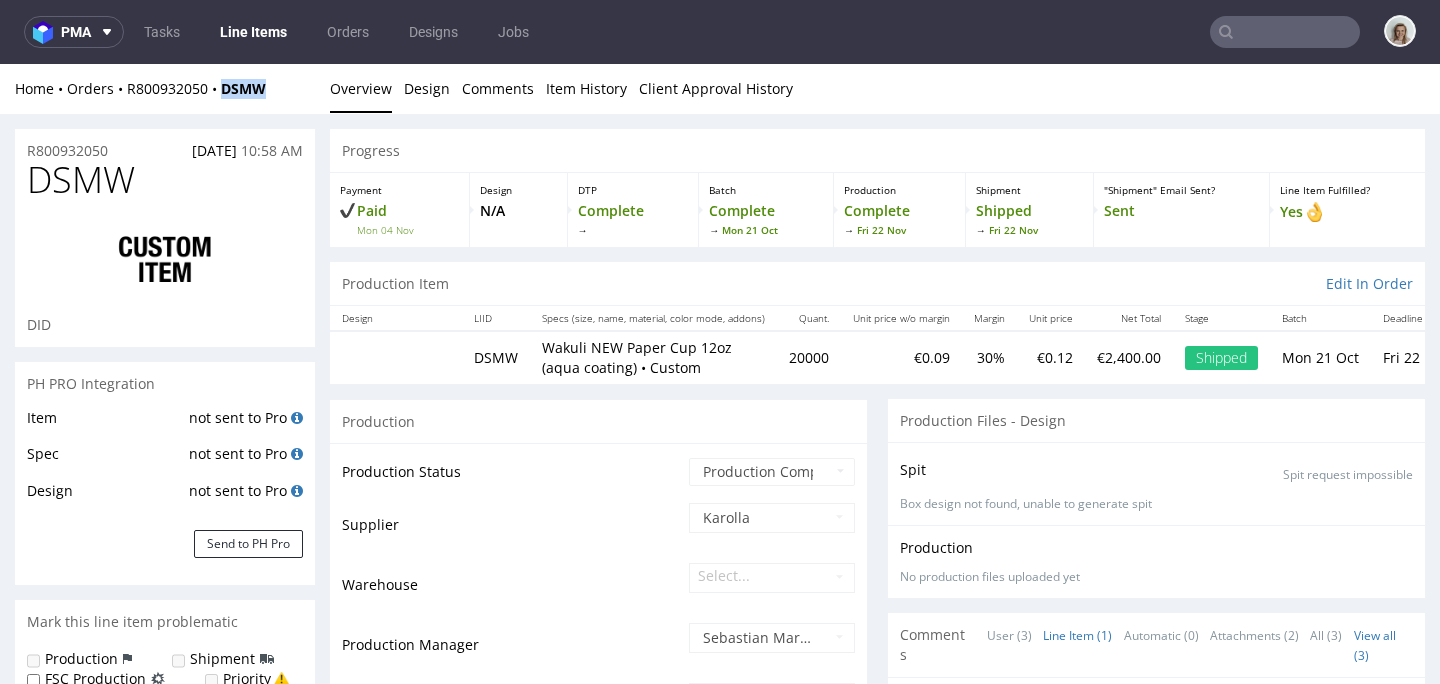 copy on "DSMW" 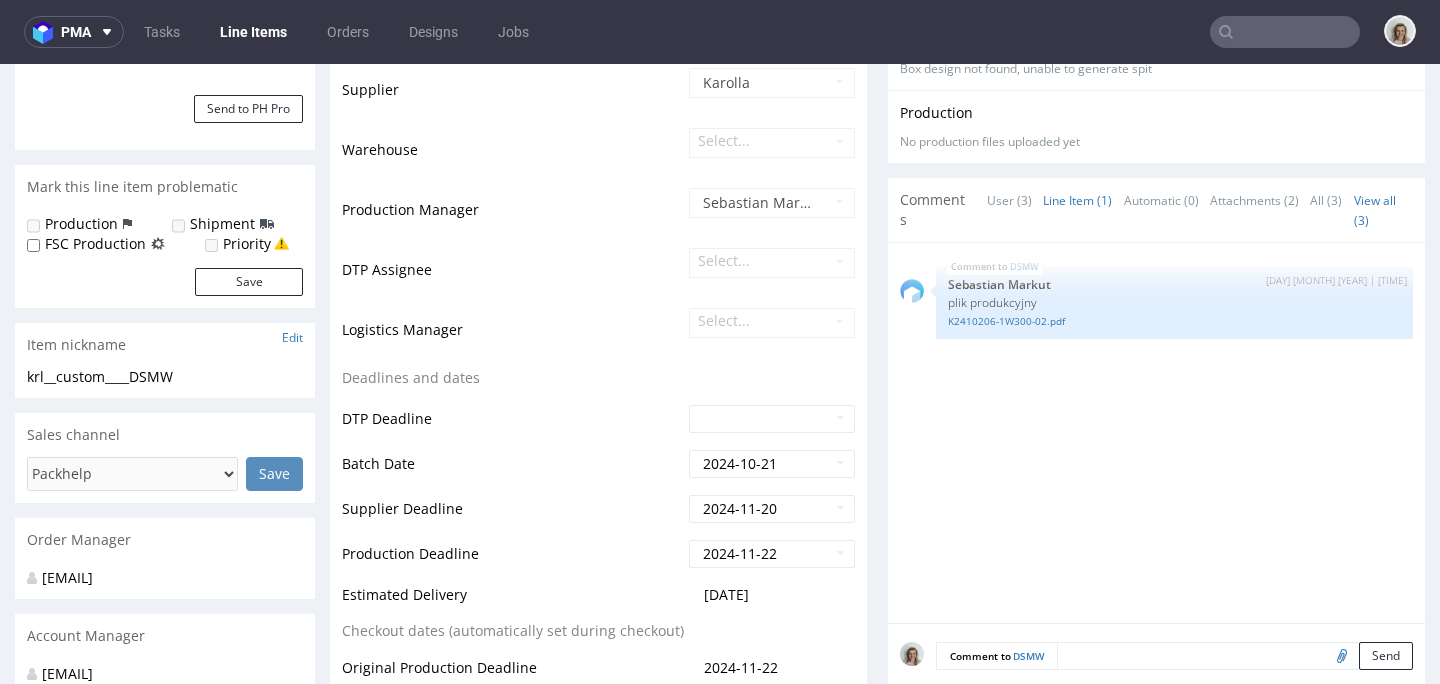 scroll, scrollTop: 946, scrollLeft: 0, axis: vertical 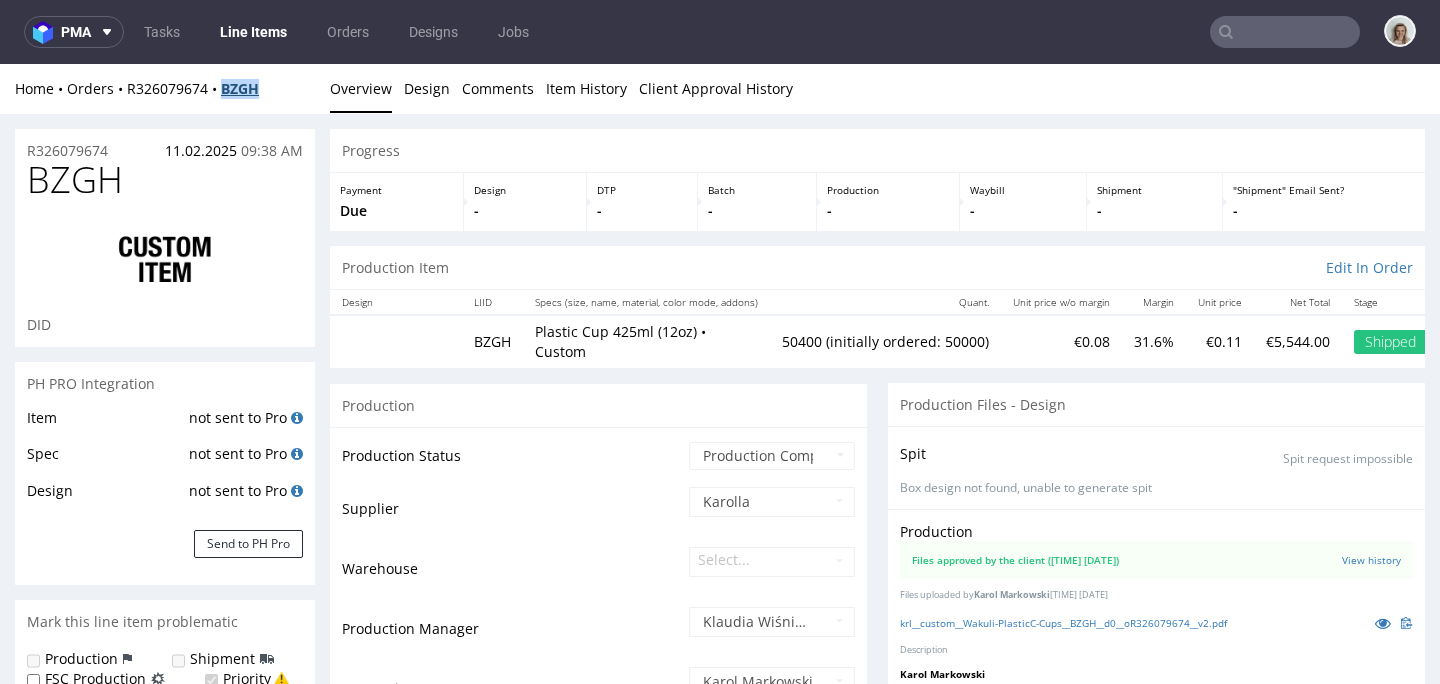 drag, startPoint x: 270, startPoint y: 86, endPoint x: 225, endPoint y: 89, distance: 45.099888 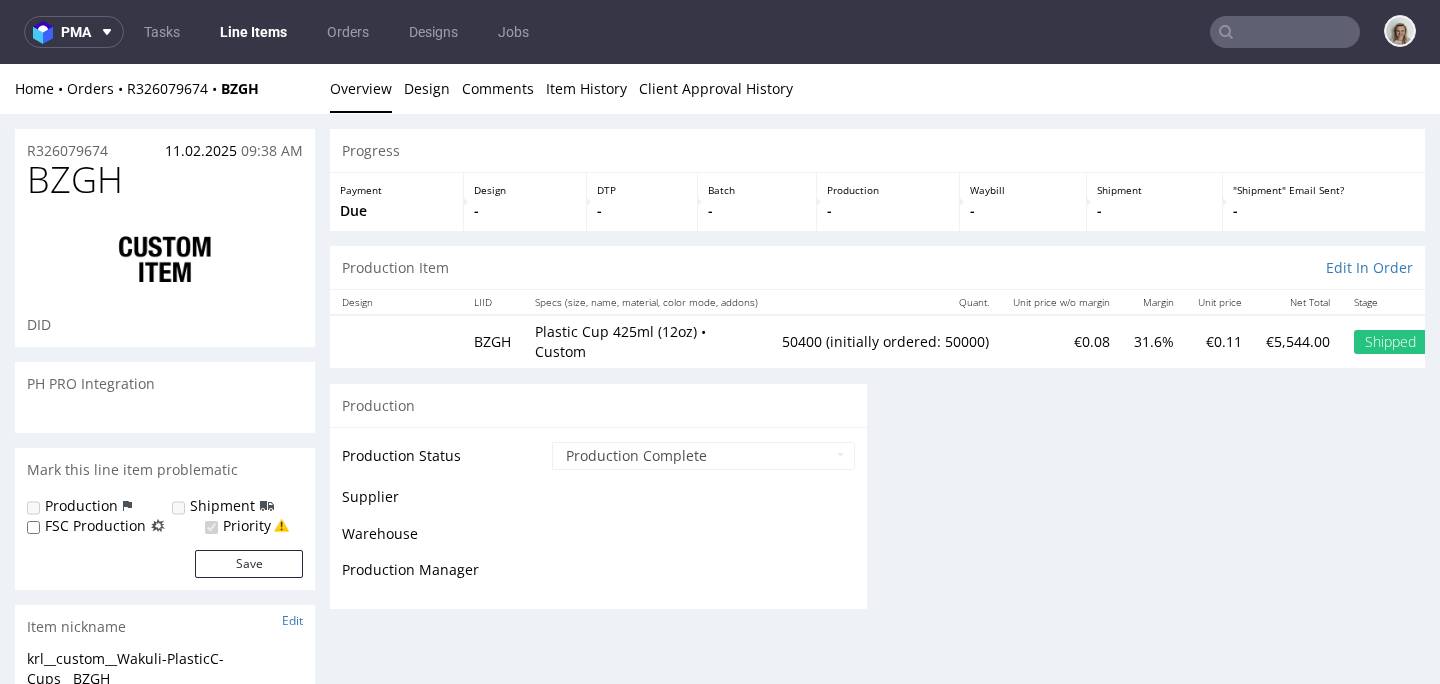 scroll, scrollTop: 0, scrollLeft: 0, axis: both 